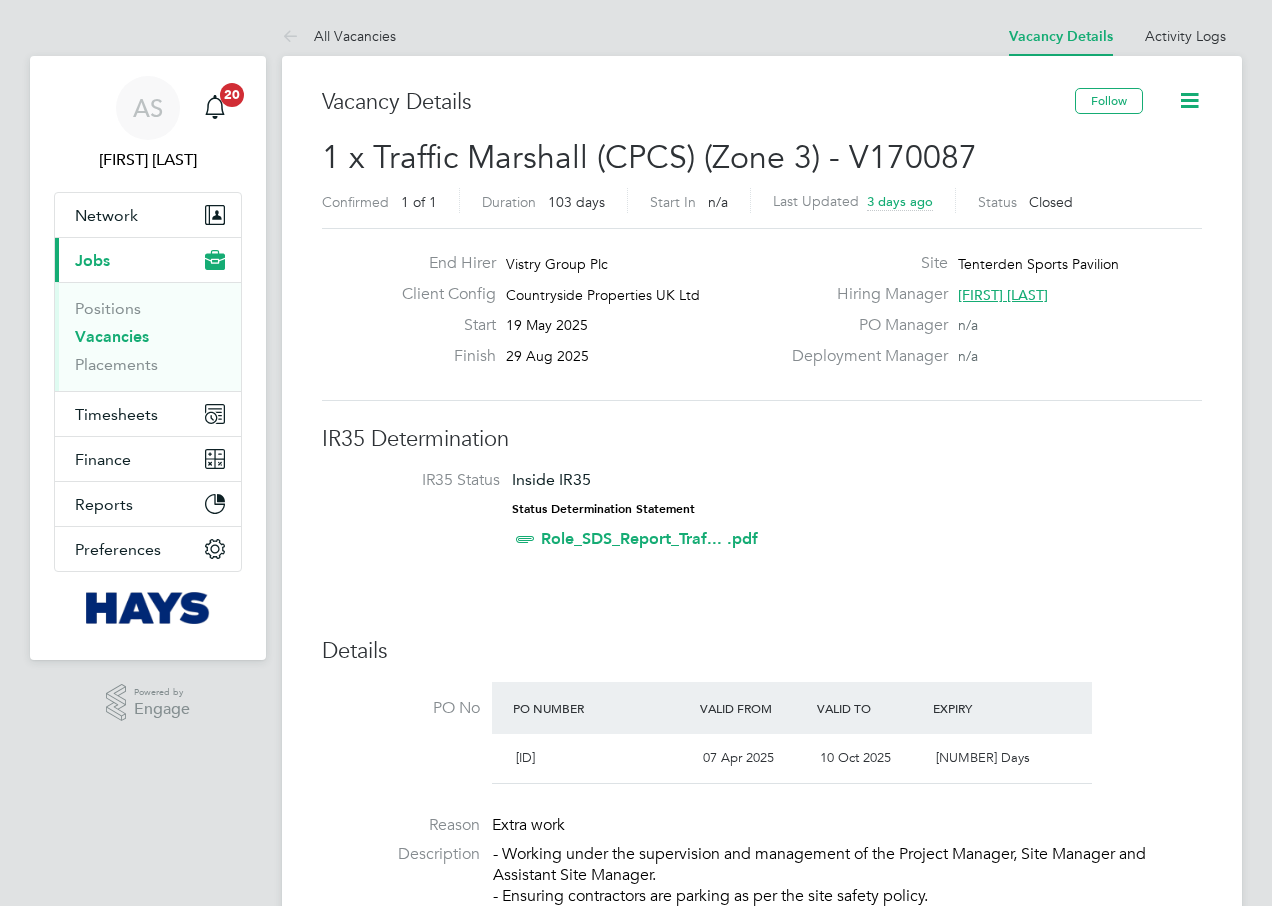 scroll, scrollTop: 0, scrollLeft: 0, axis: both 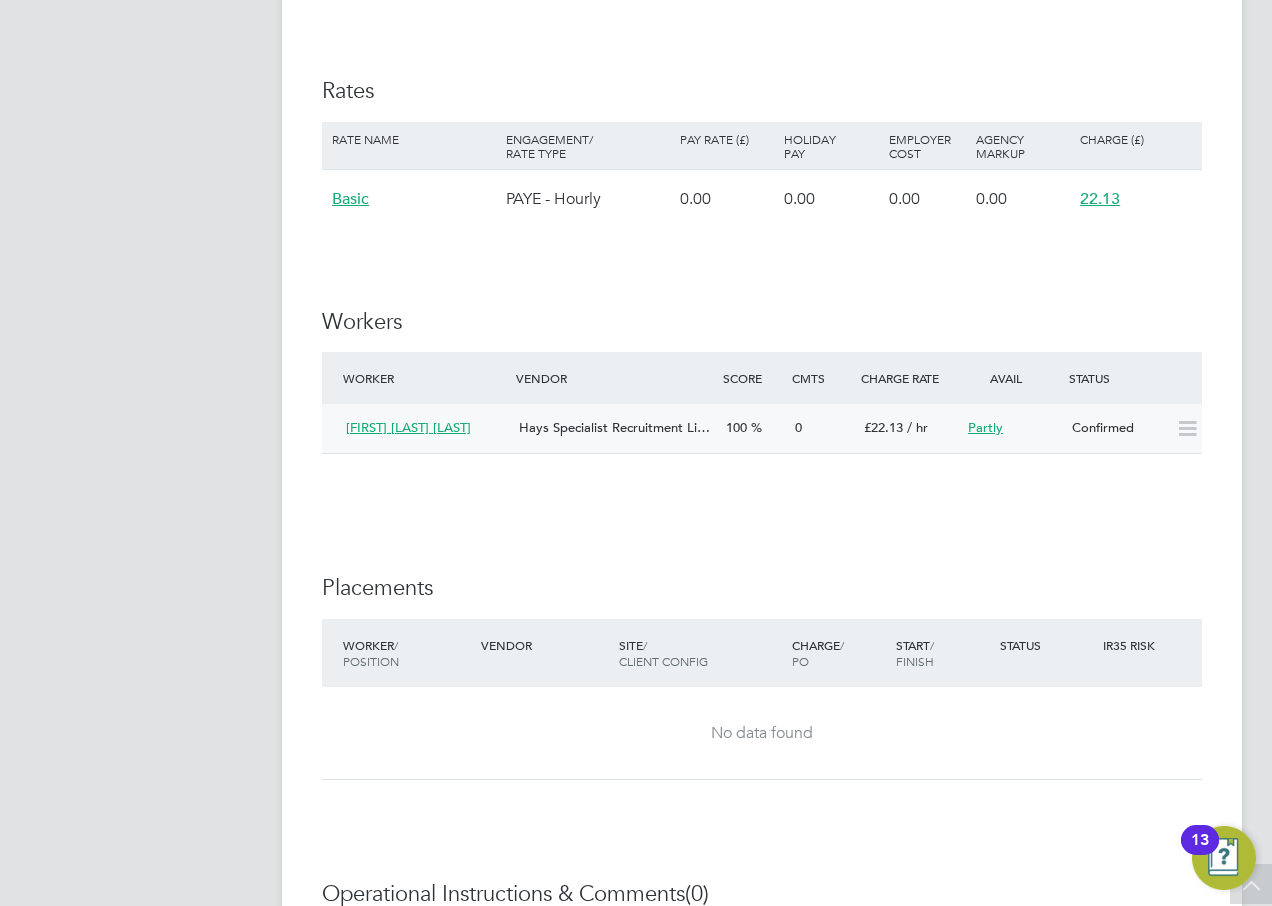 click on "Confirmed" 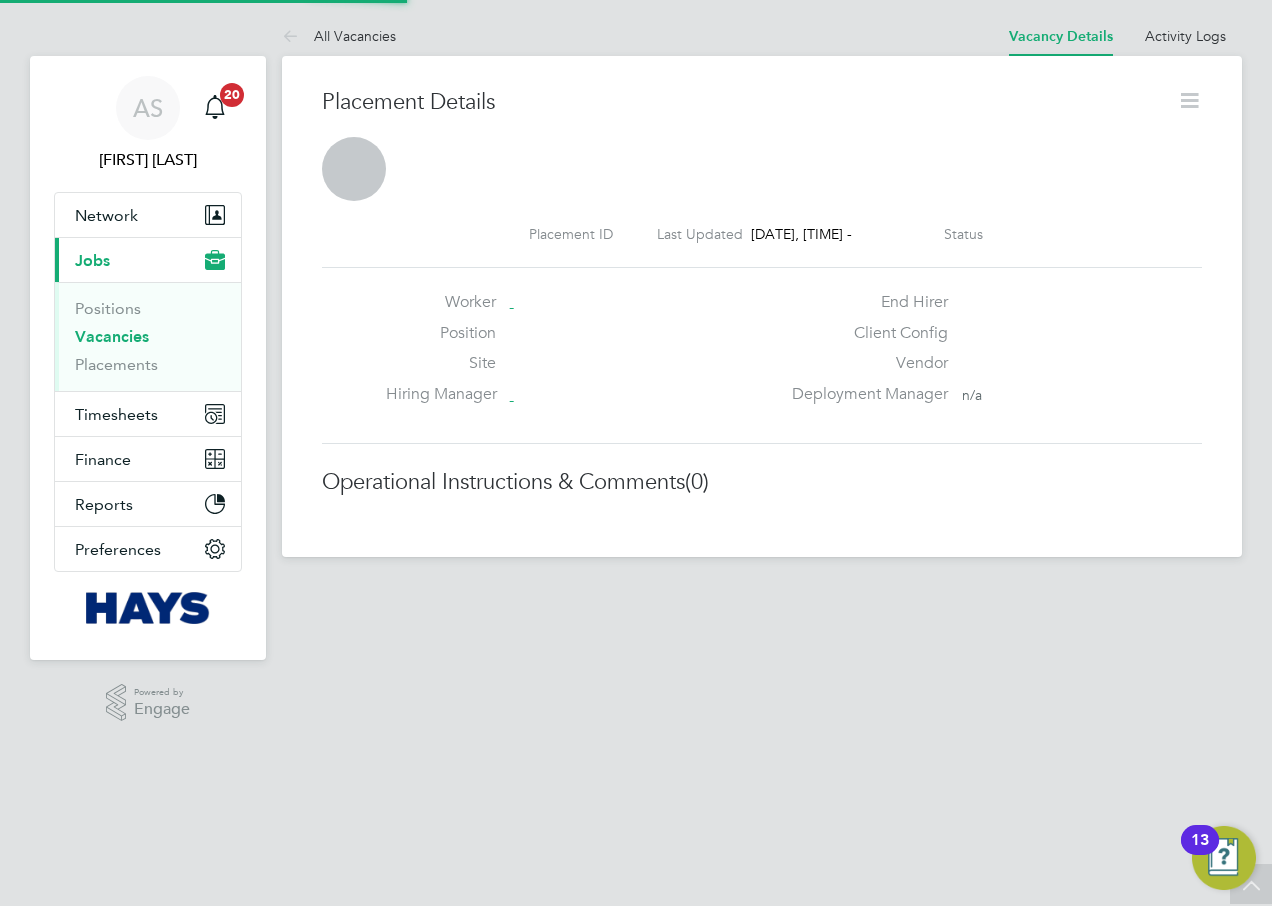 scroll, scrollTop: 0, scrollLeft: 0, axis: both 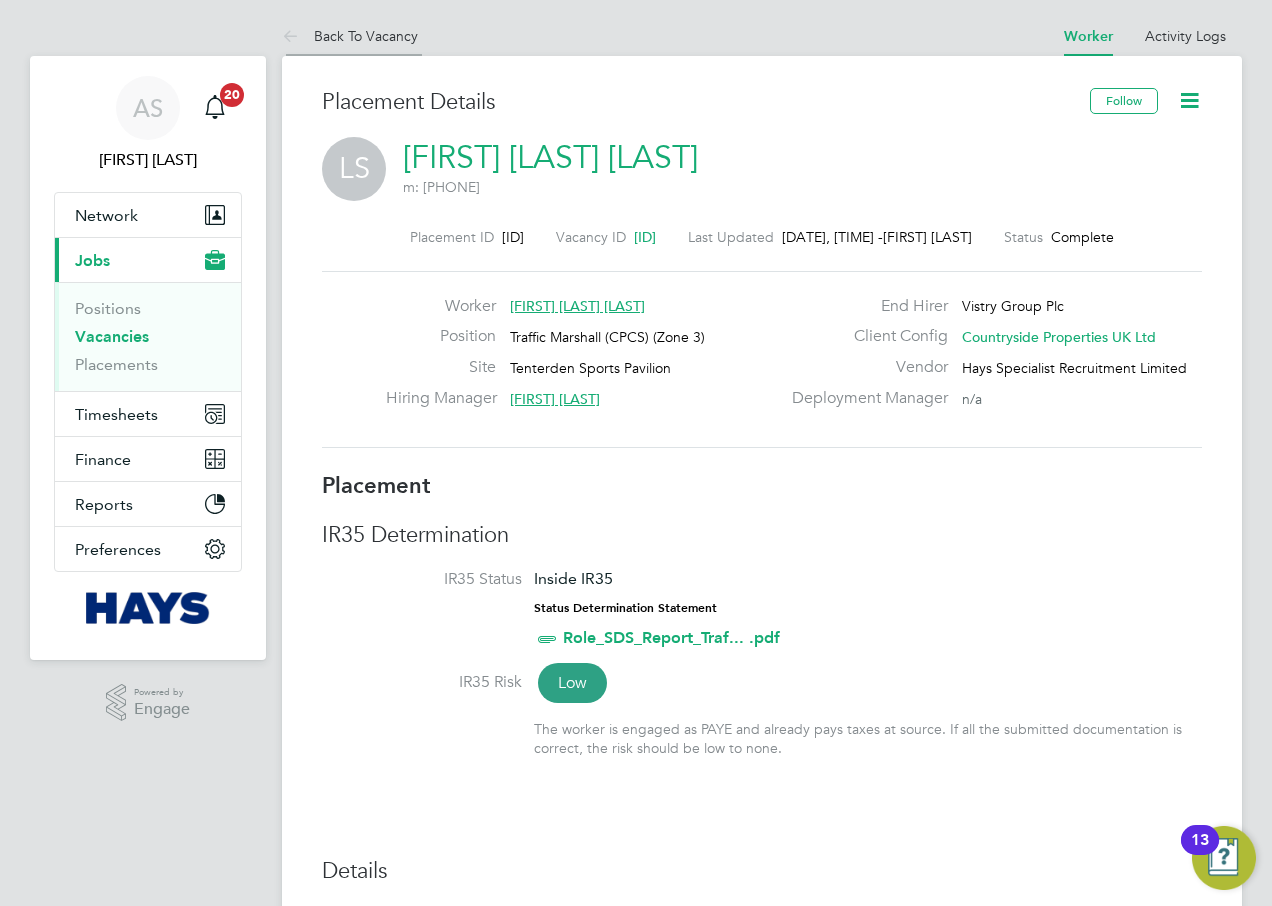 click on "Back To Vacancy" at bounding box center (350, 36) 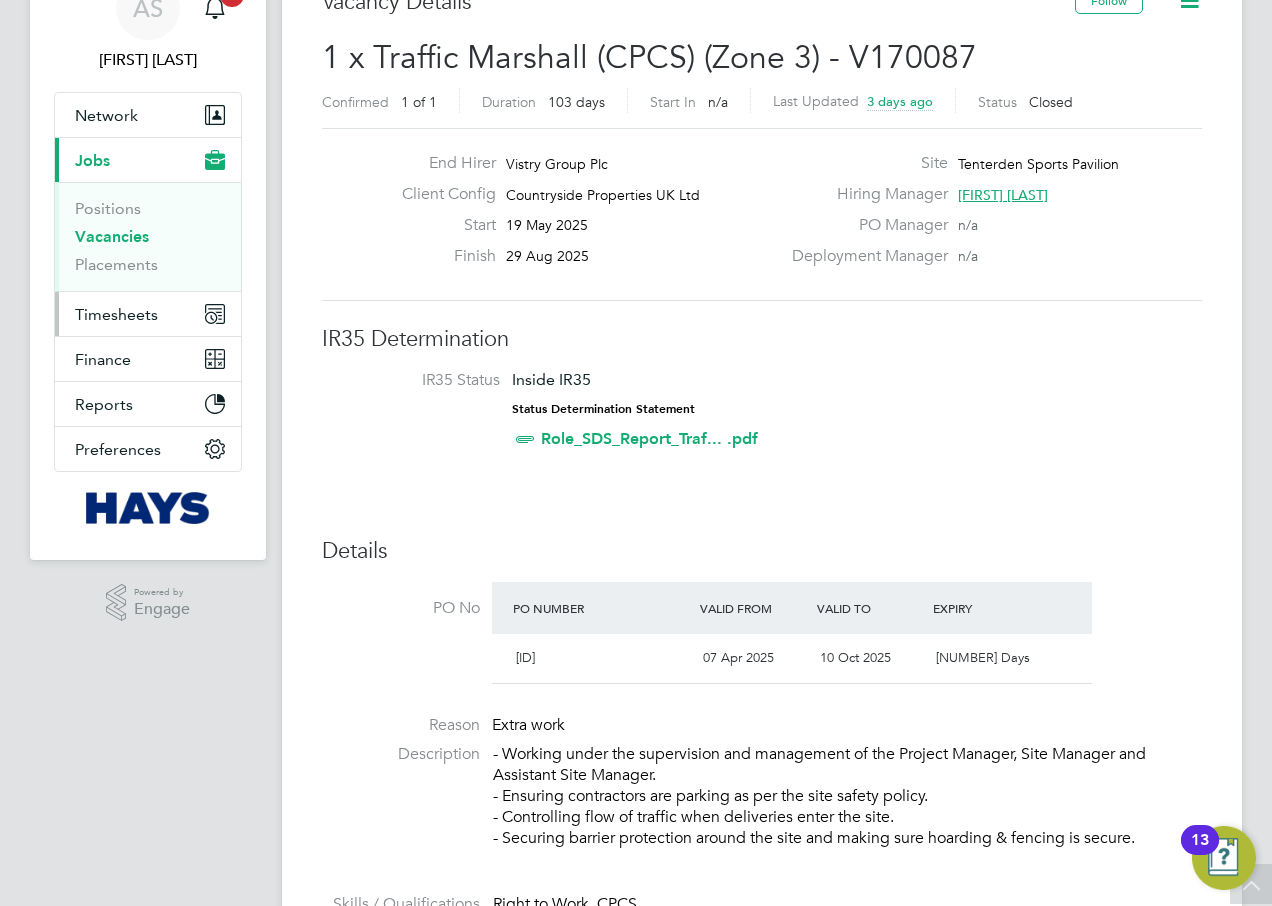 click on "Timesheets" at bounding box center [116, 314] 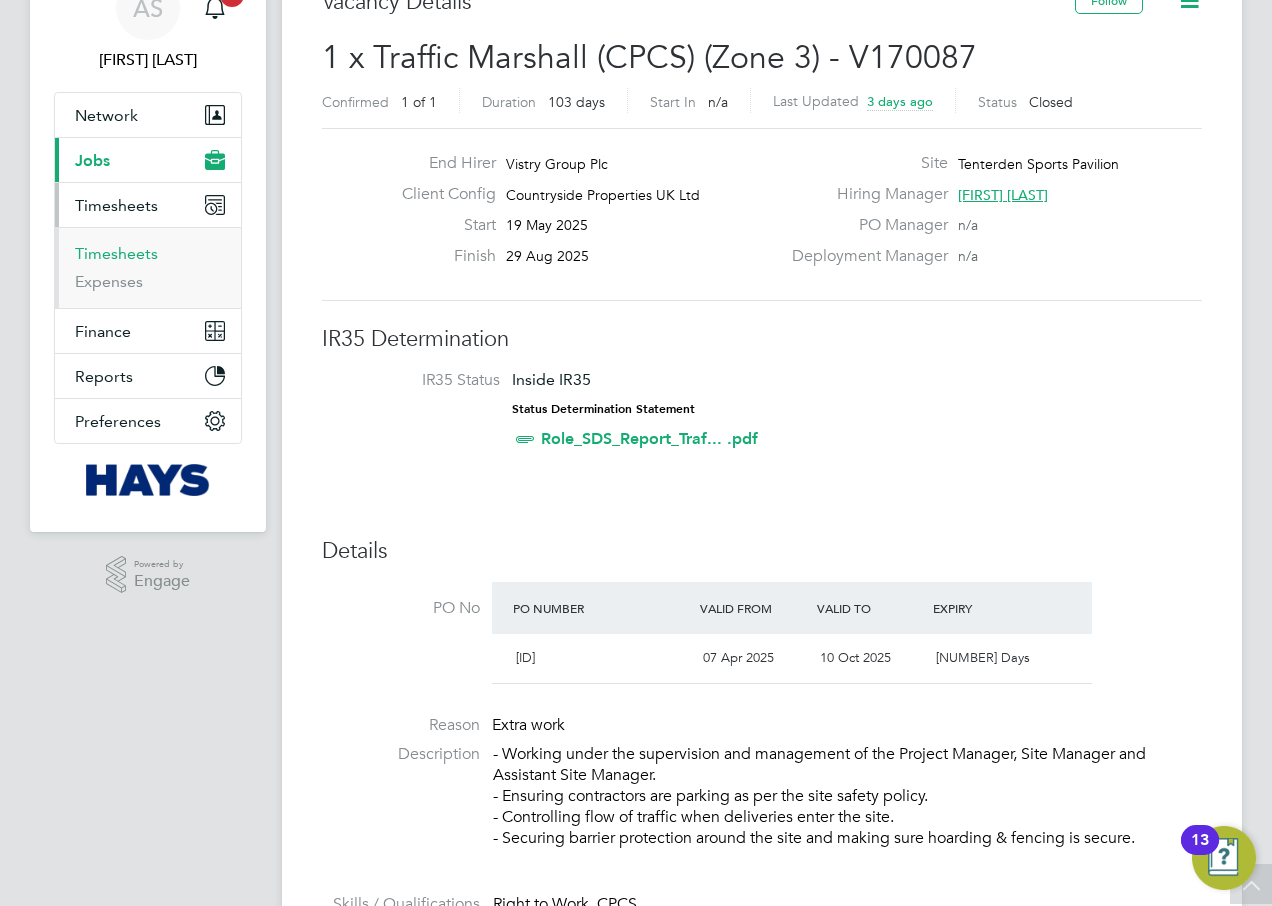 click on "Timesheets" at bounding box center (116, 253) 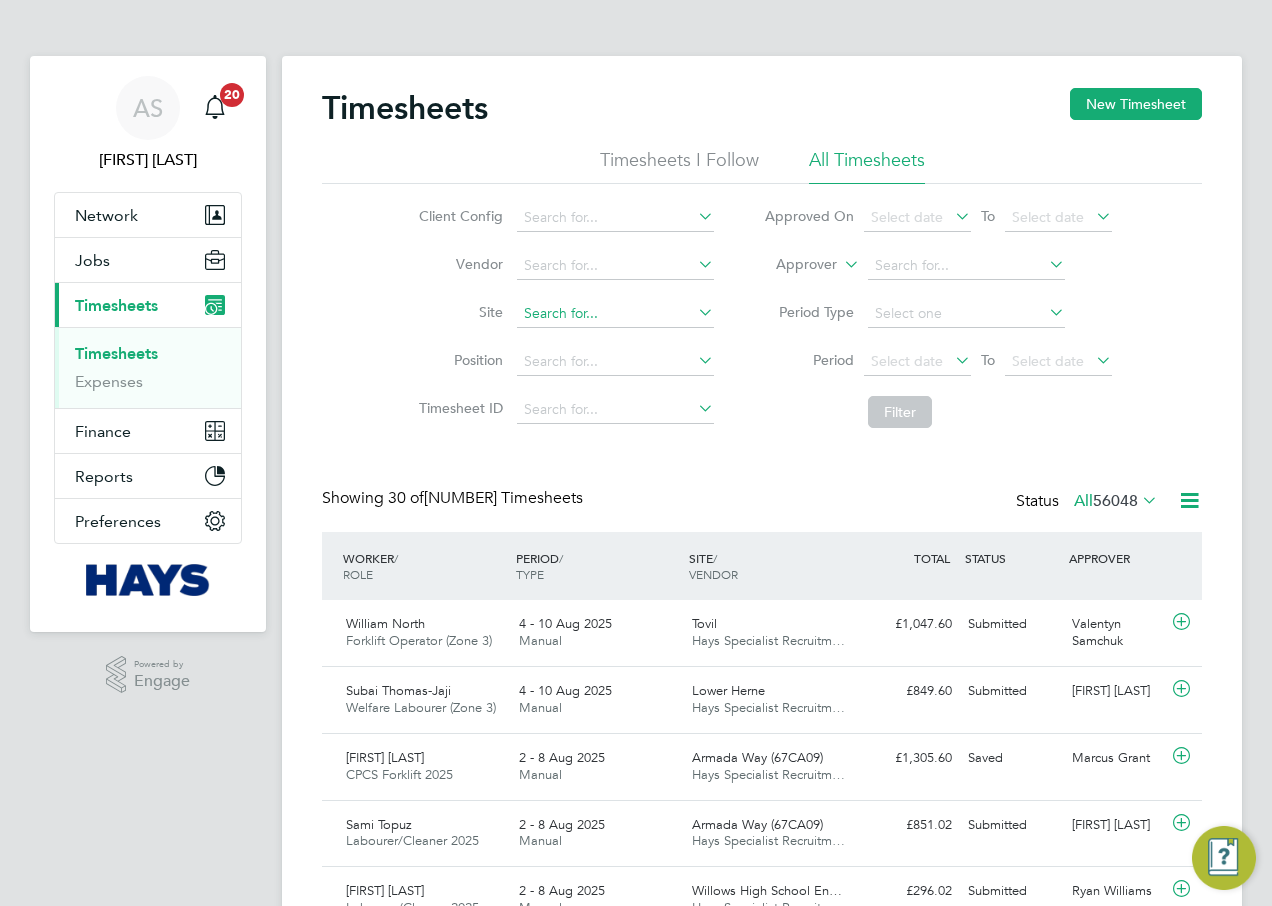 click on "New Timesheet" 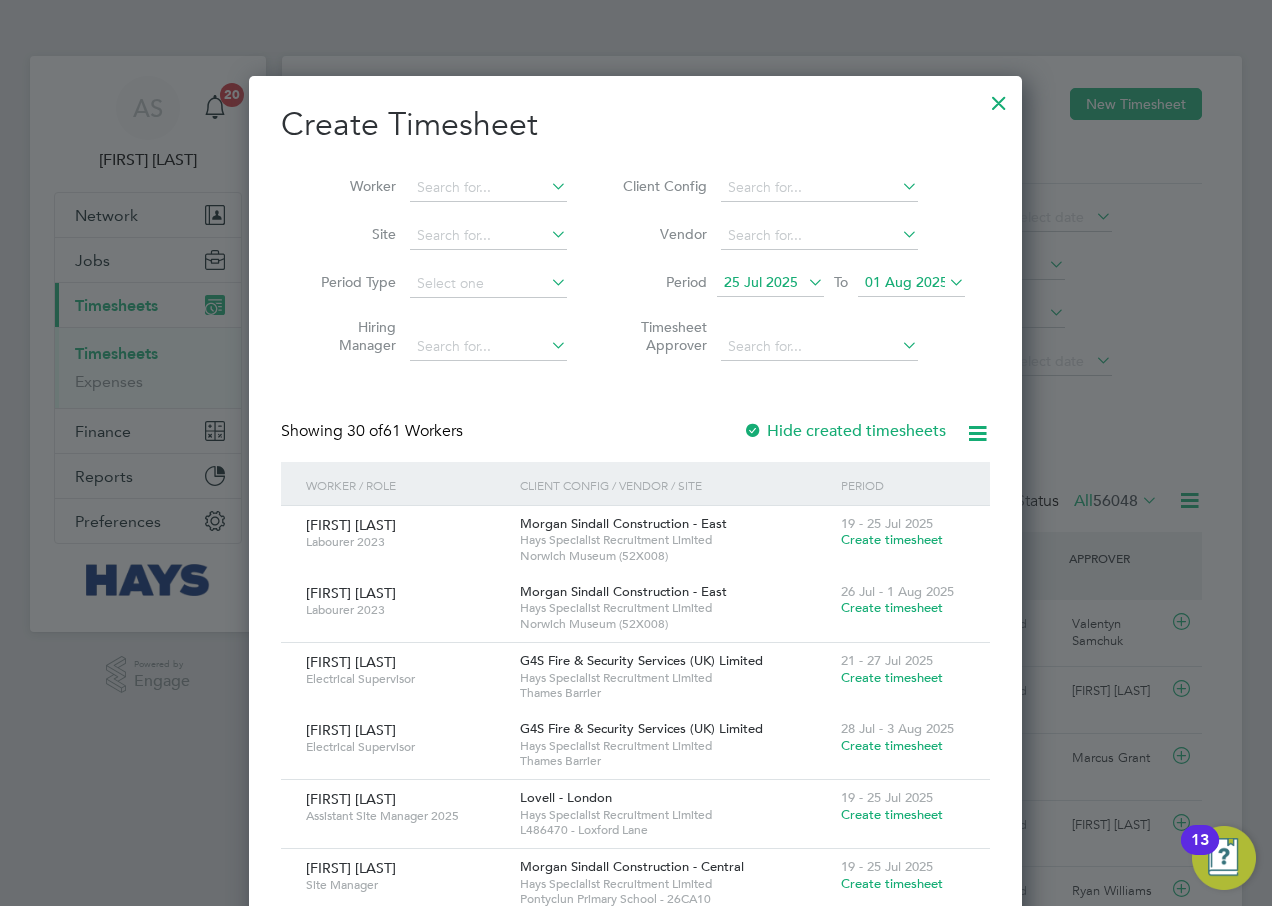 click at bounding box center [804, 282] 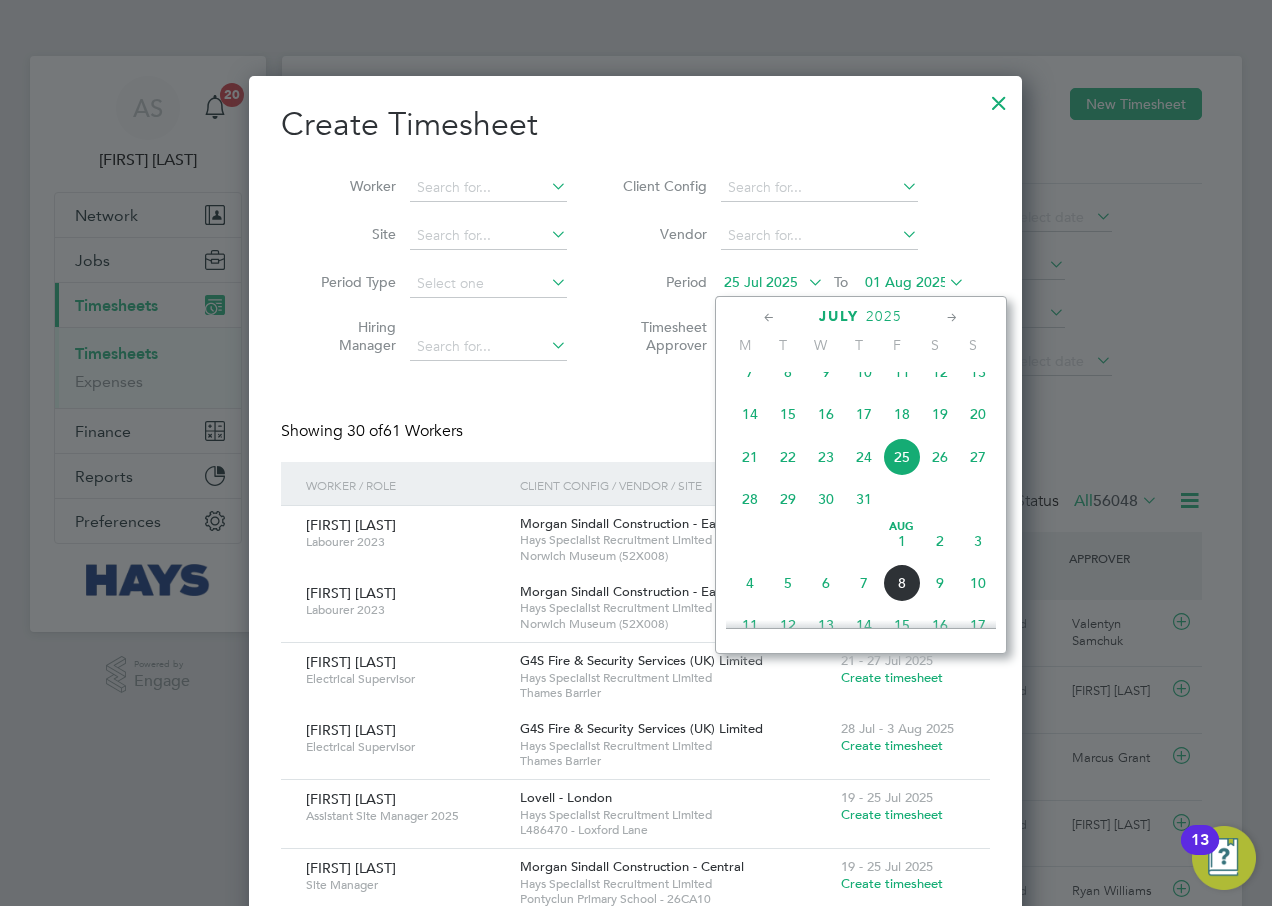 click on "4" 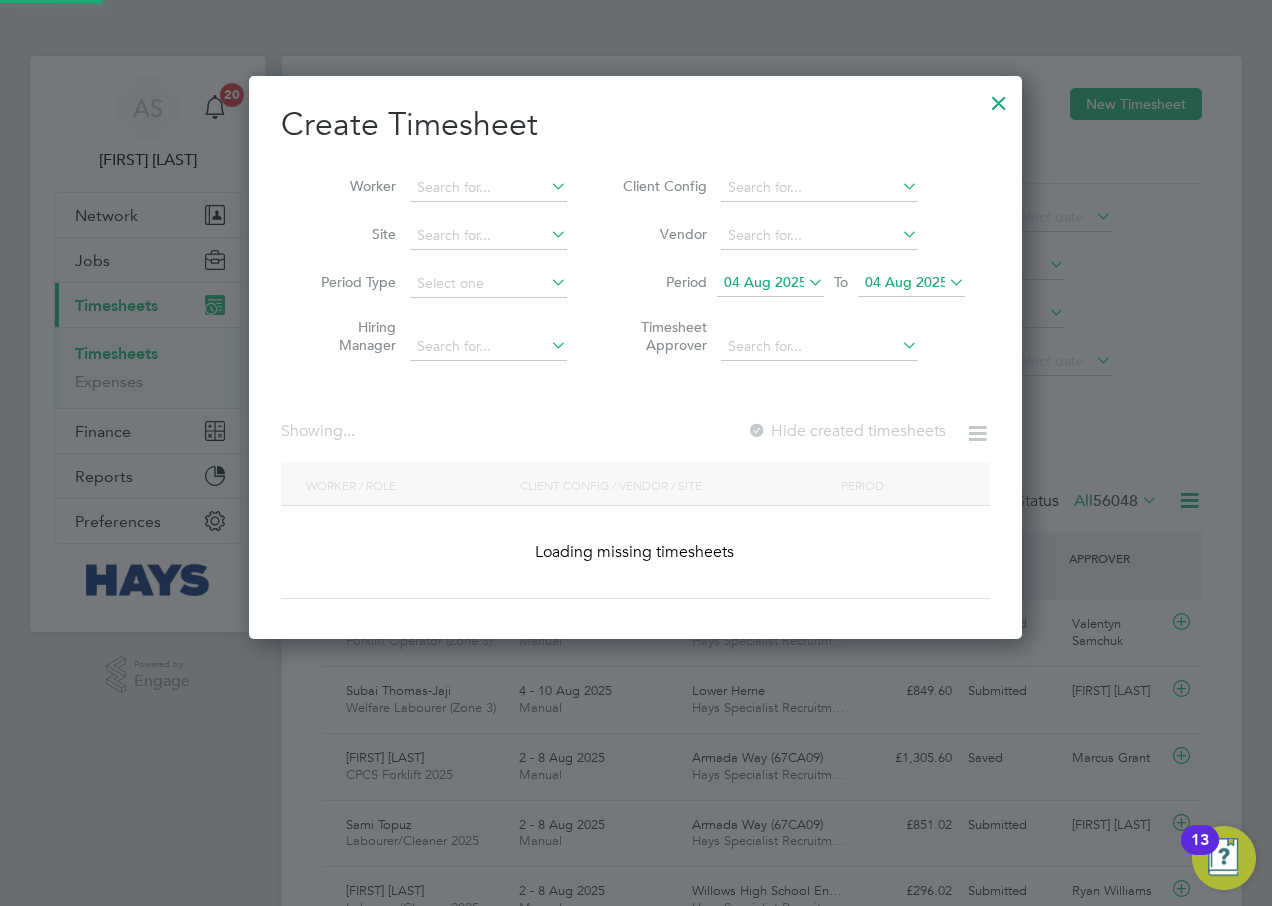 click on "04 Aug 2025" at bounding box center (906, 282) 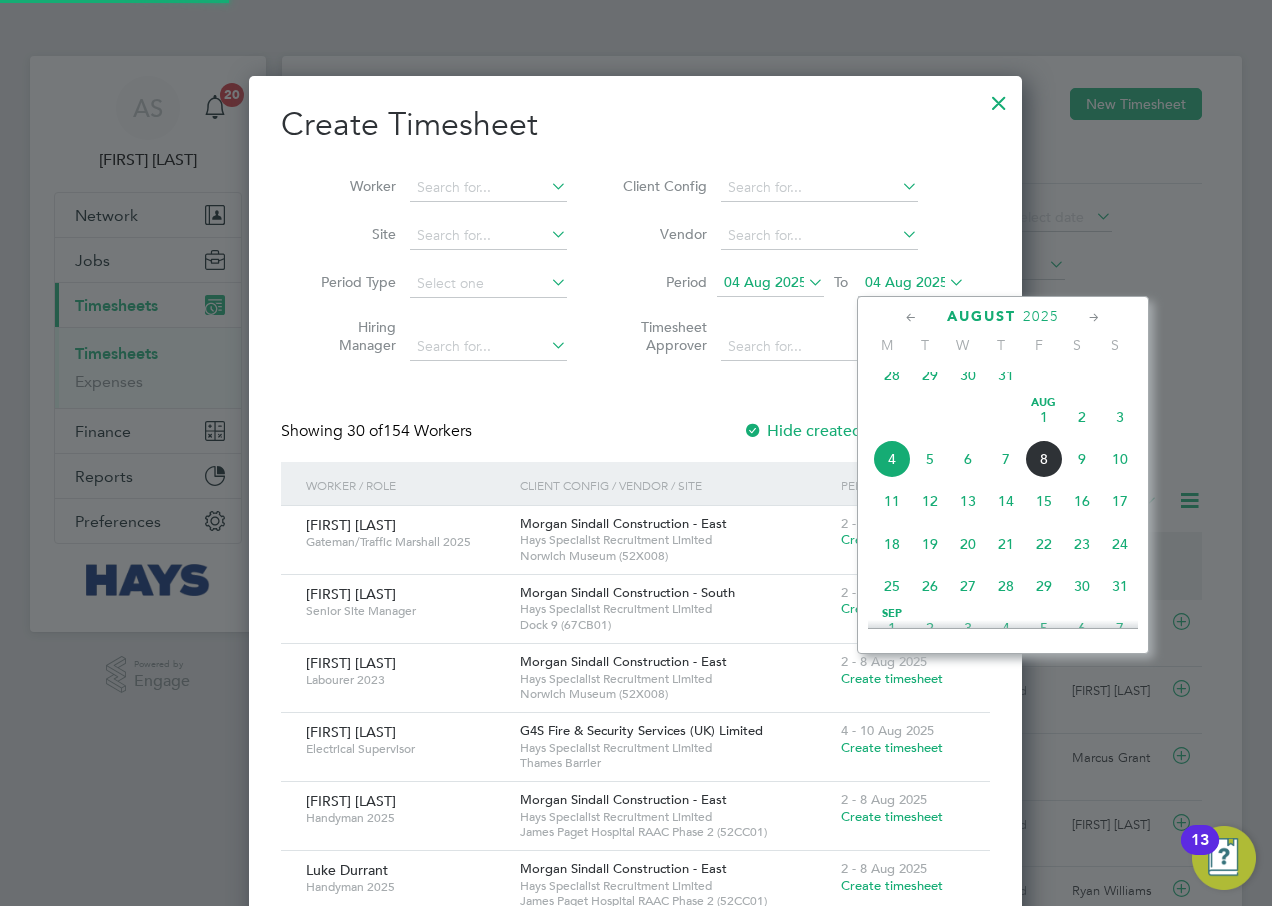 click on "10" 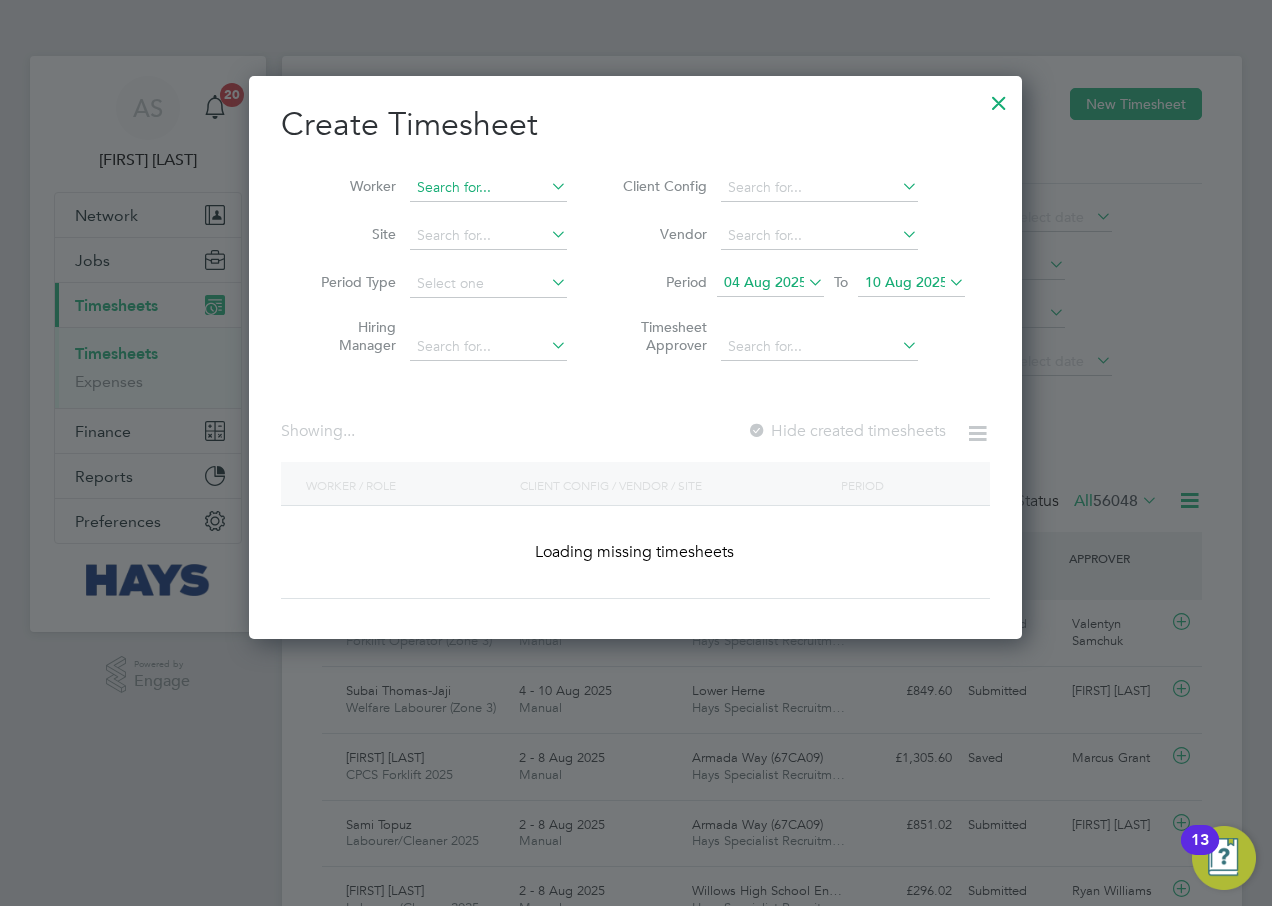 click at bounding box center (488, 188) 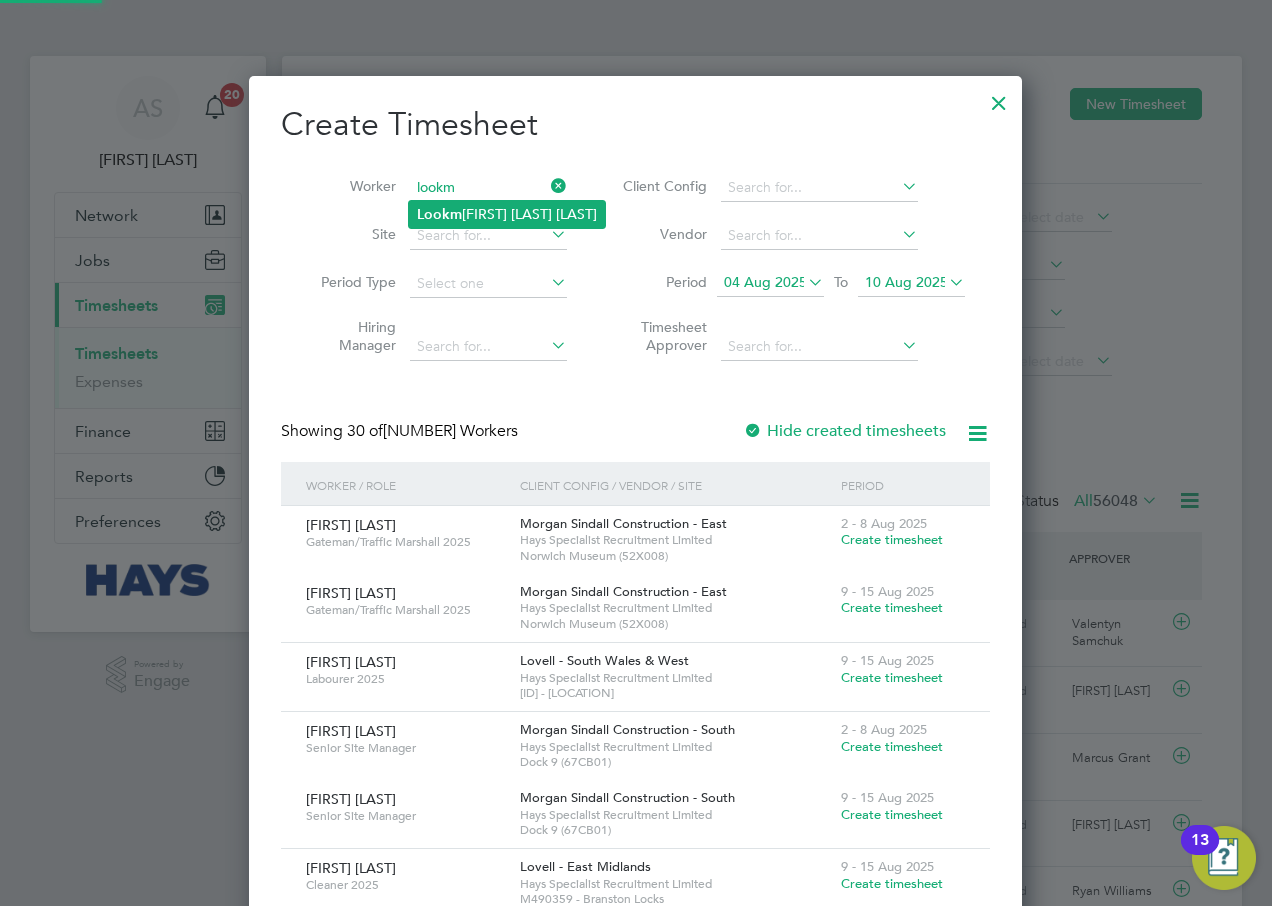 click on "Lookm an Adeniyi Salih" 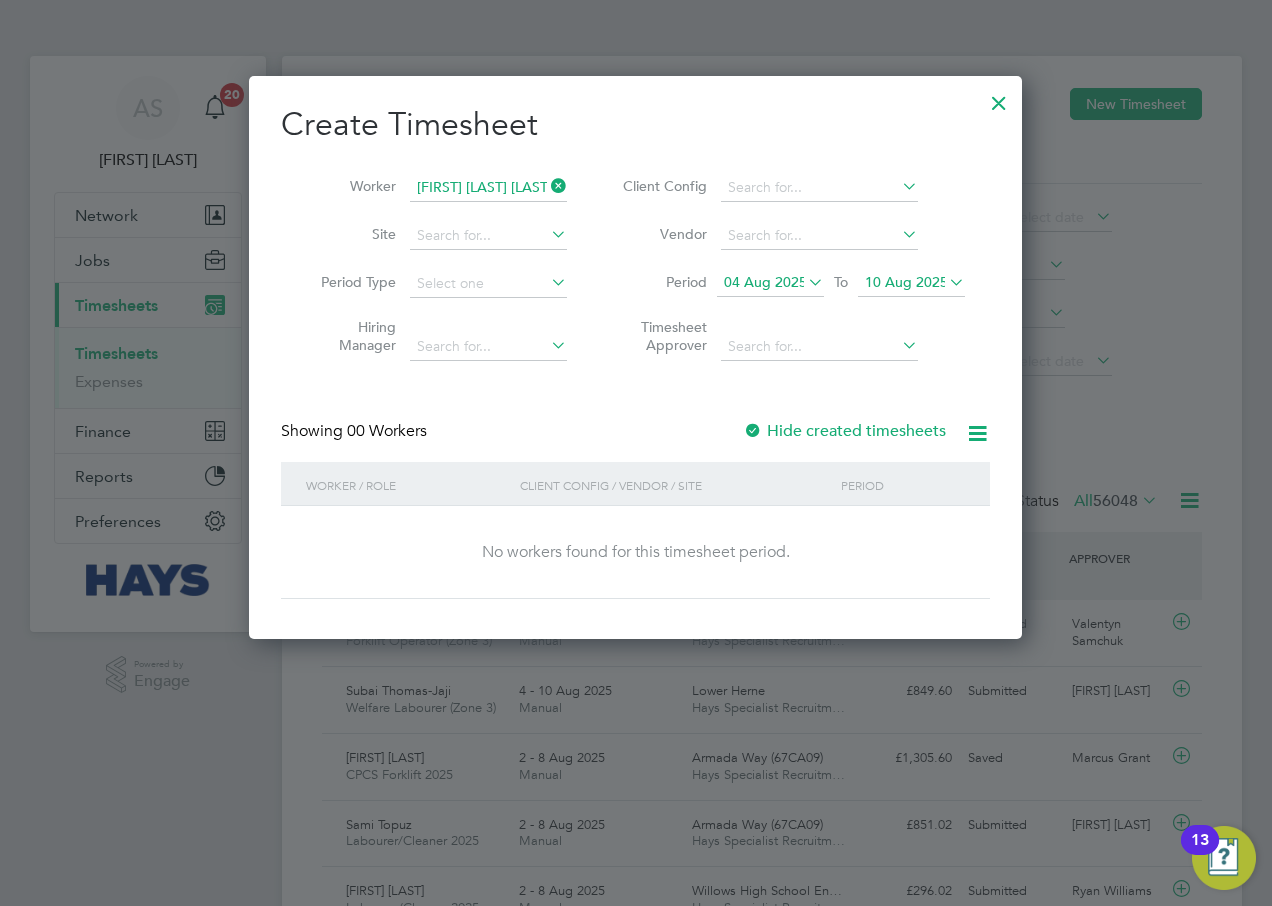 click at bounding box center [999, 98] 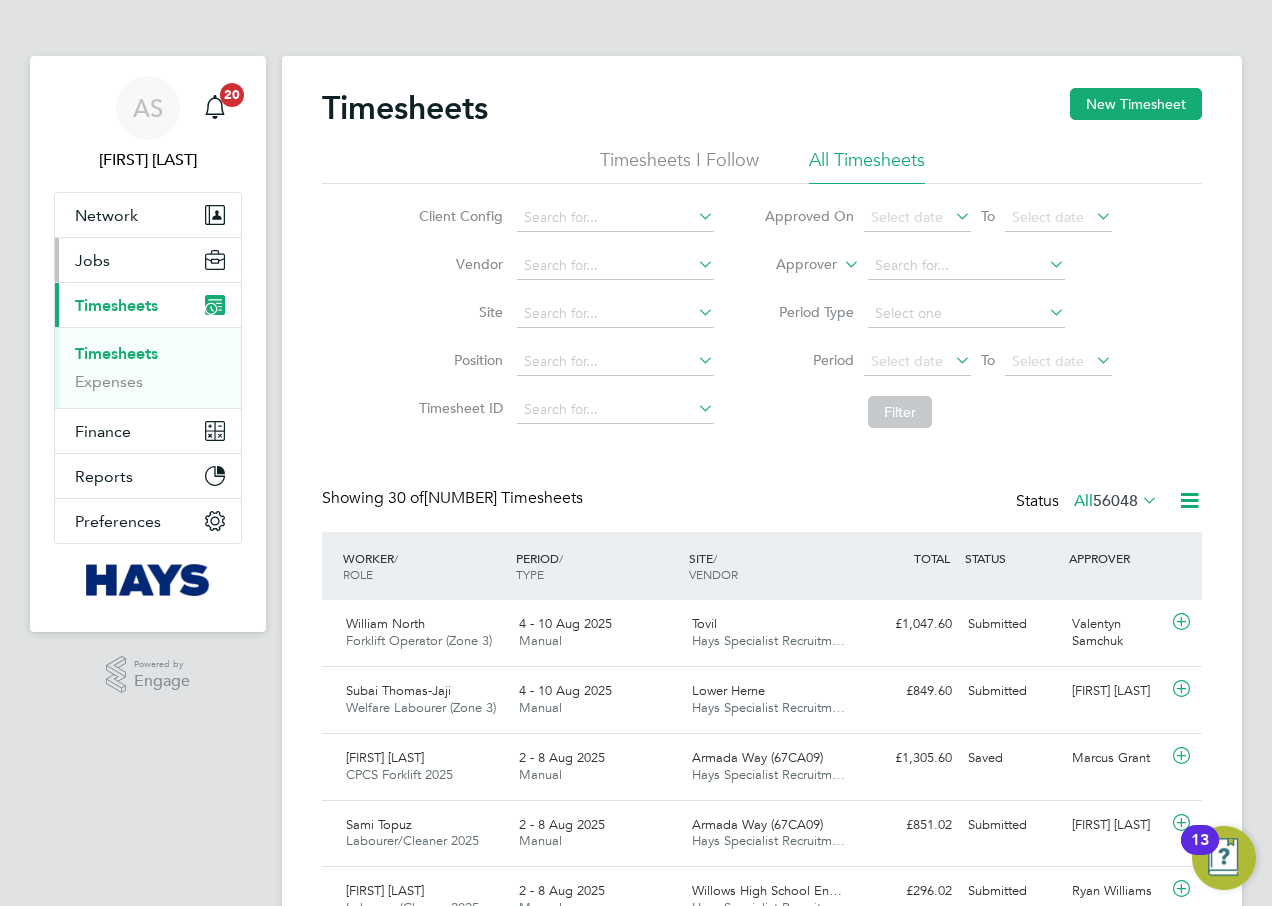 click on "Jobs" at bounding box center [92, 260] 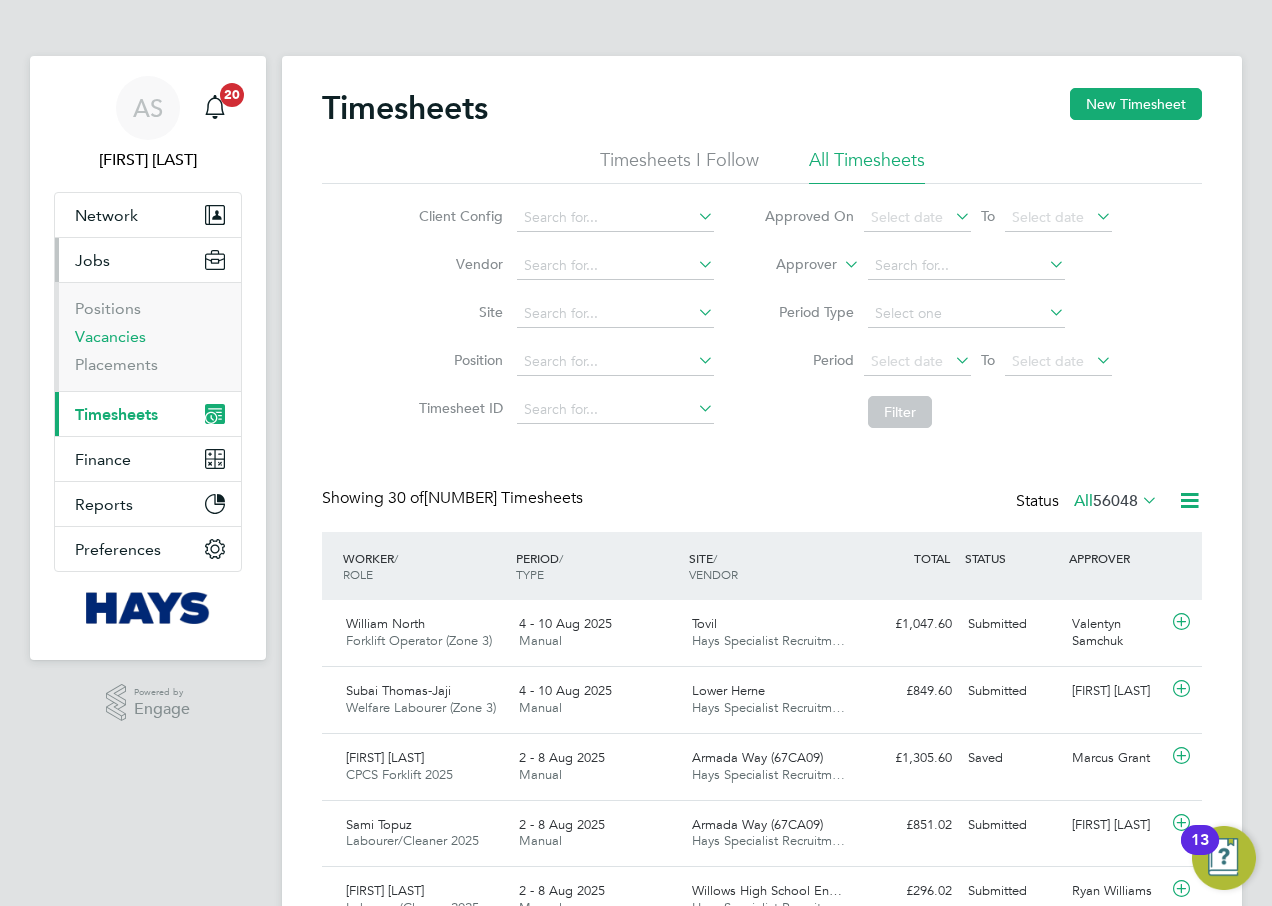 click on "Vacancies" at bounding box center [110, 336] 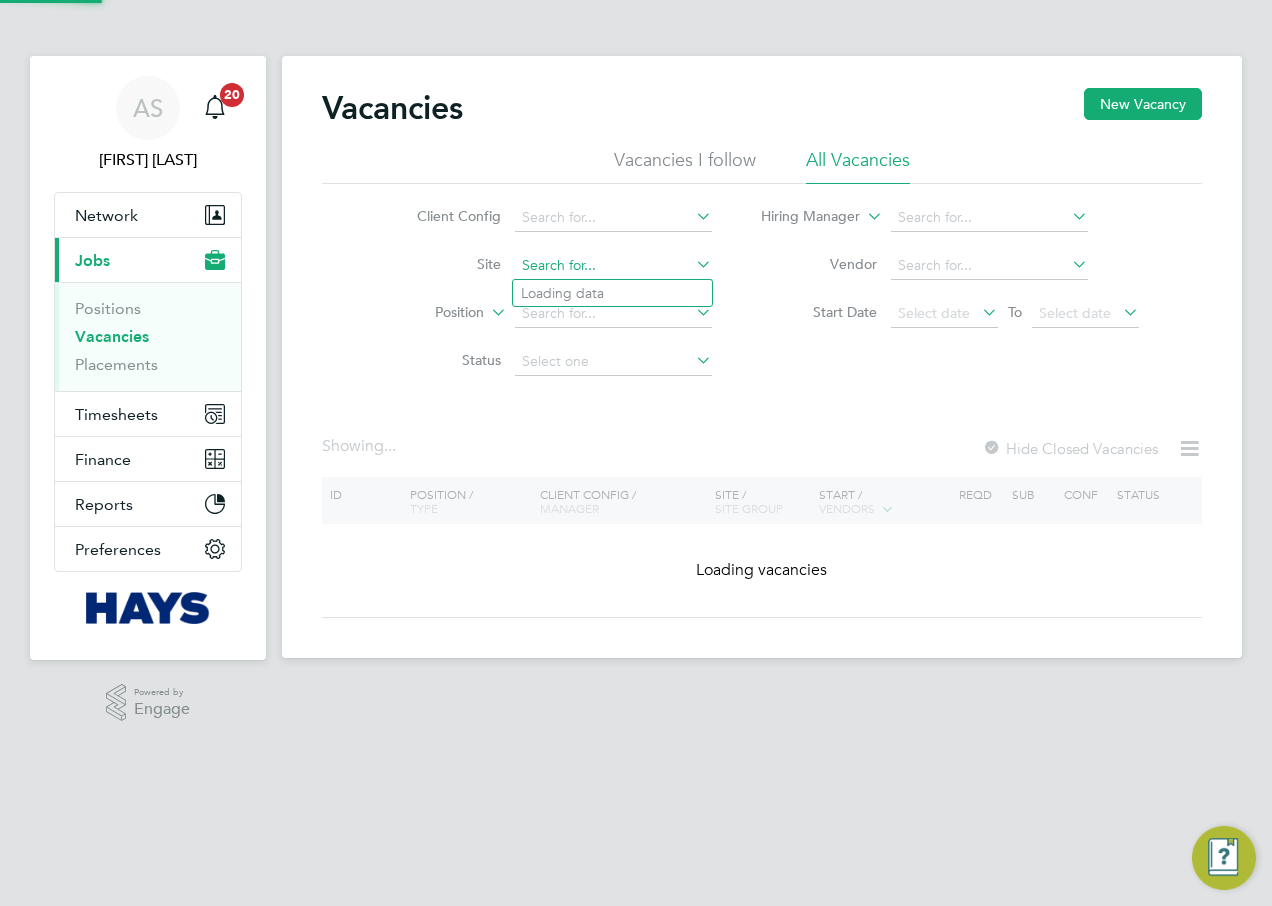 click 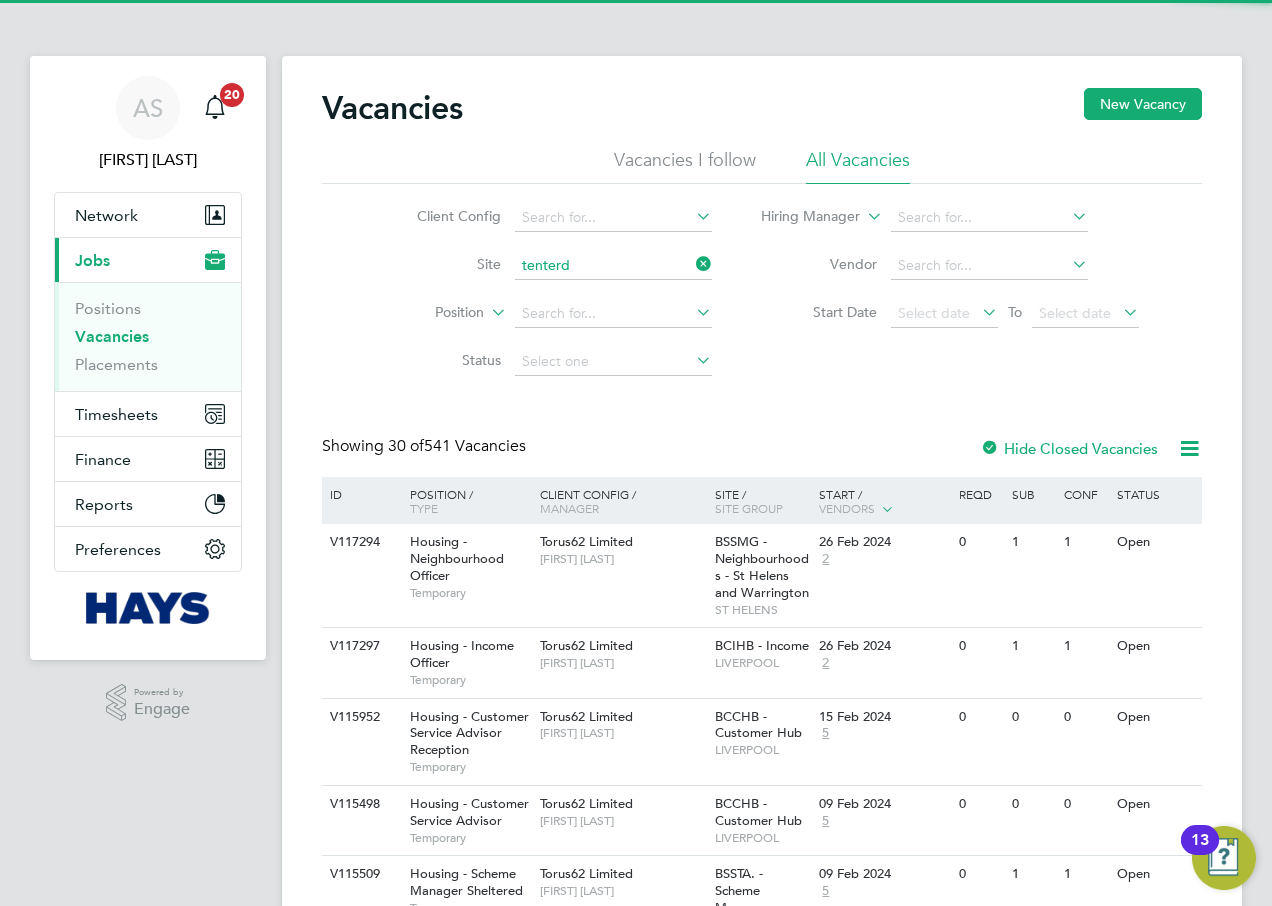 click on "Tenterd en Sports Pavilion" 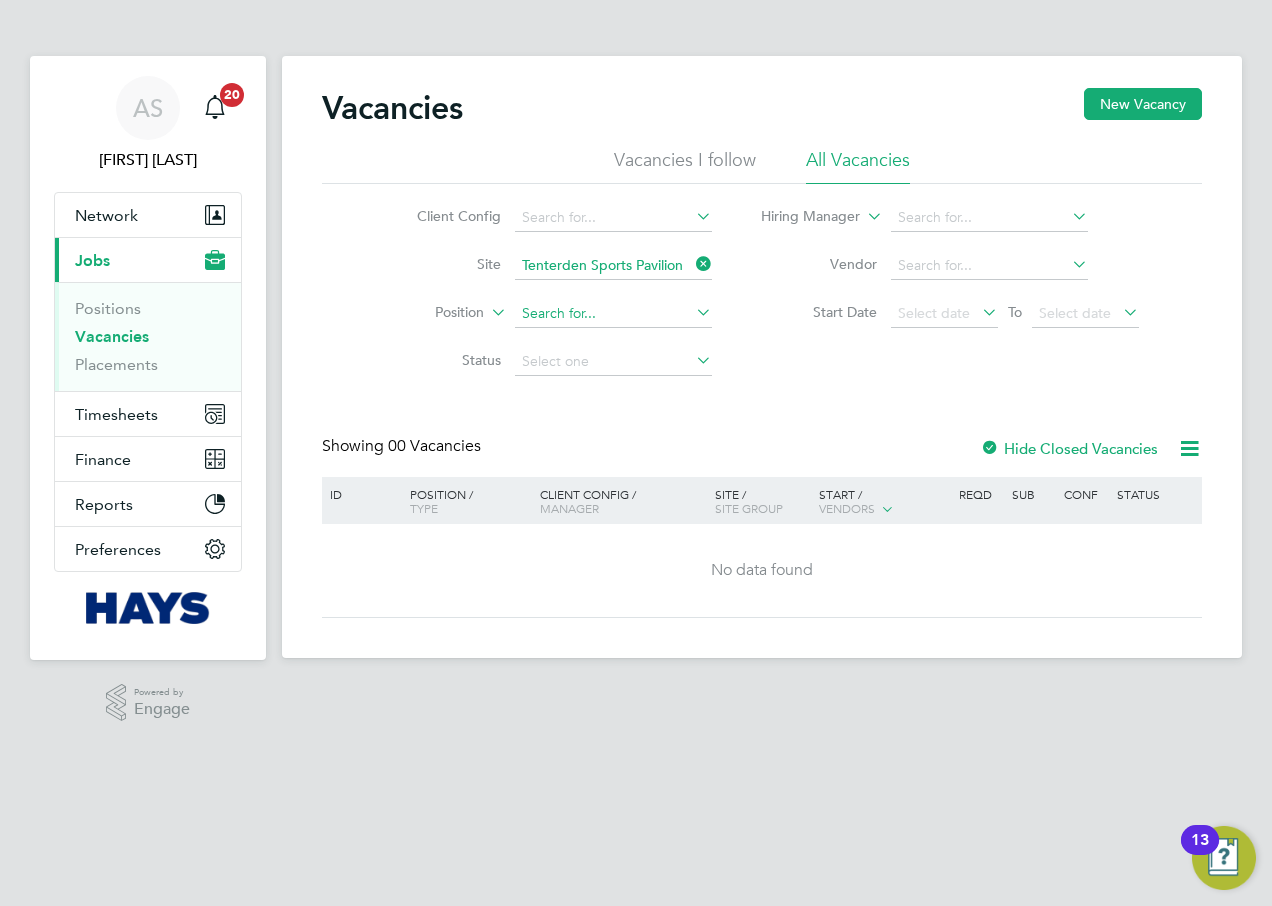 click 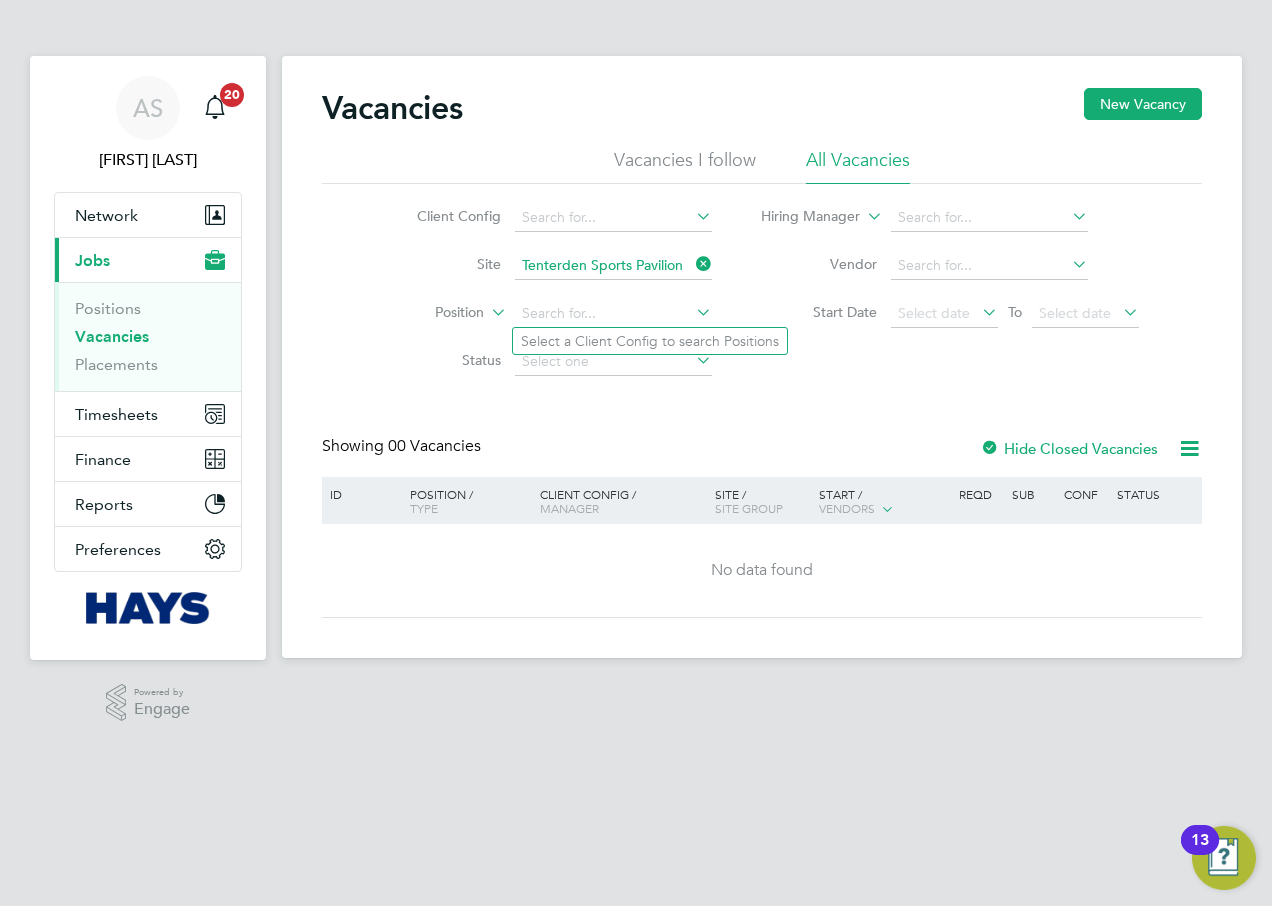click on "Vacancies New Vacancy Vacancies I follow All Vacancies Client Config     Site   Tenterden Sports Pavilion   Position     Status   Hiring Manager     Vendor   Start Date
Select date
To
Select date
Showing   00 Vacancies Hide Closed Vacancies ID  Position / Type   Client Config / Manager Site / Site Group Start / Vendors   Reqd Sub Conf Status No data found Show  30  more" 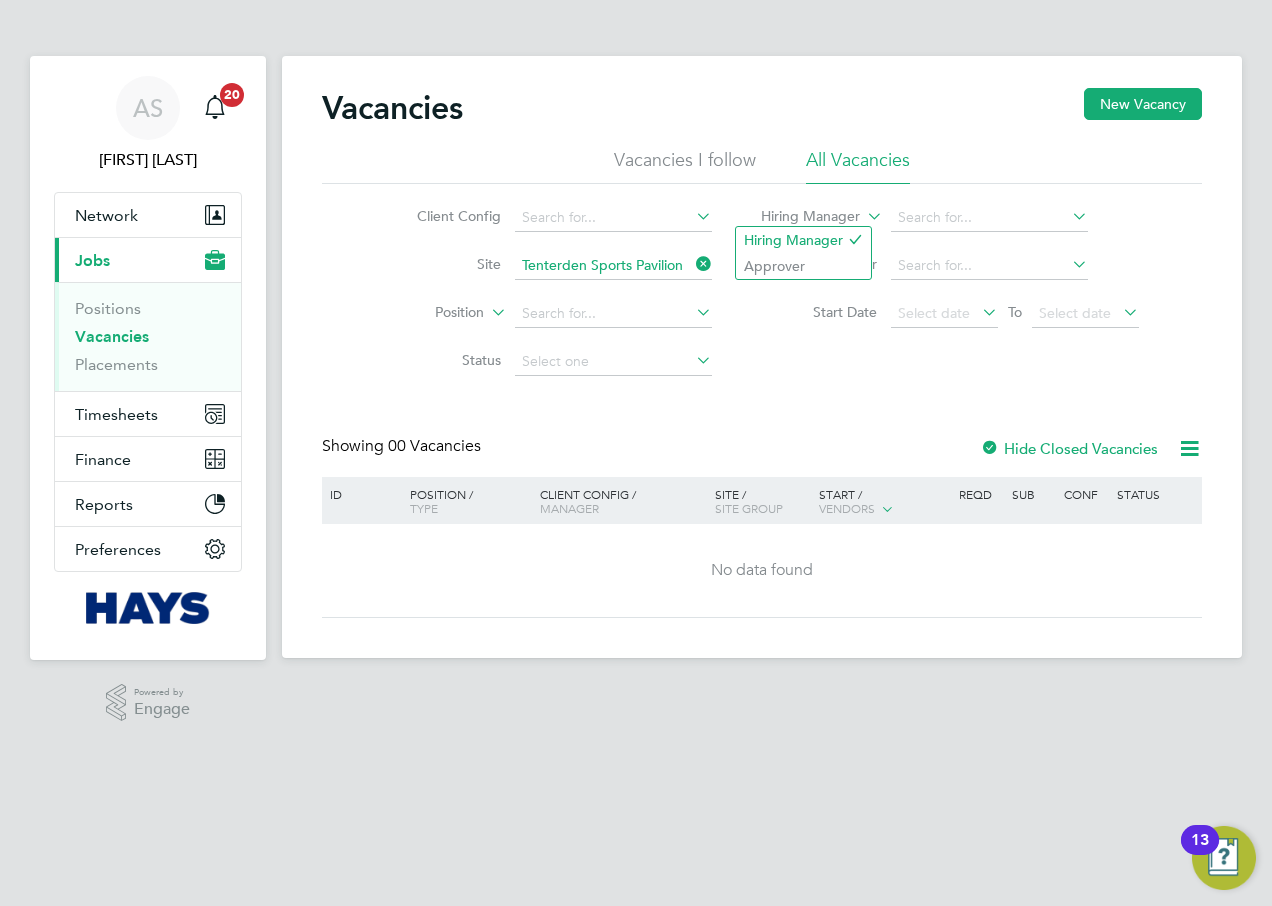 click 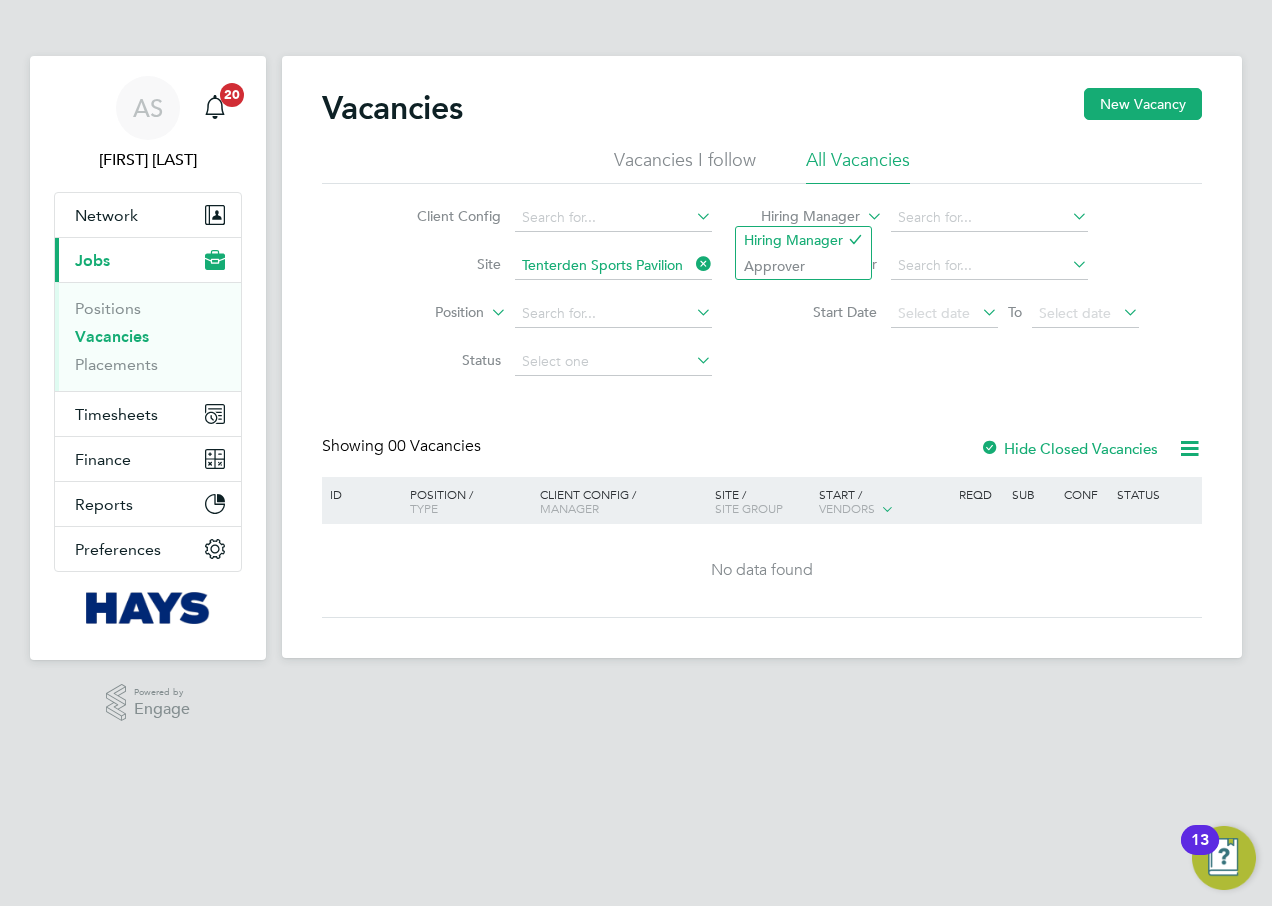 click 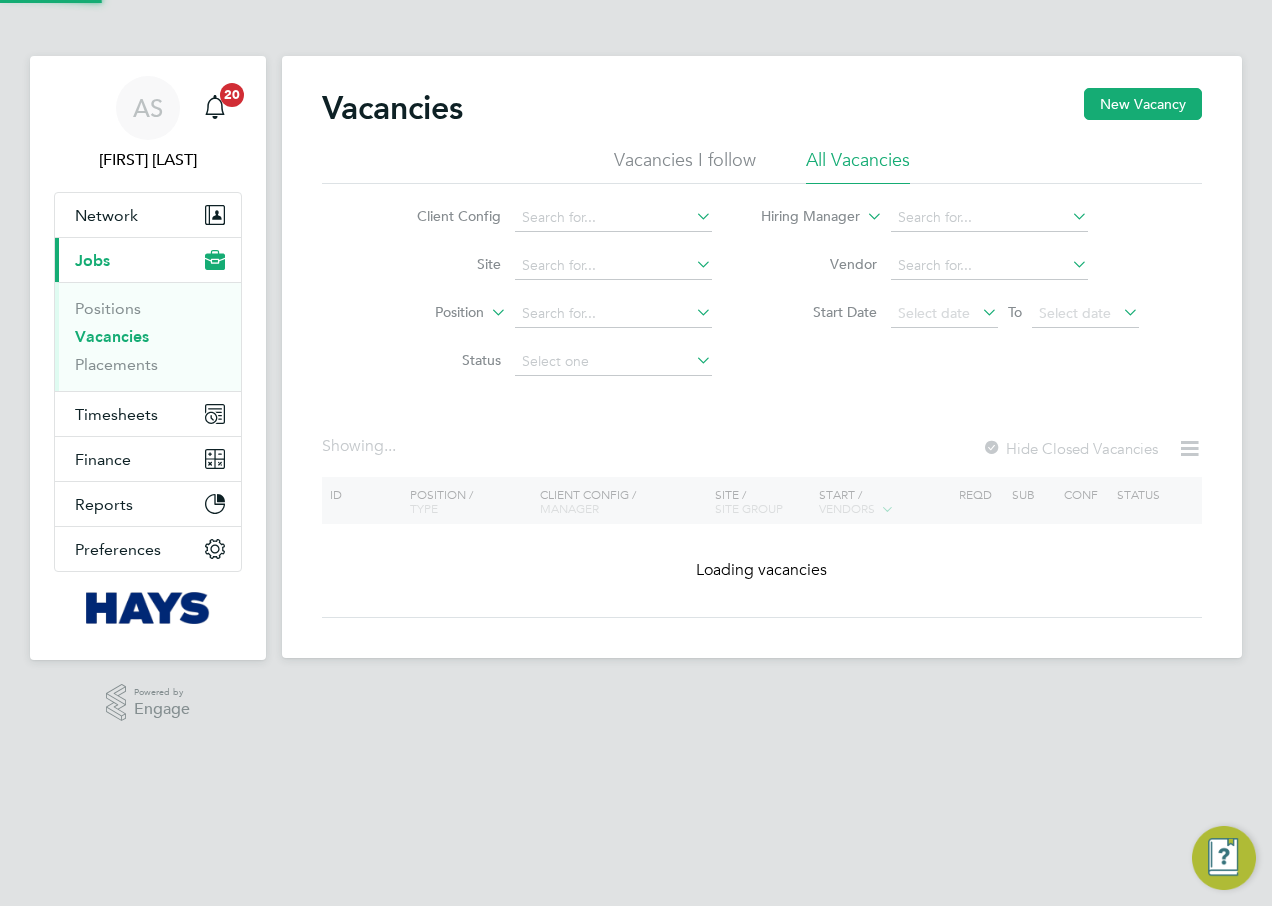 click on "Vacancies New Vacancy Vacancies I follow All Vacancies Client Config     Site     Position     Status   Hiring Manager     Vendor   Start Date
Select date
To
Select date
Showing ...   Hide Closed Vacancies ID  Position / Type   Client Config / Manager Site / Site Group Start / Vendors   Reqd Sub Conf Status Loading vacancies Show  30  more" 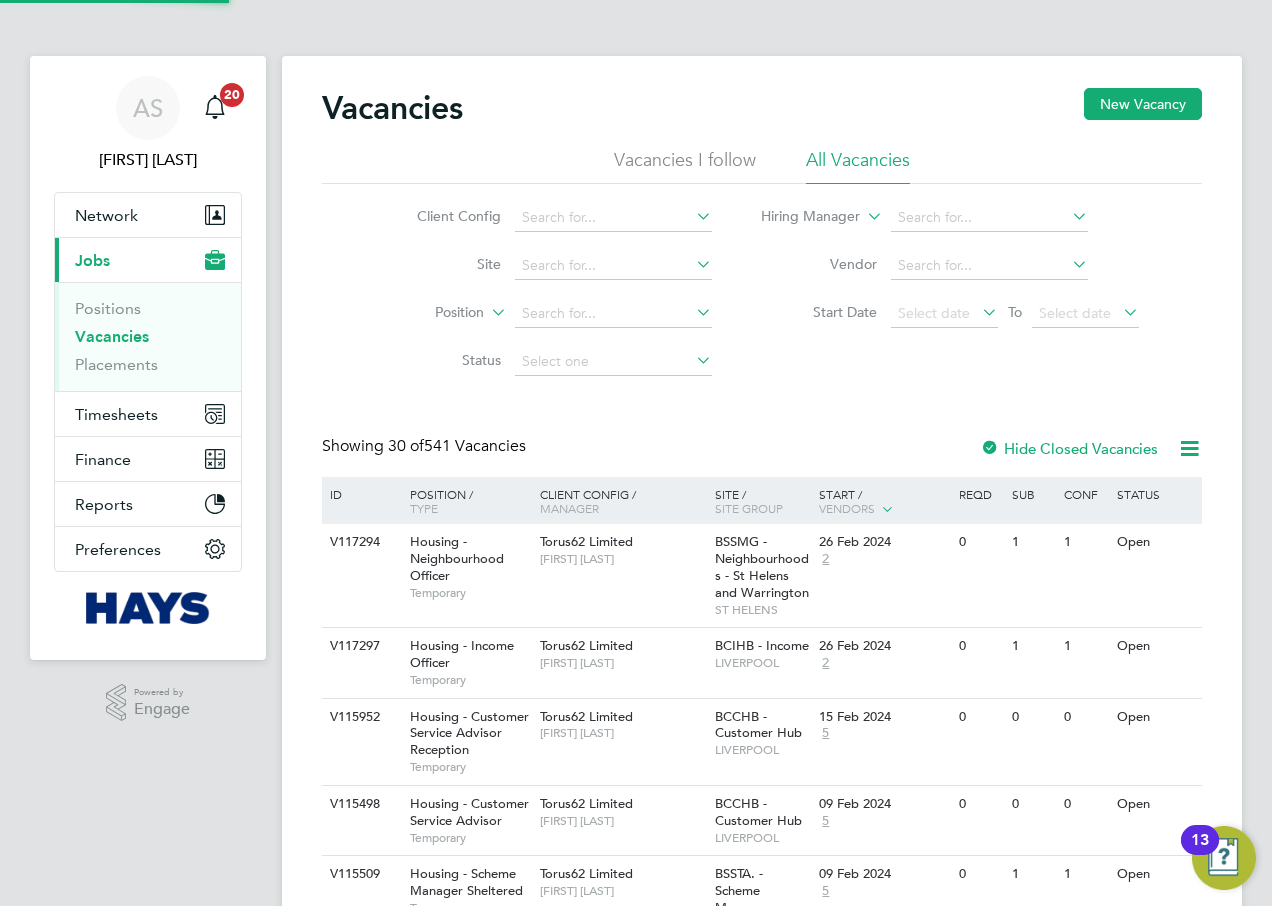 click on "All Vacancies" 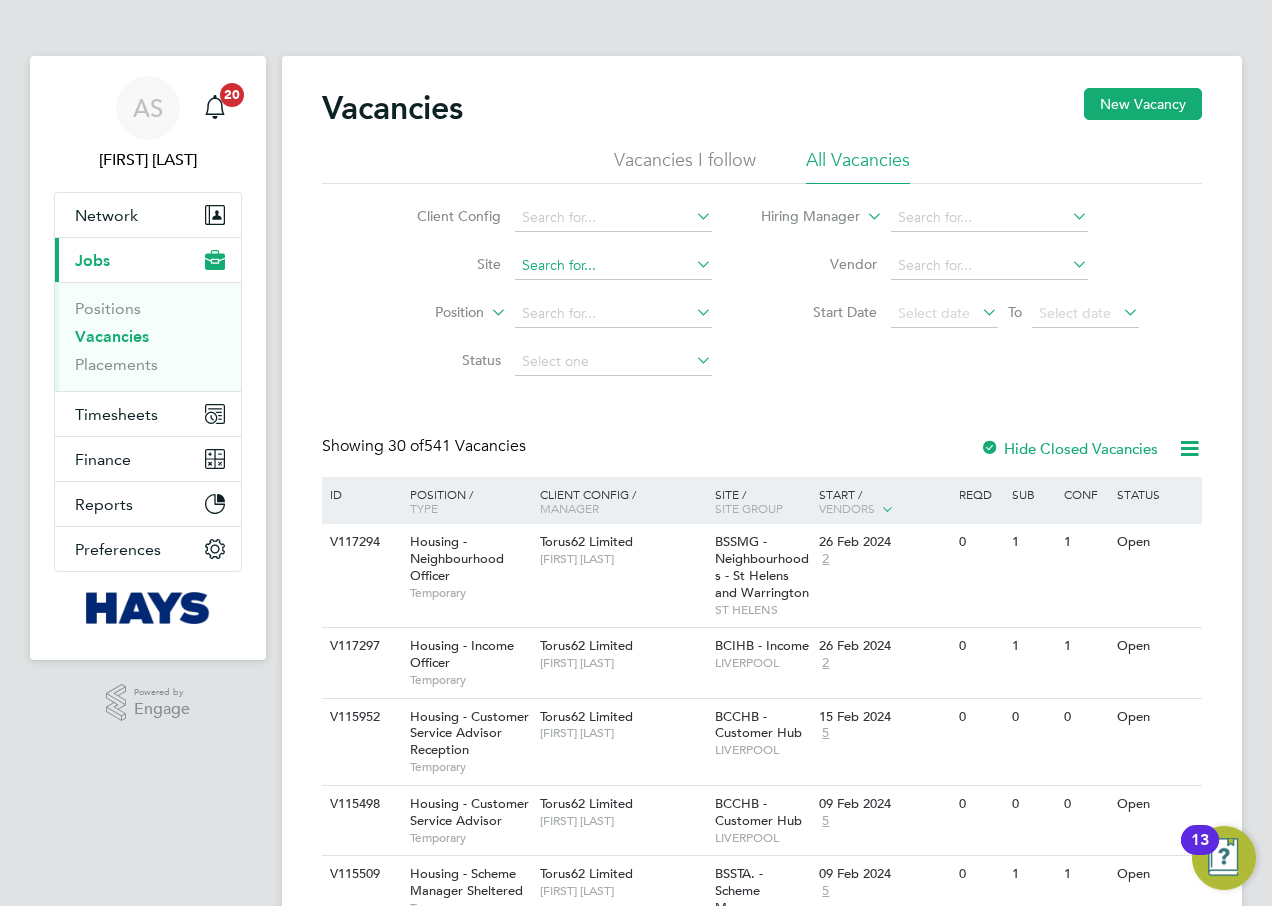 click 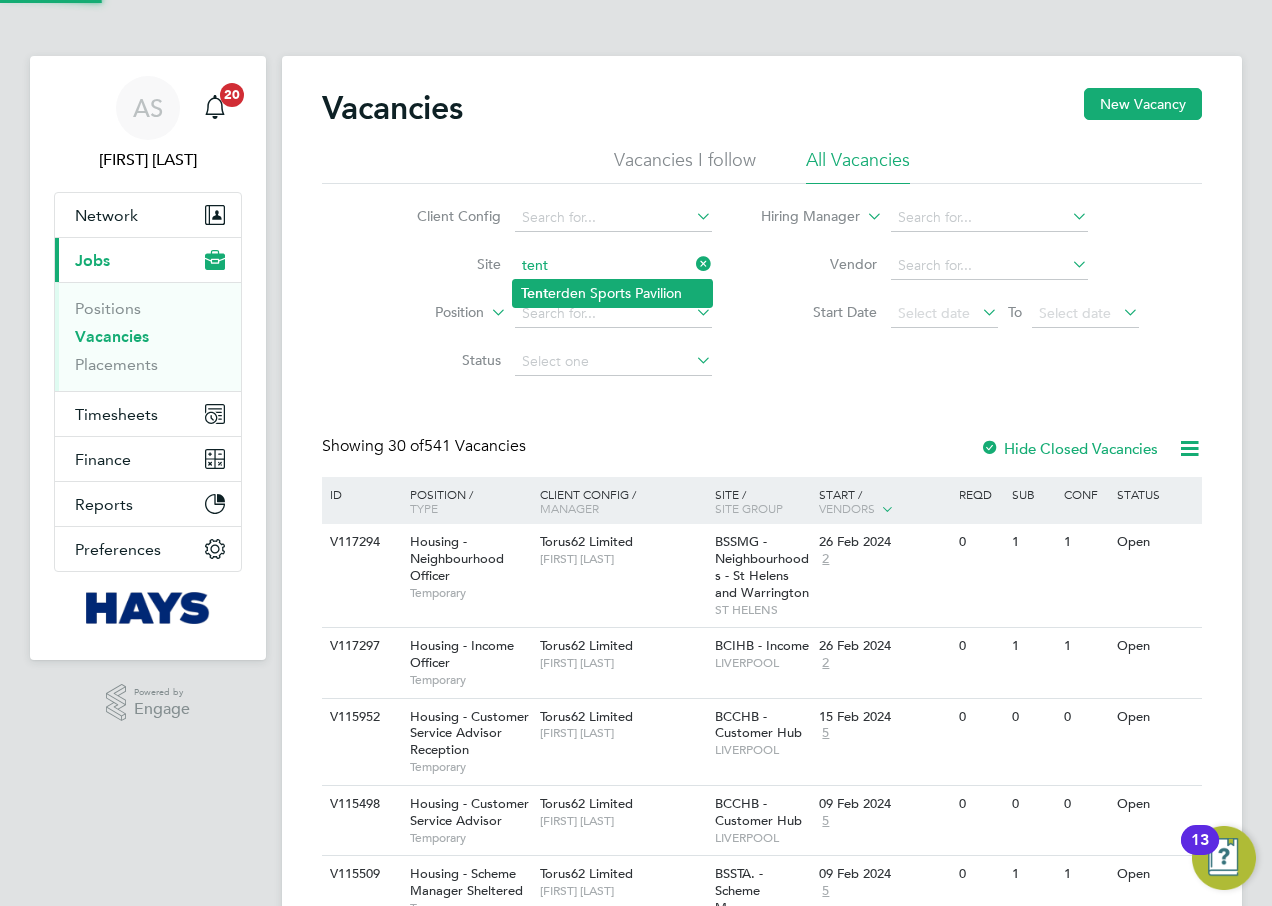 click on "Tent erden Sports Pavilion" 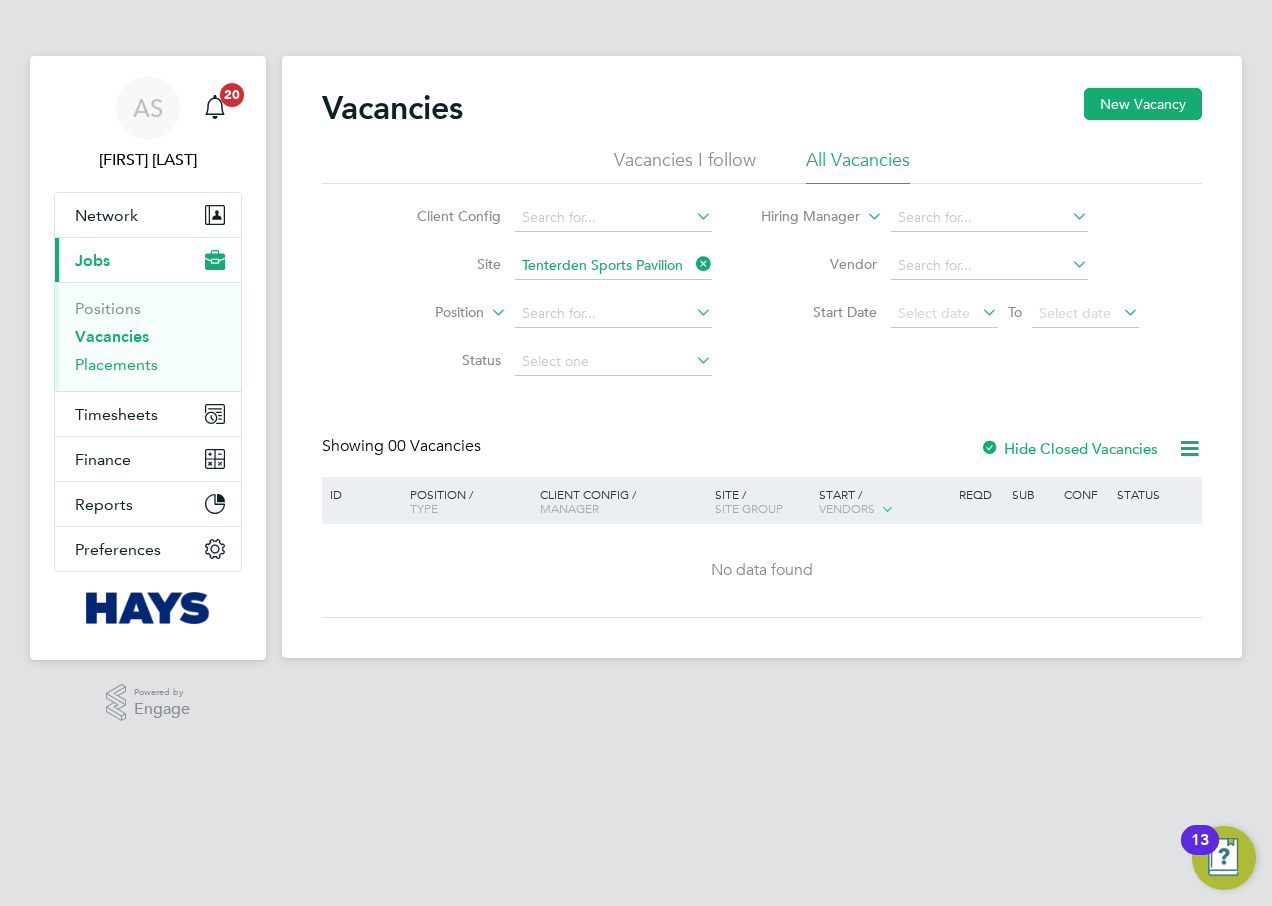 click on "Placements" at bounding box center (116, 364) 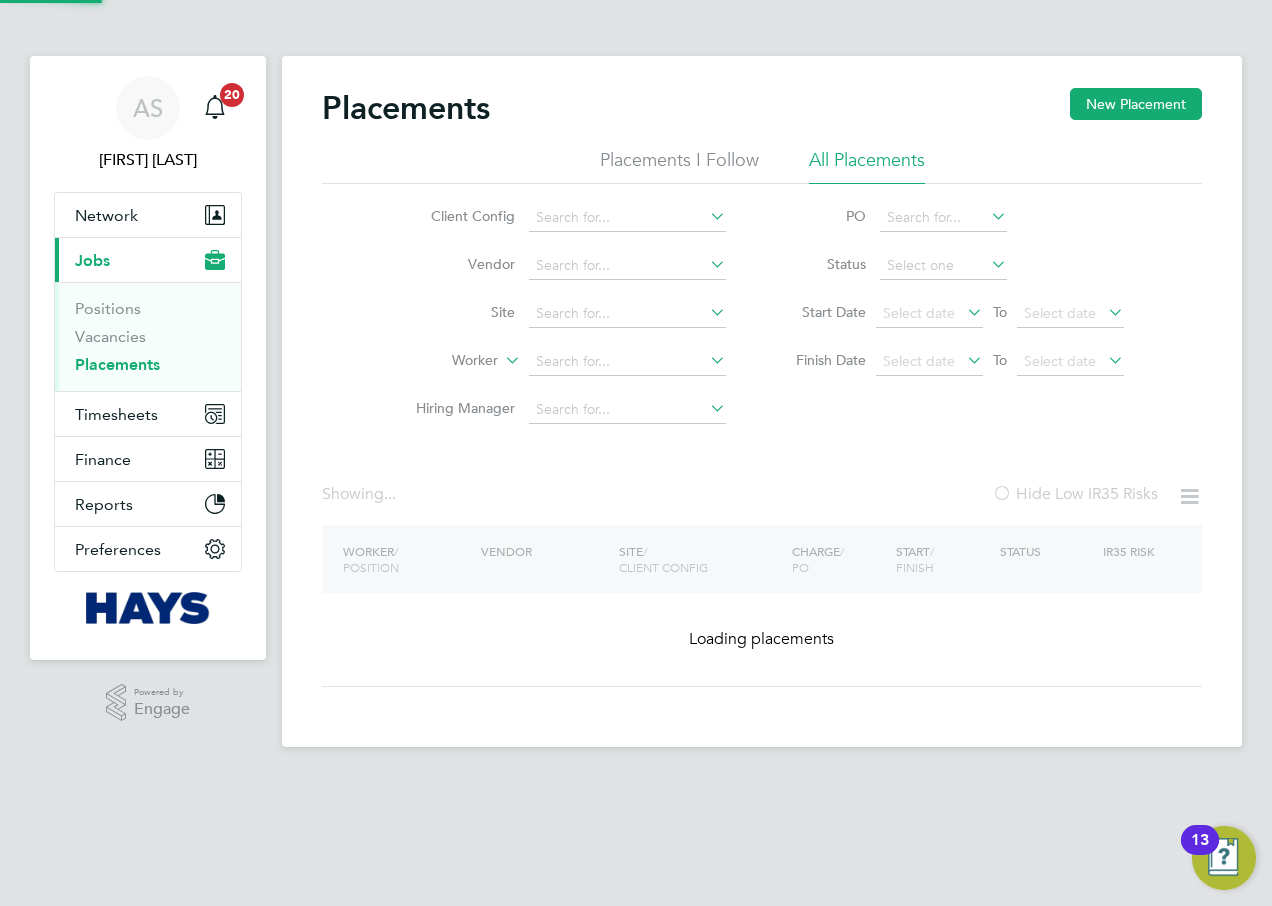 click on "Site" 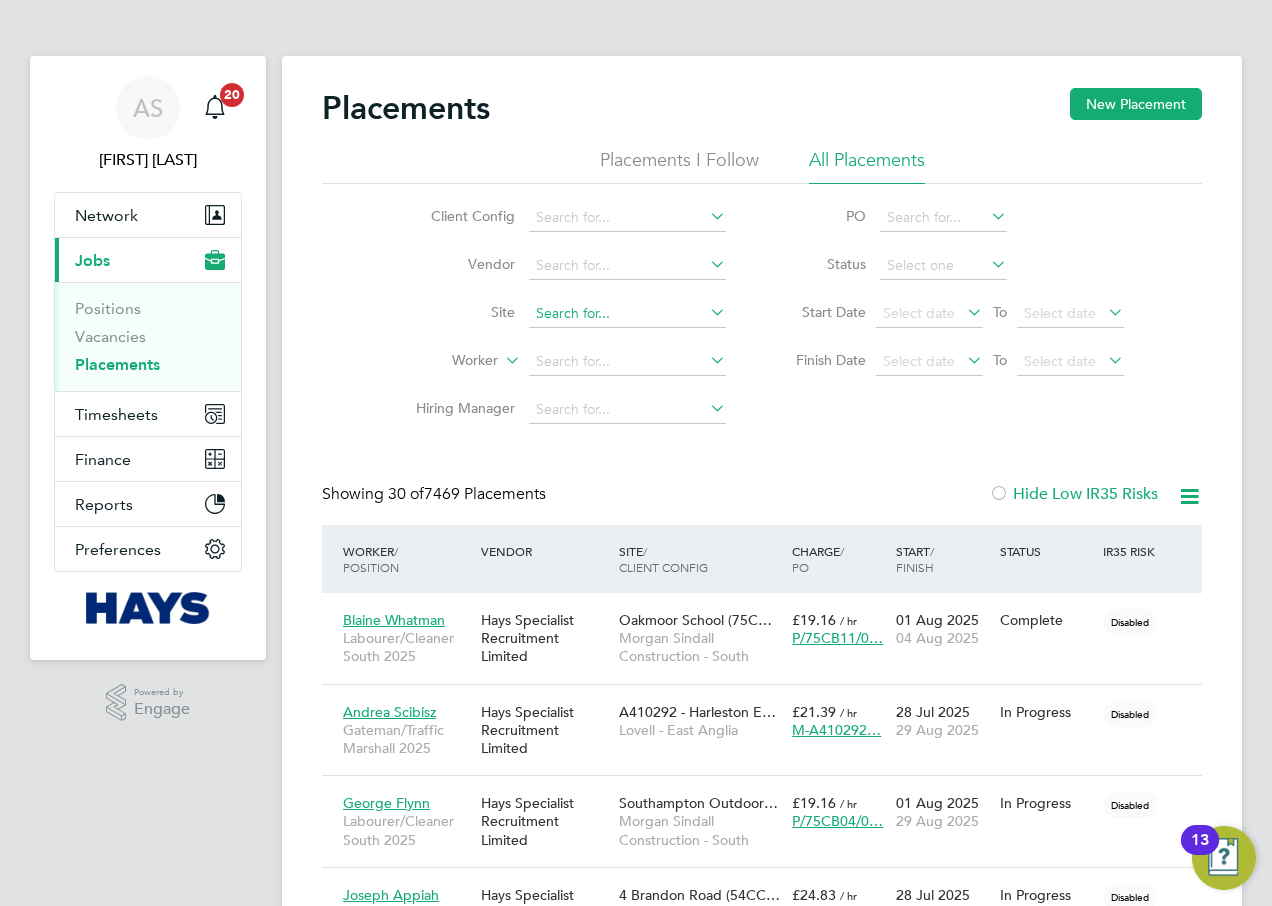 click 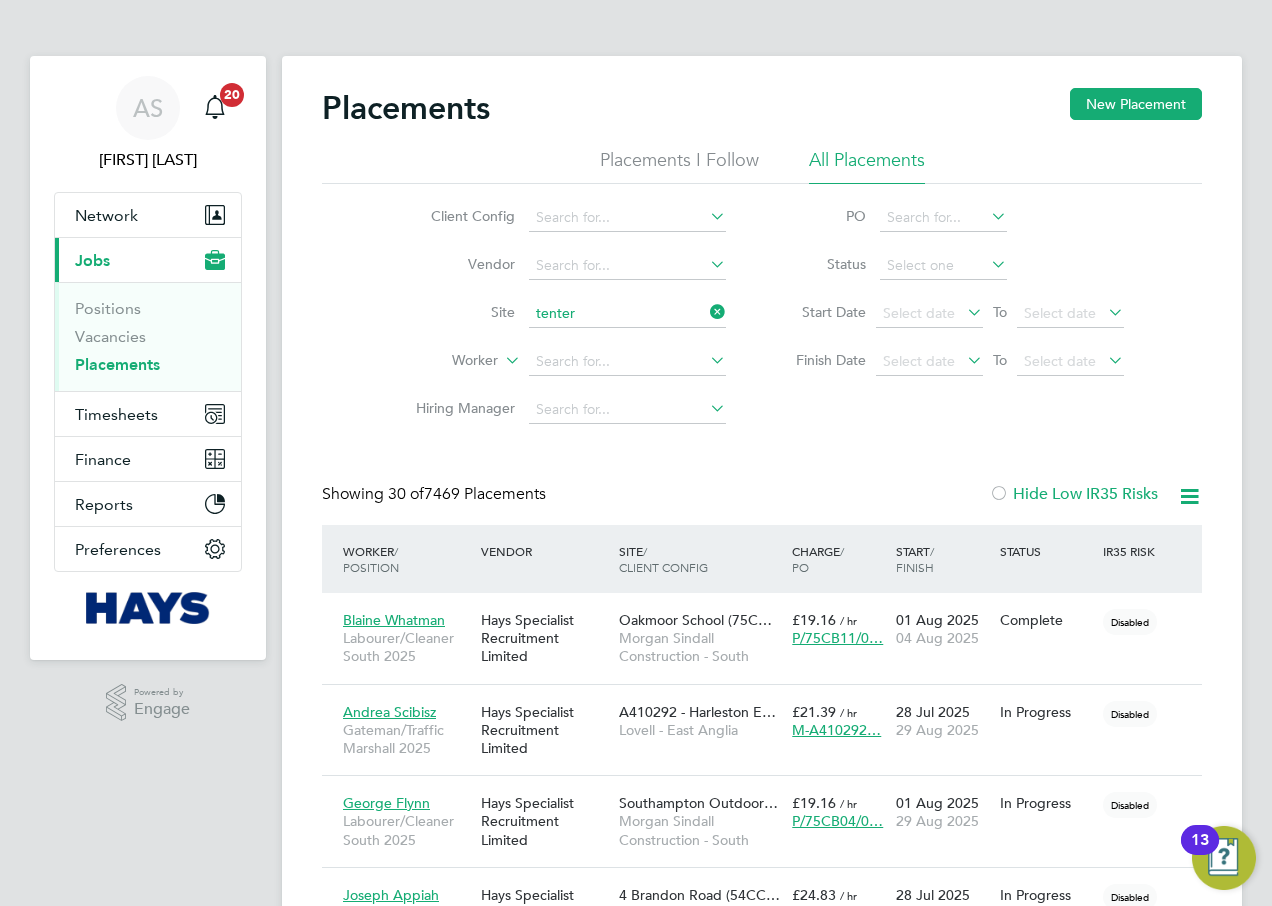 click on "Tenter den Sports Pavilion" 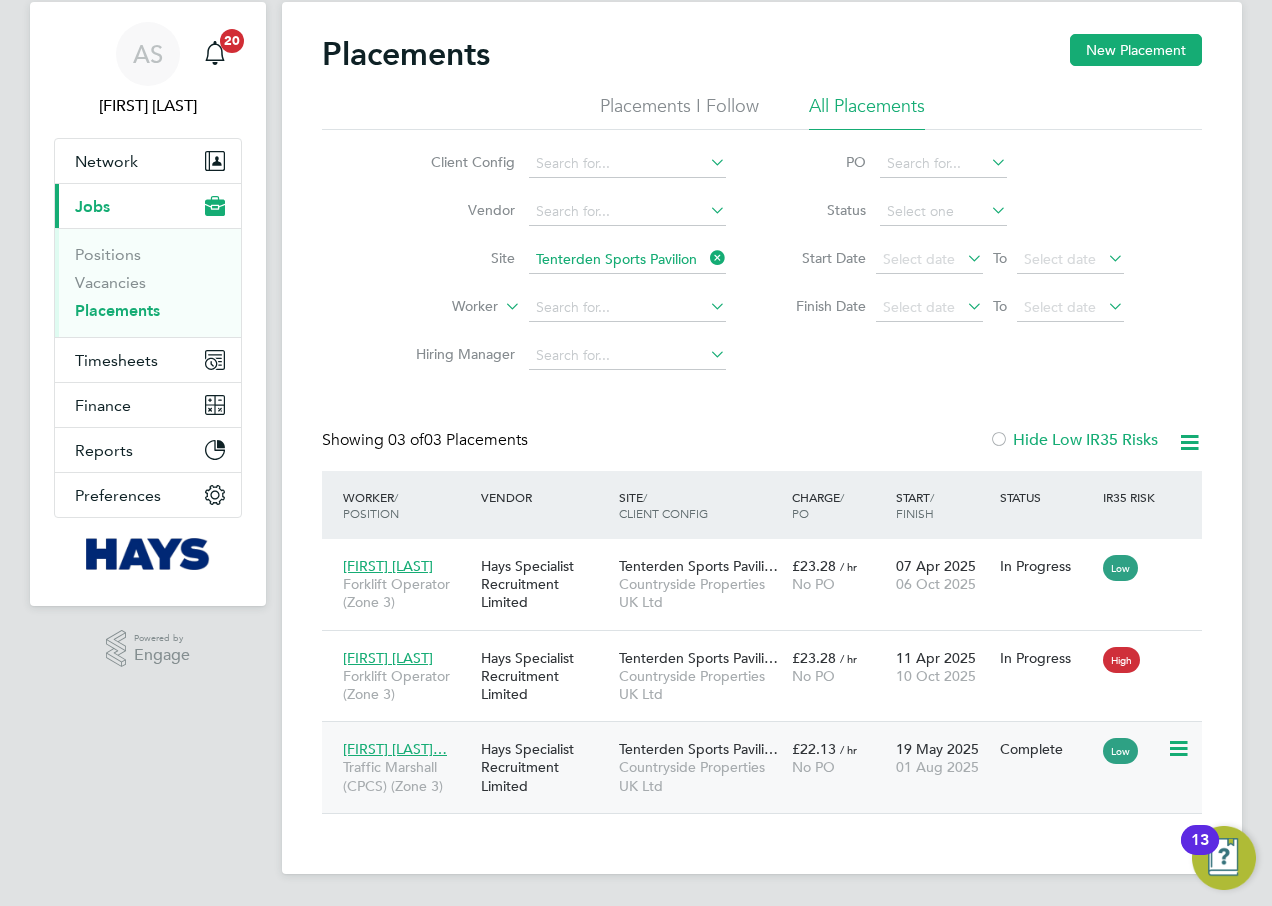 click 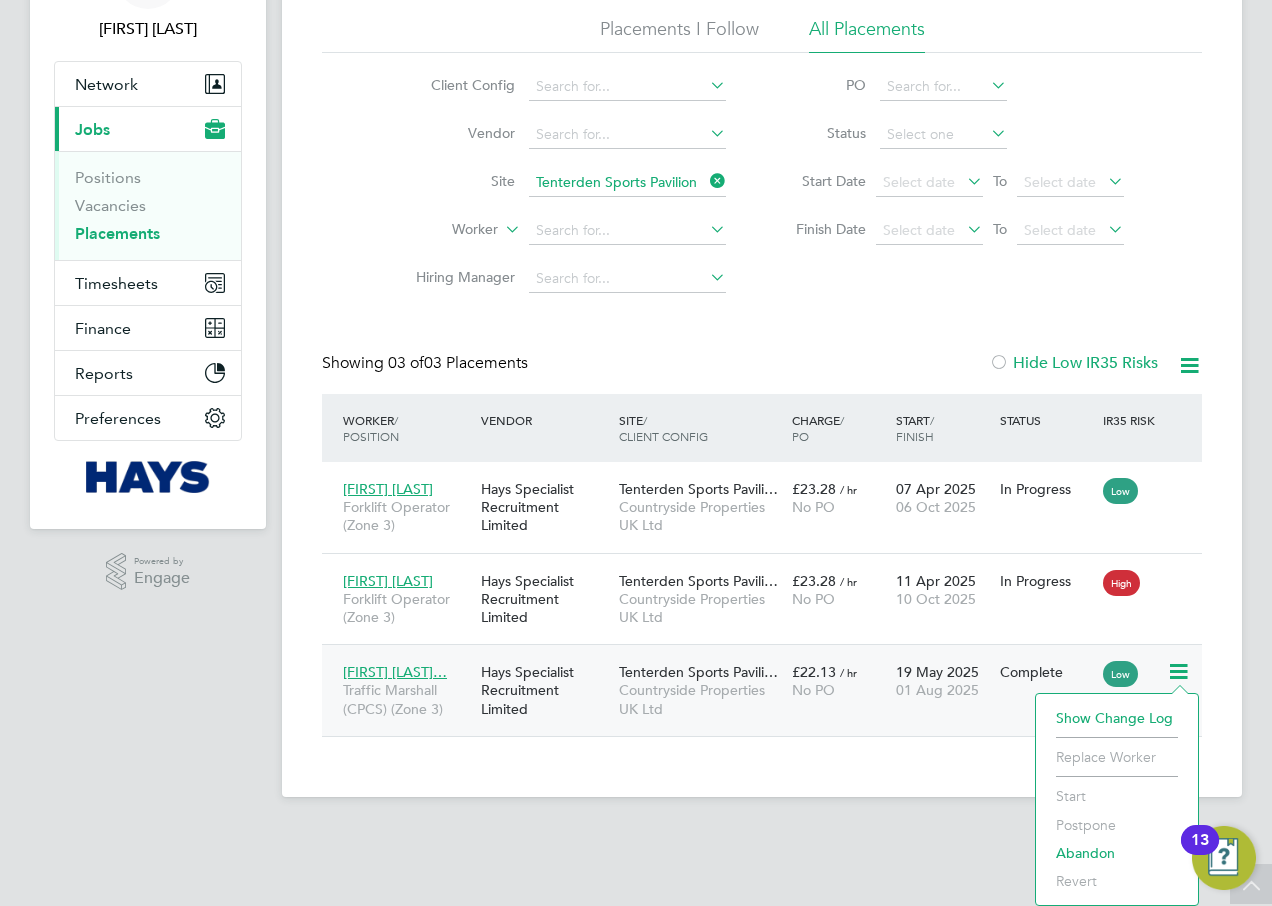 click 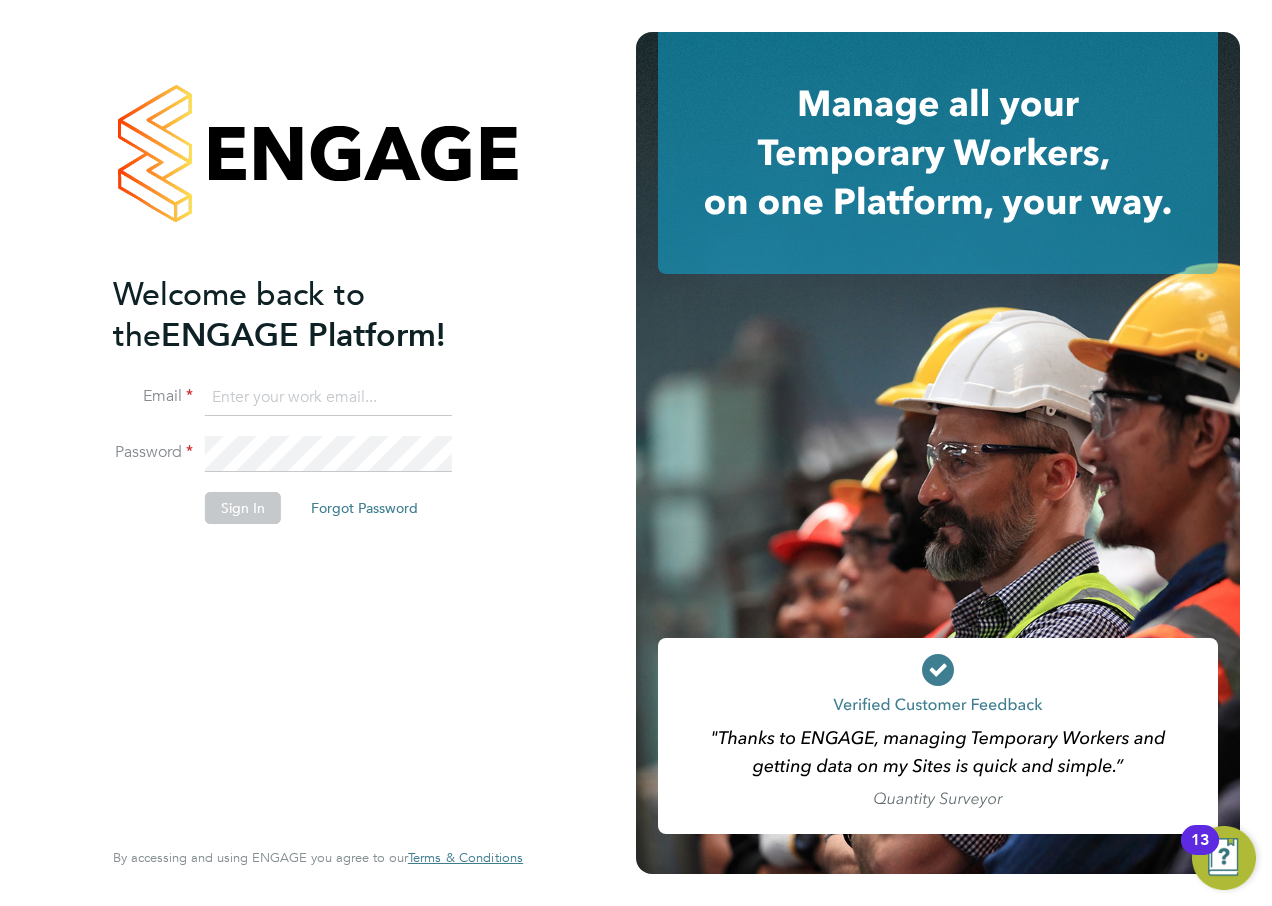scroll, scrollTop: 0, scrollLeft: 0, axis: both 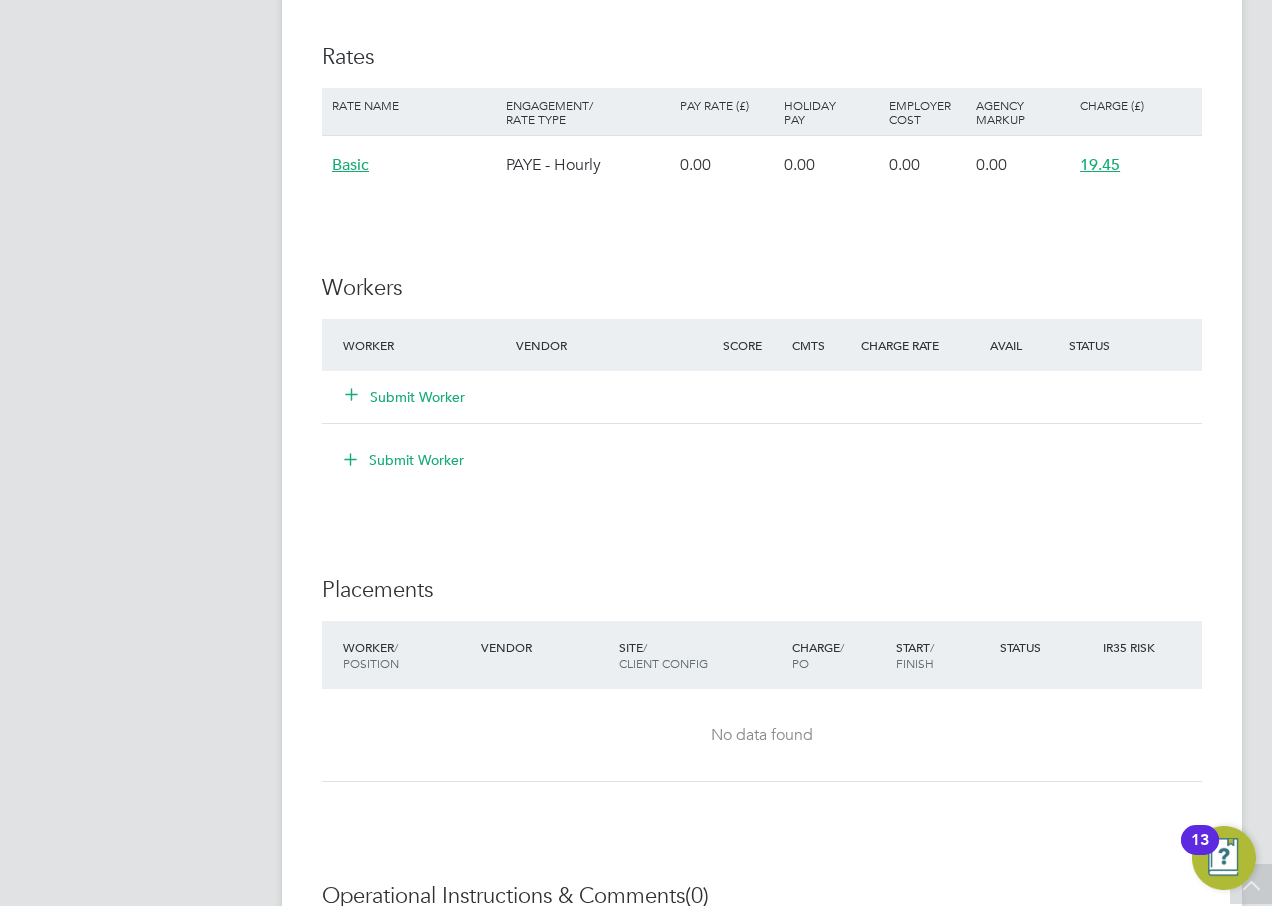 click on "Submit Worker" 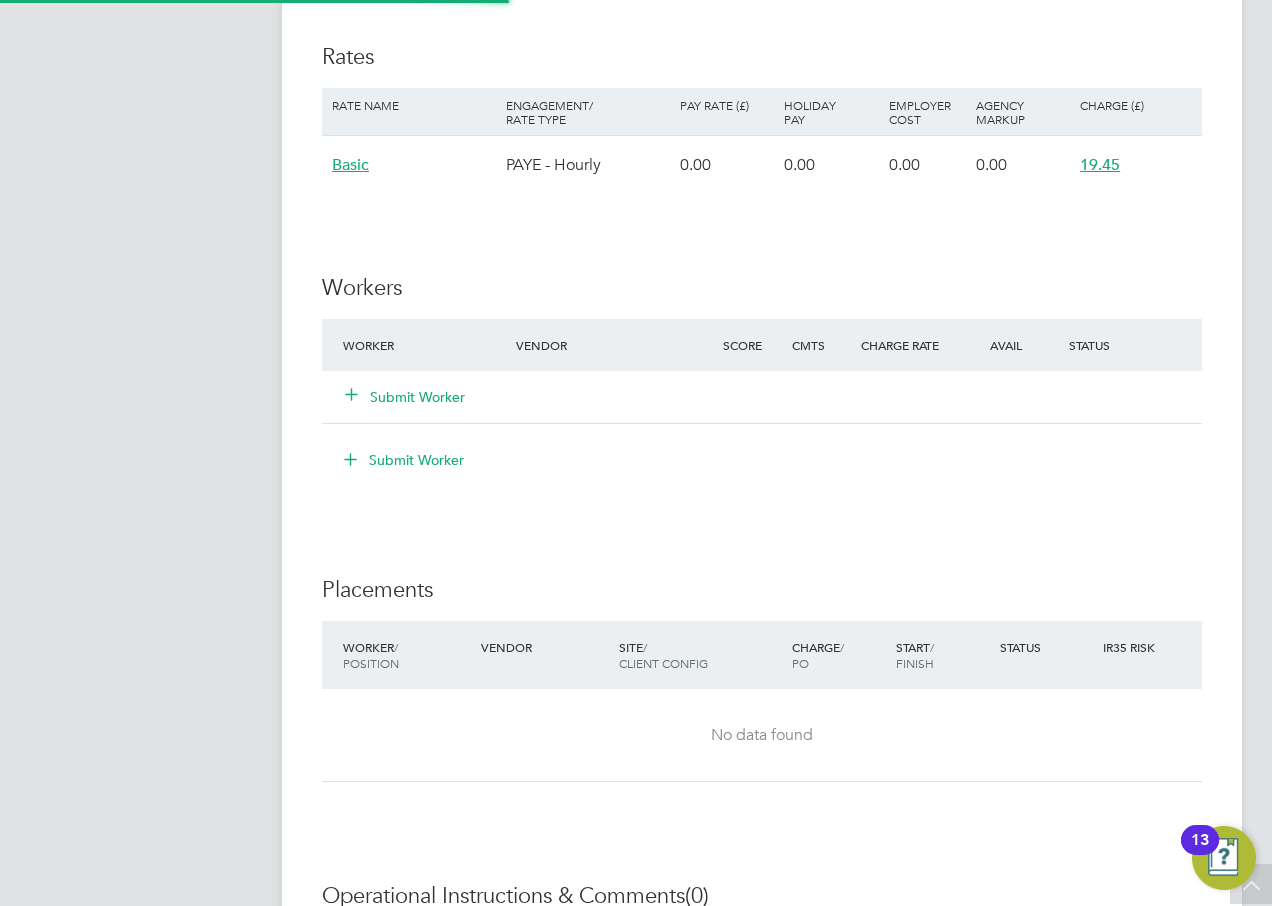 scroll, scrollTop: 10, scrollLeft: 10, axis: both 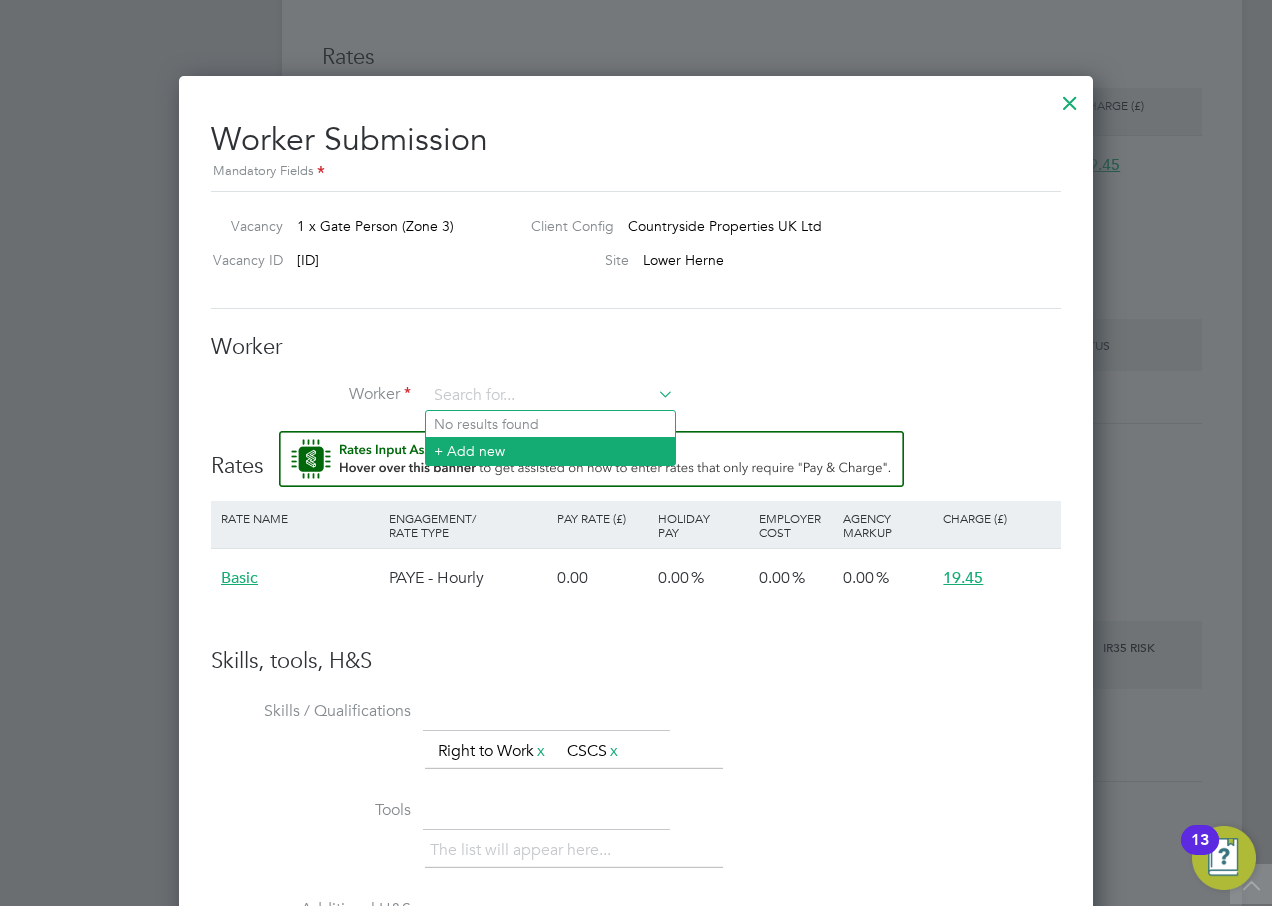 click on "+ Add new" 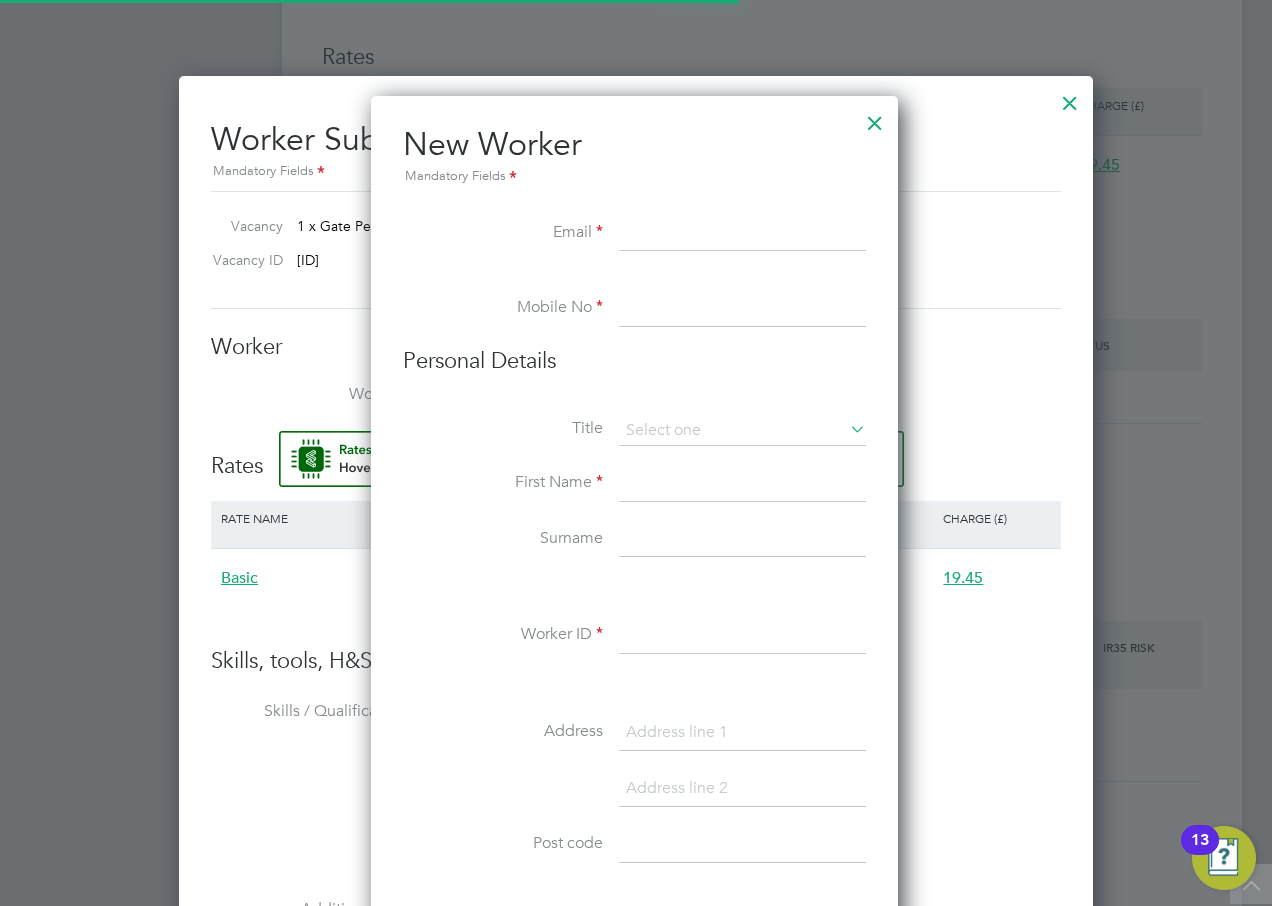 scroll, scrollTop: 10, scrollLeft: 10, axis: both 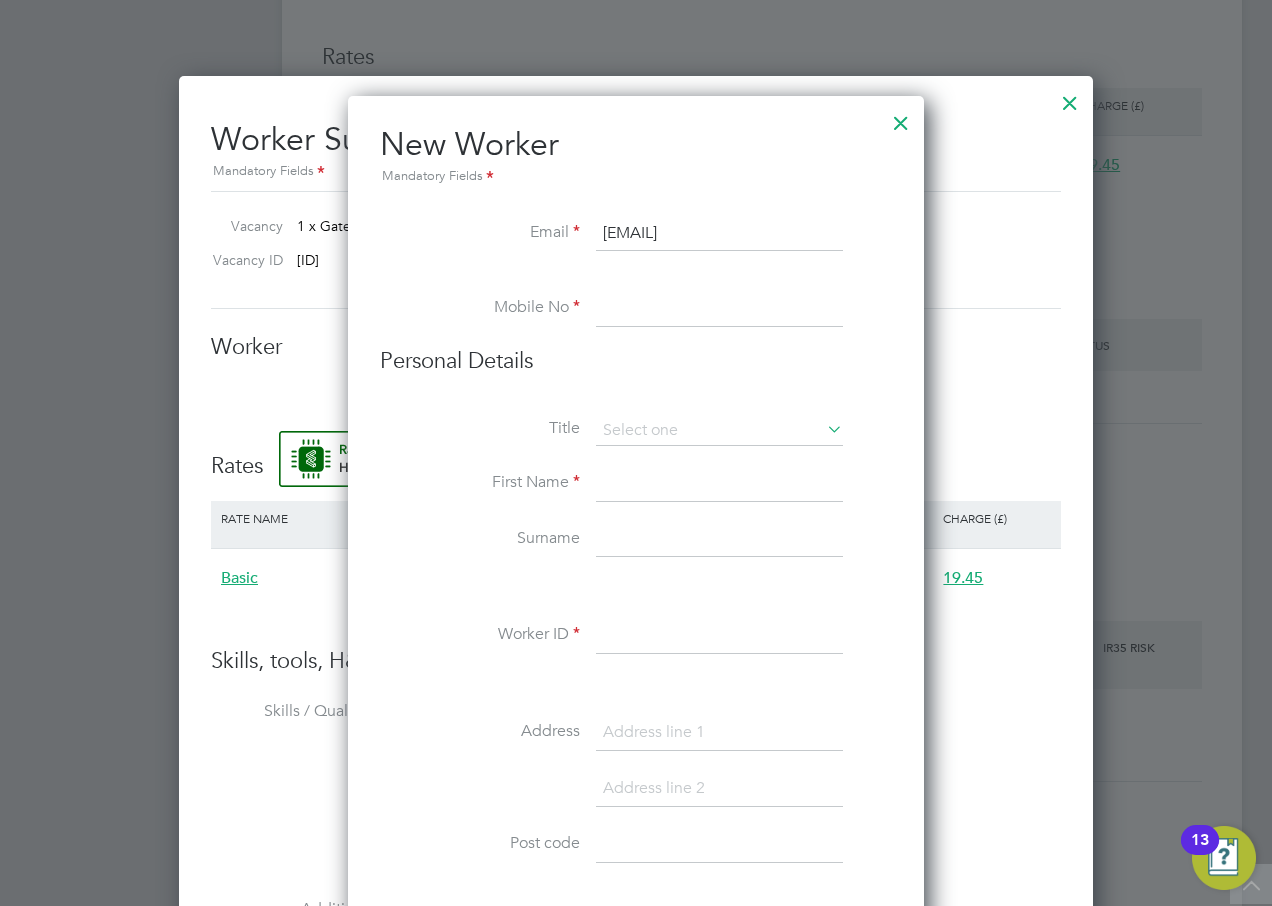 type on "[EMAIL]" 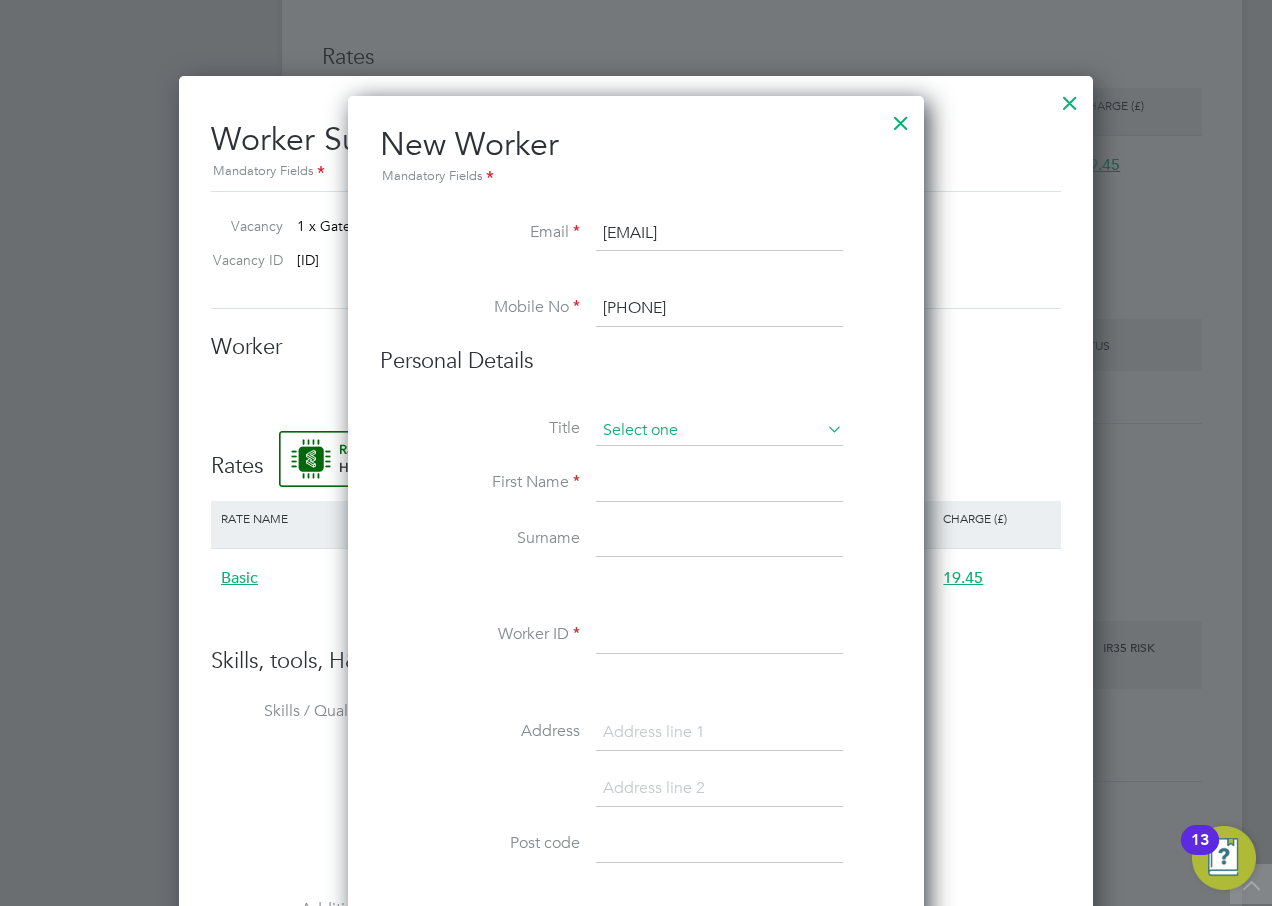 type on "[PHONE]" 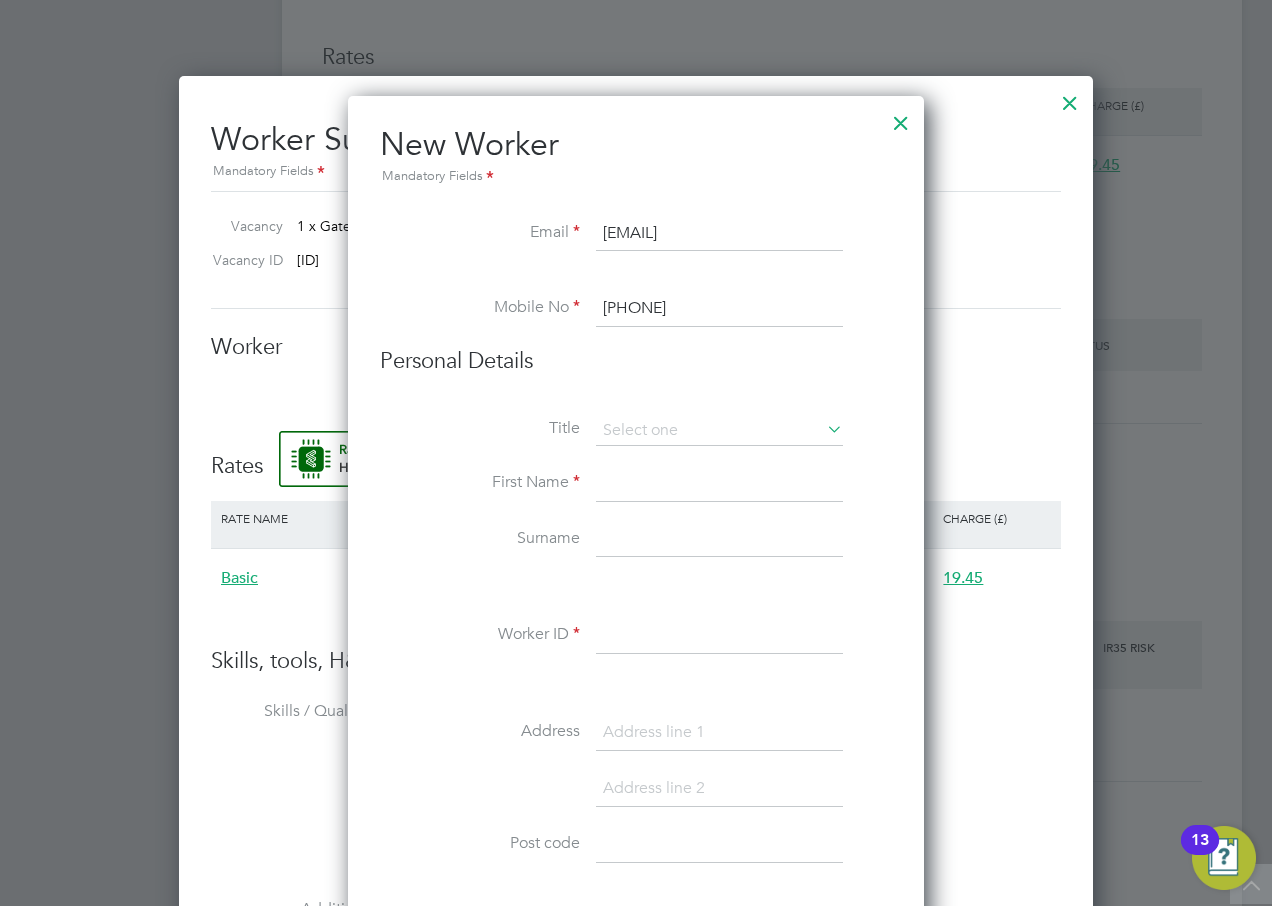 click on "Mr" 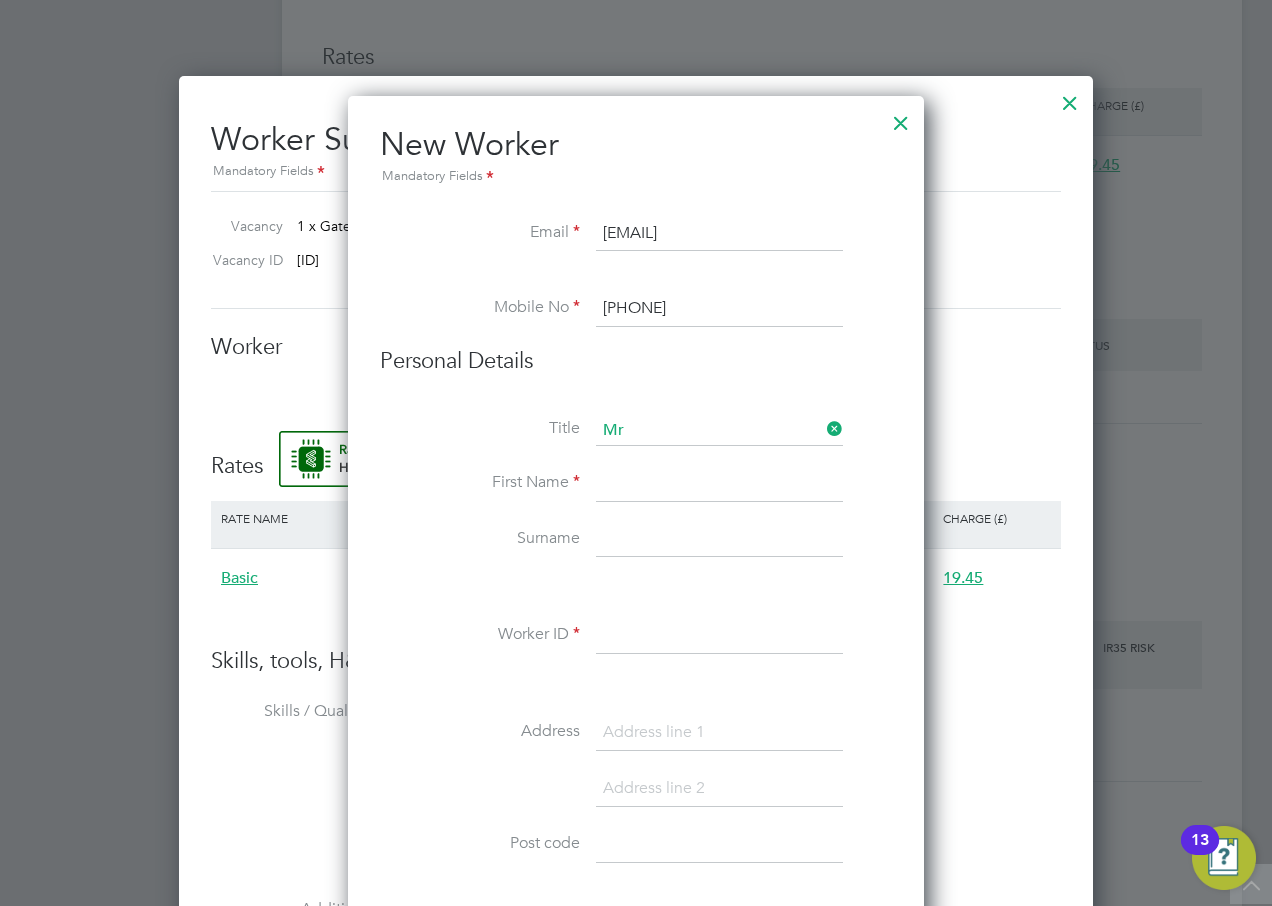 click at bounding box center [719, 484] 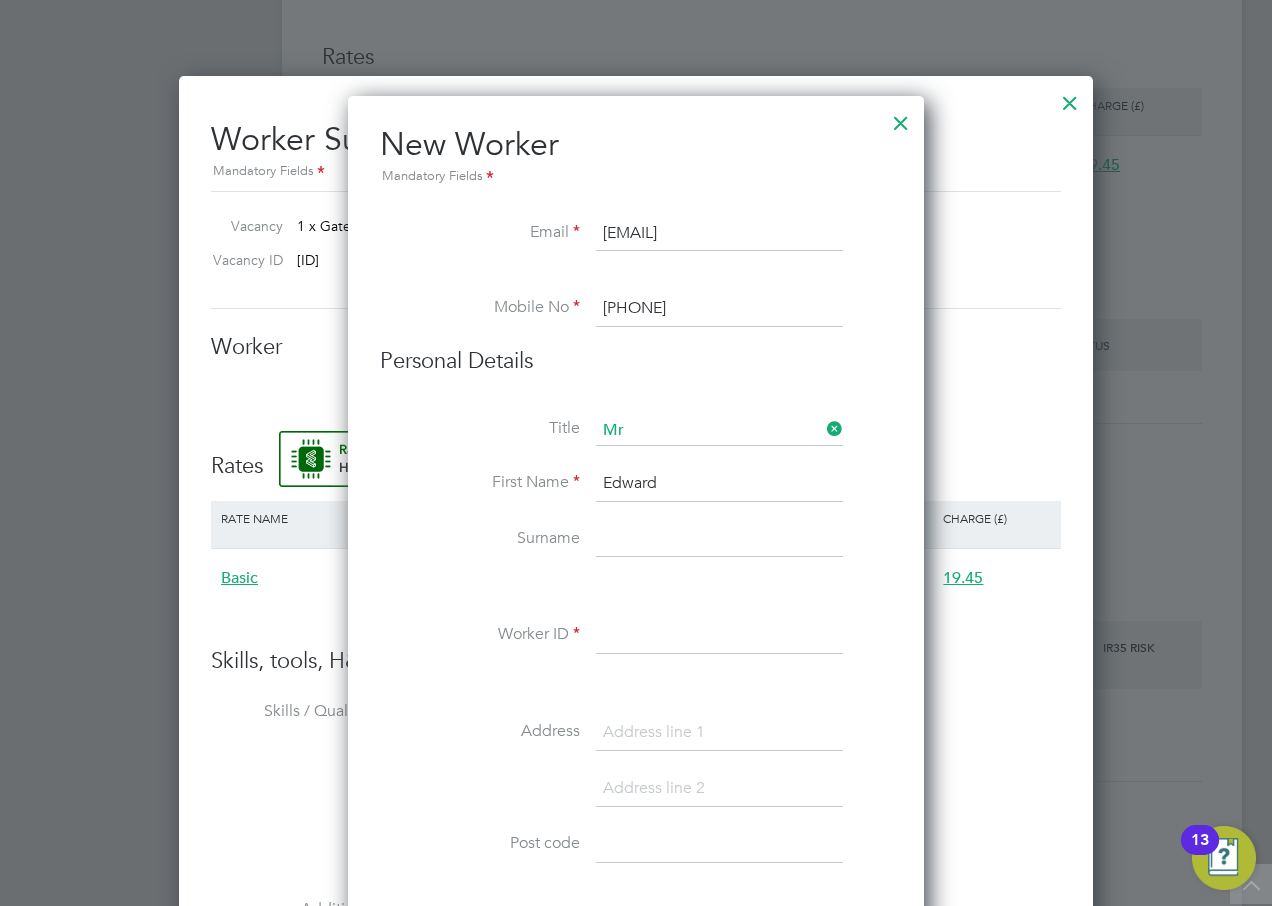 type on "Edward" 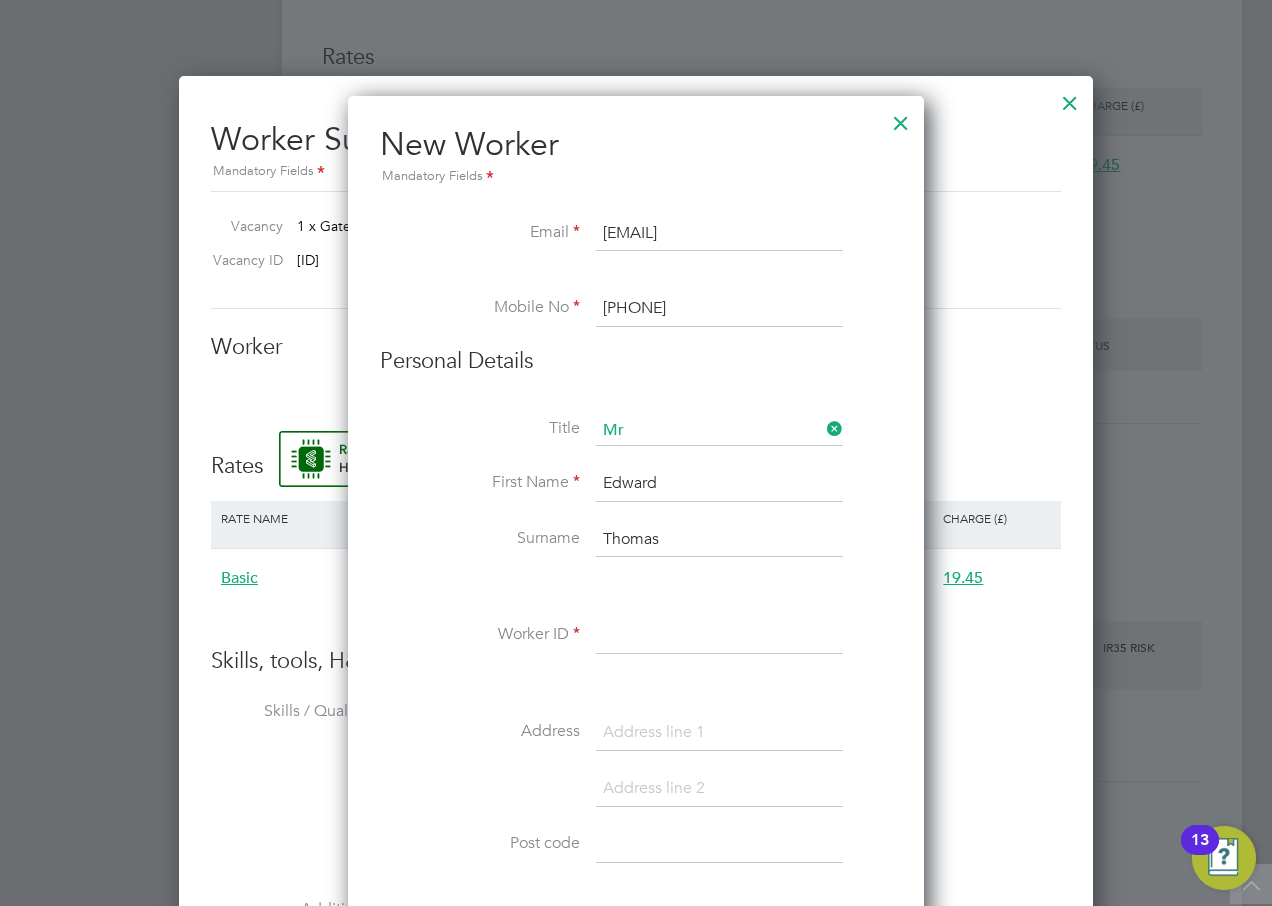 type on "thomas-dean" 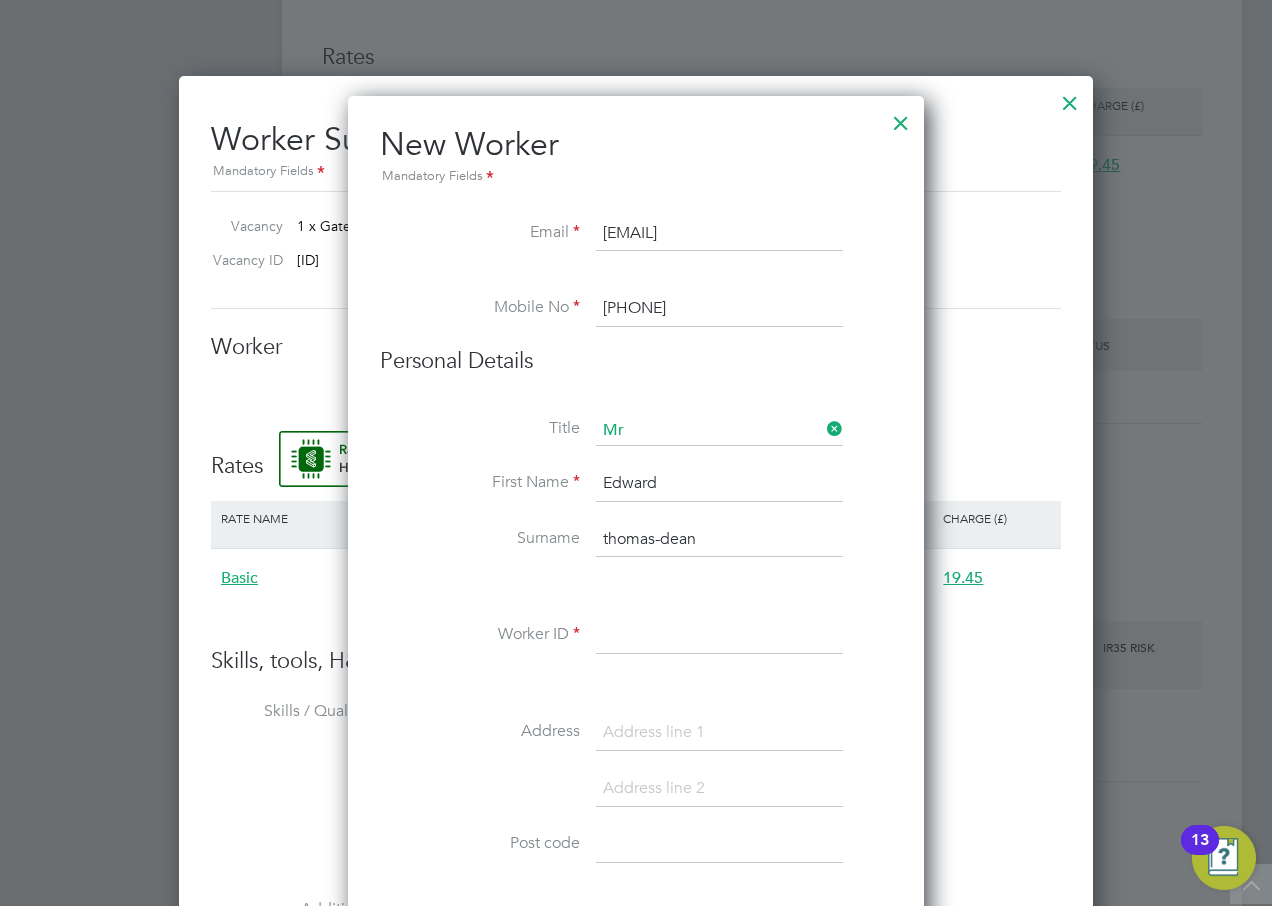click at bounding box center (719, 636) 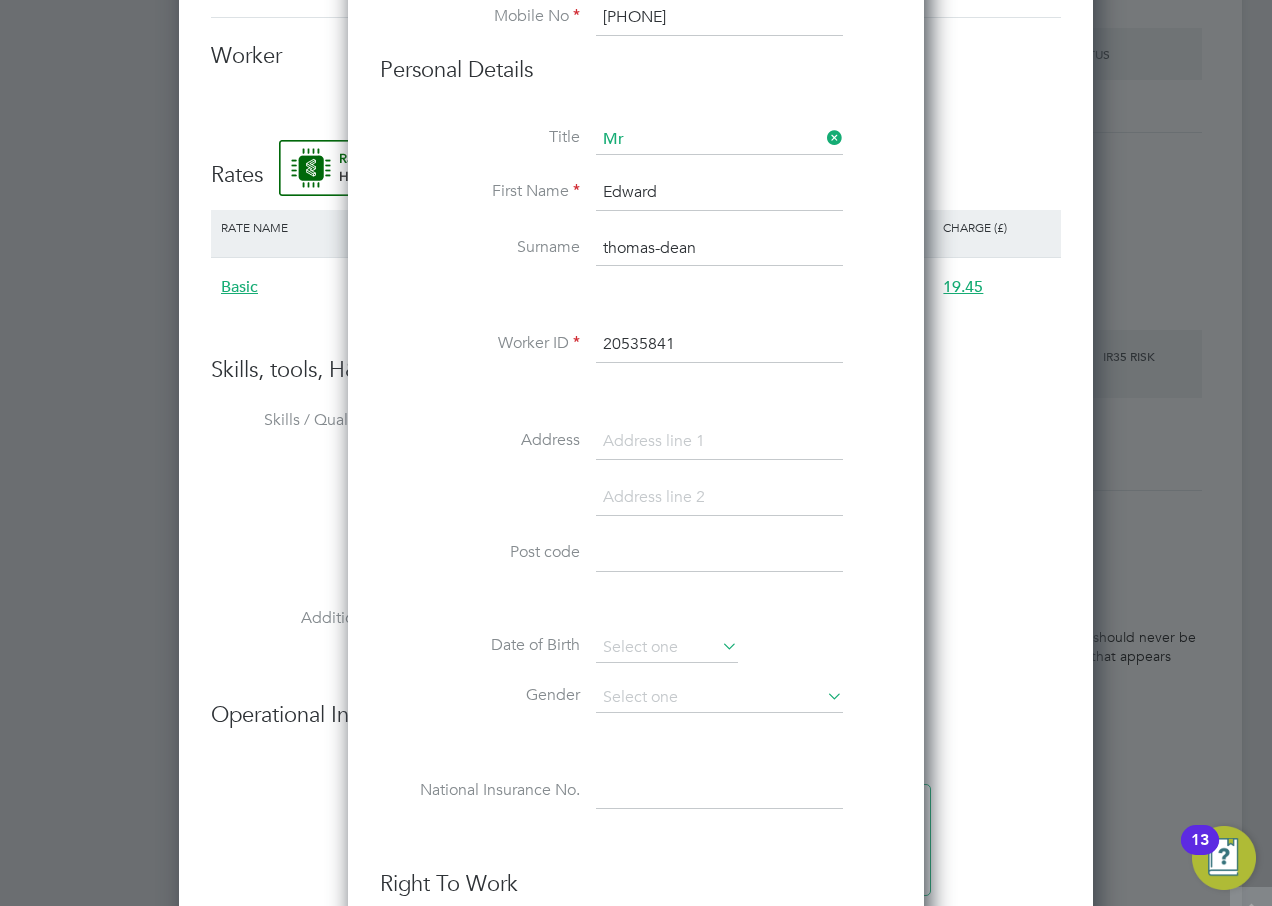scroll, scrollTop: 1800, scrollLeft: 0, axis: vertical 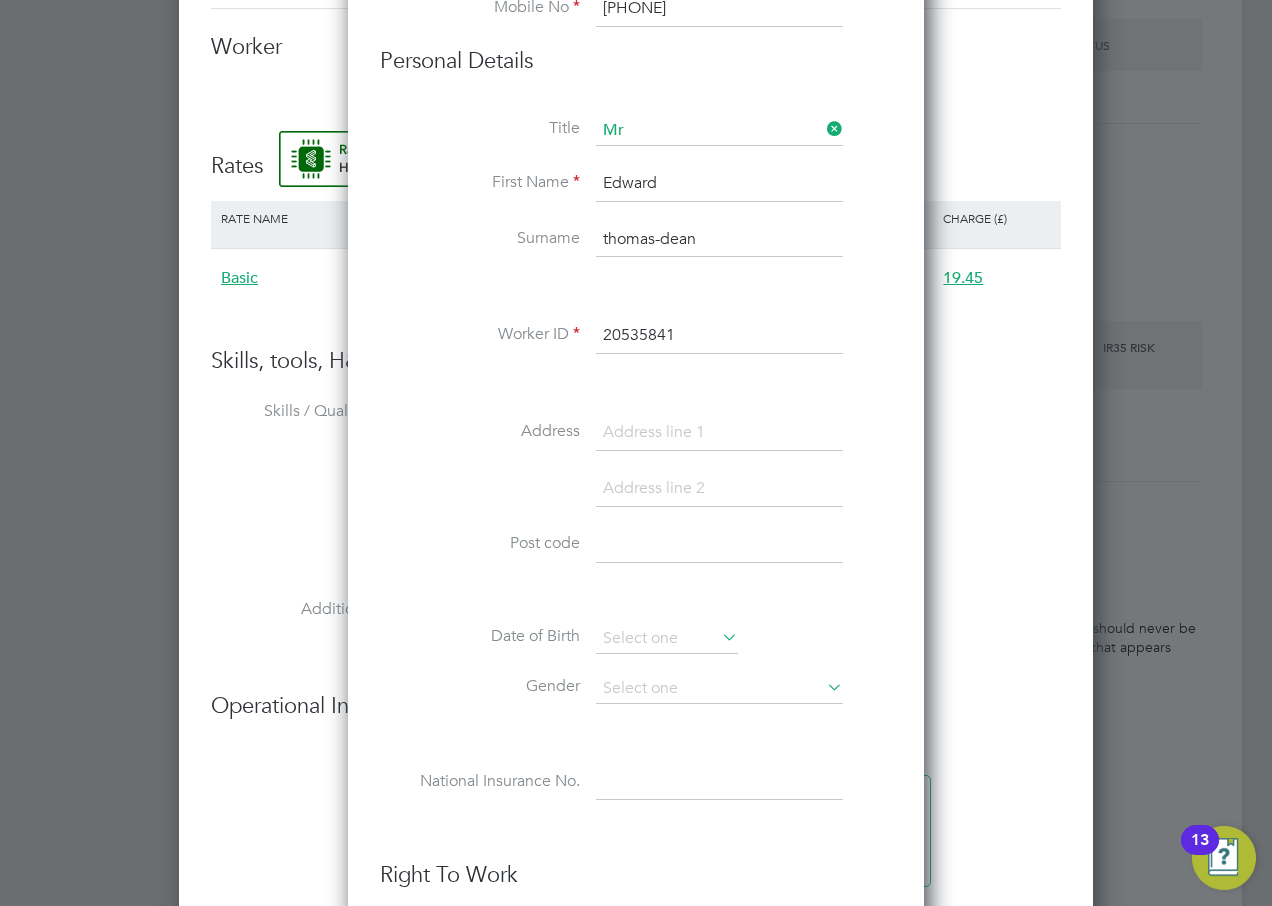 type on "20535841" 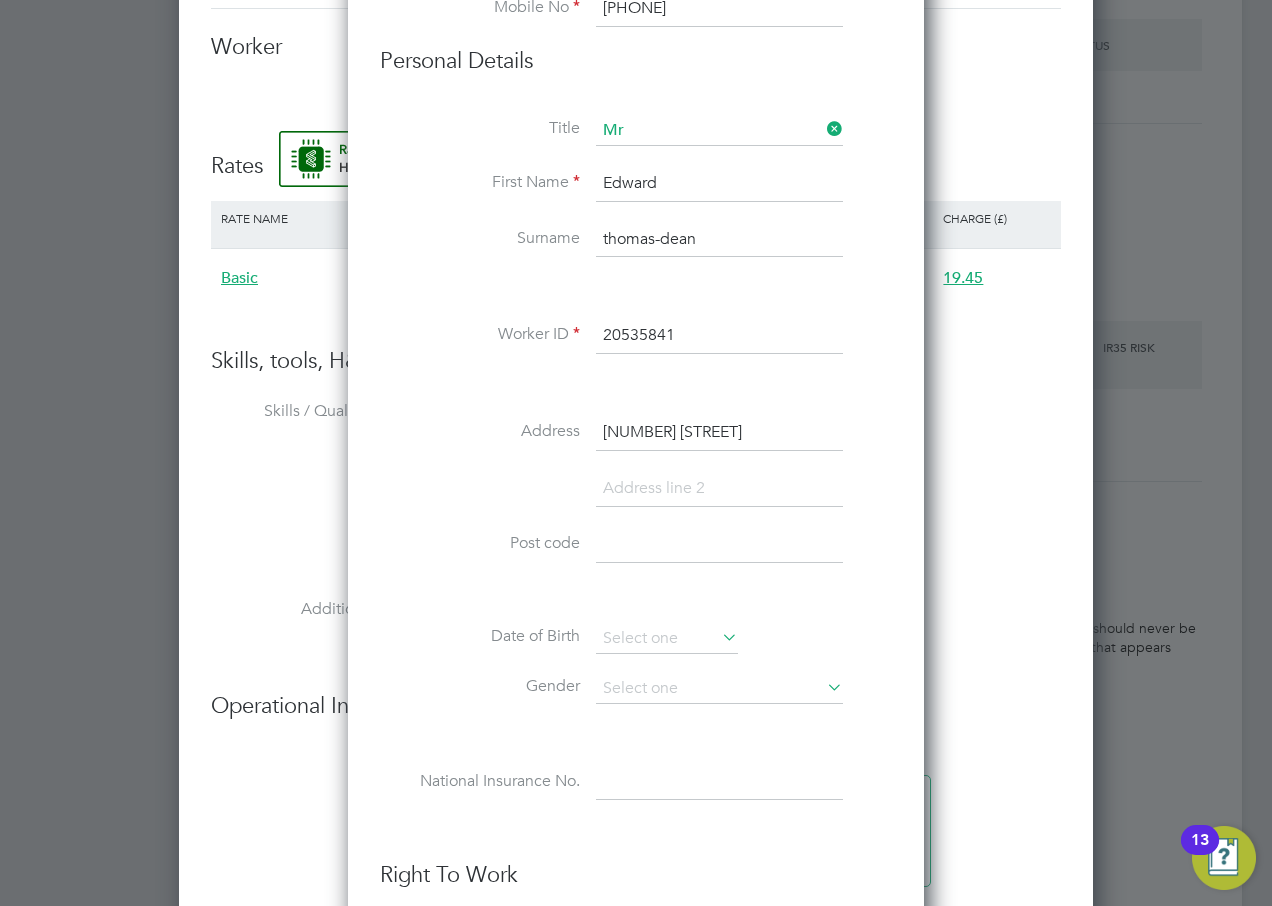 type on "[NUMBER] [STREET]" 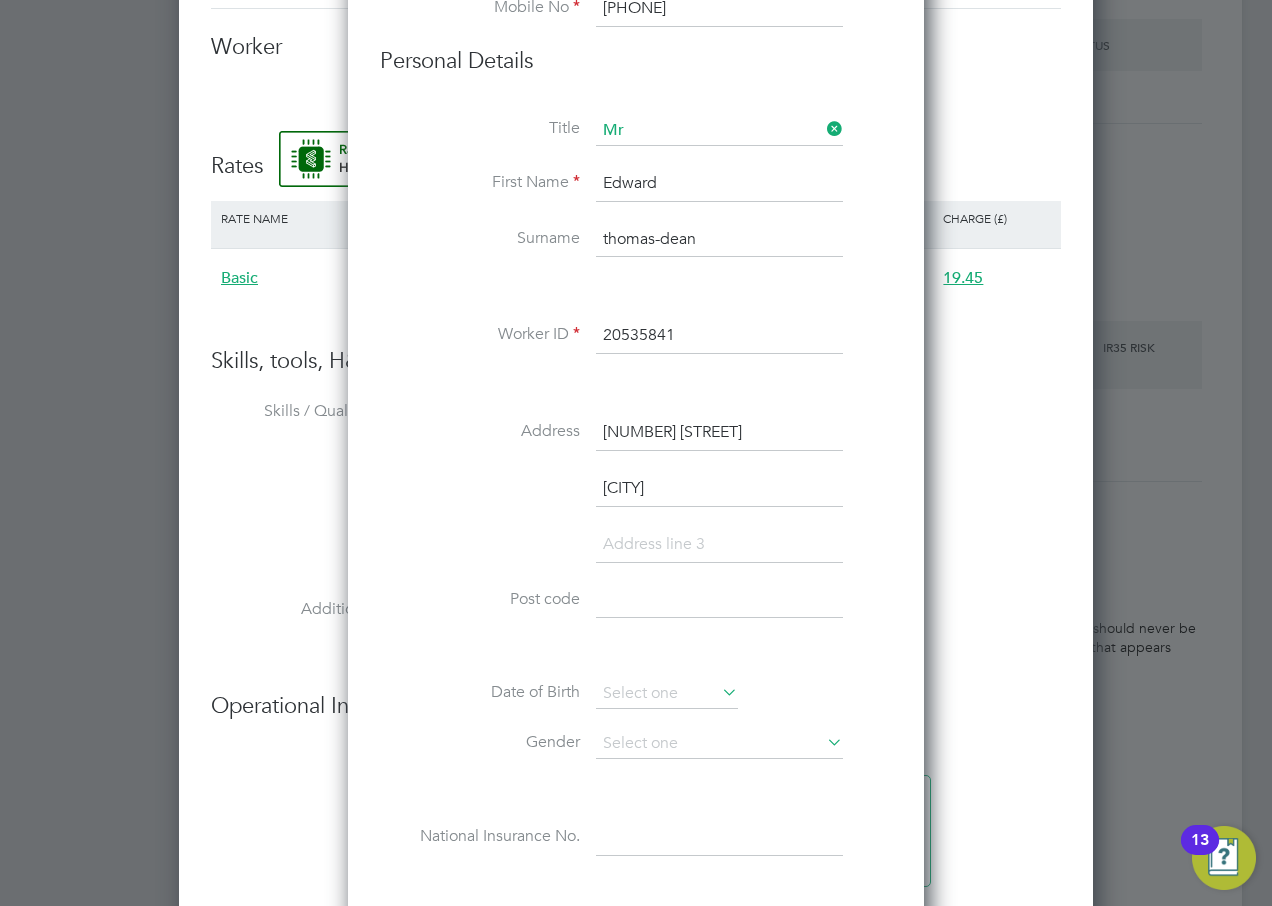 scroll, scrollTop: 10, scrollLeft: 10, axis: both 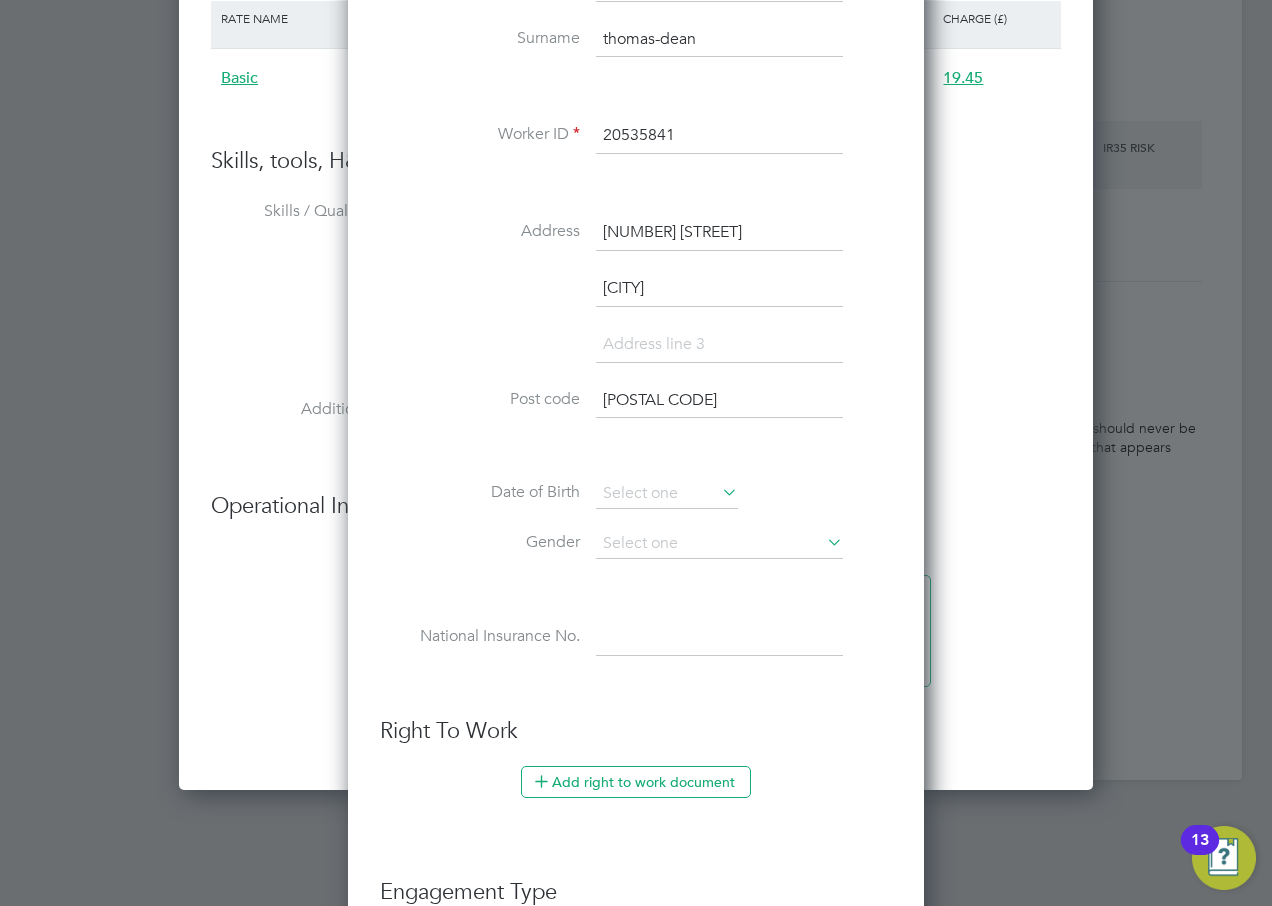 type on "[POSTAL CODE]" 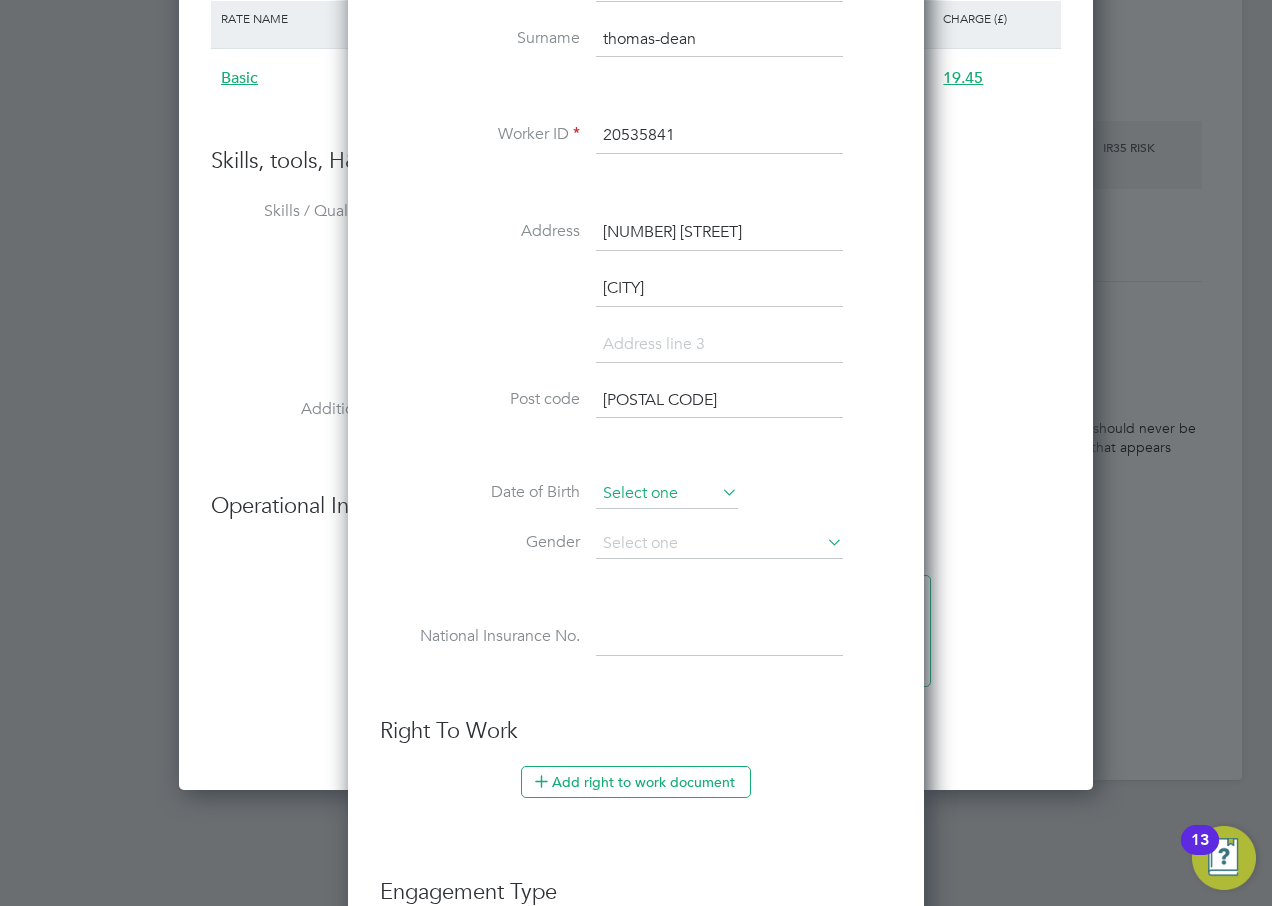 click at bounding box center [667, 494] 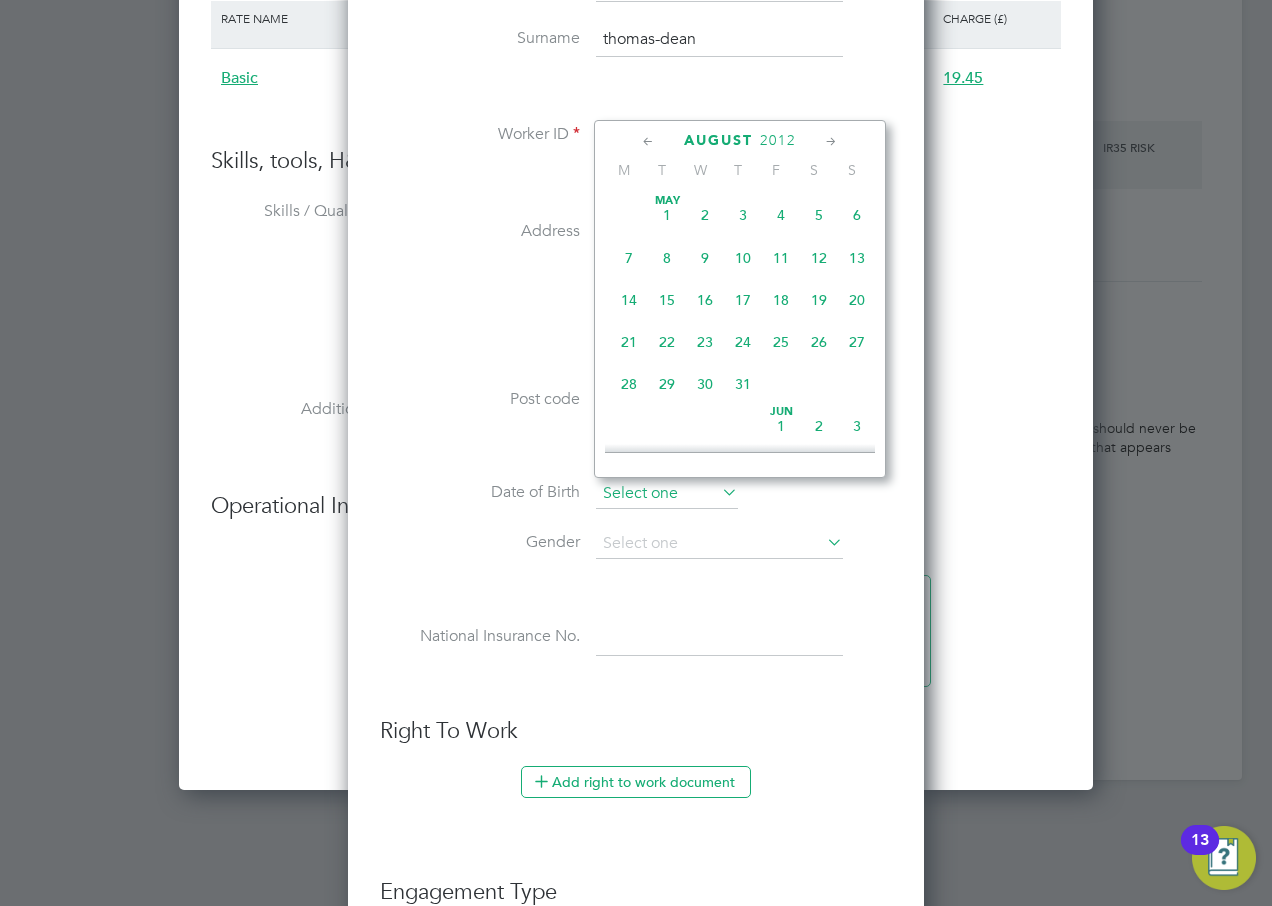 scroll, scrollTop: 649, scrollLeft: 0, axis: vertical 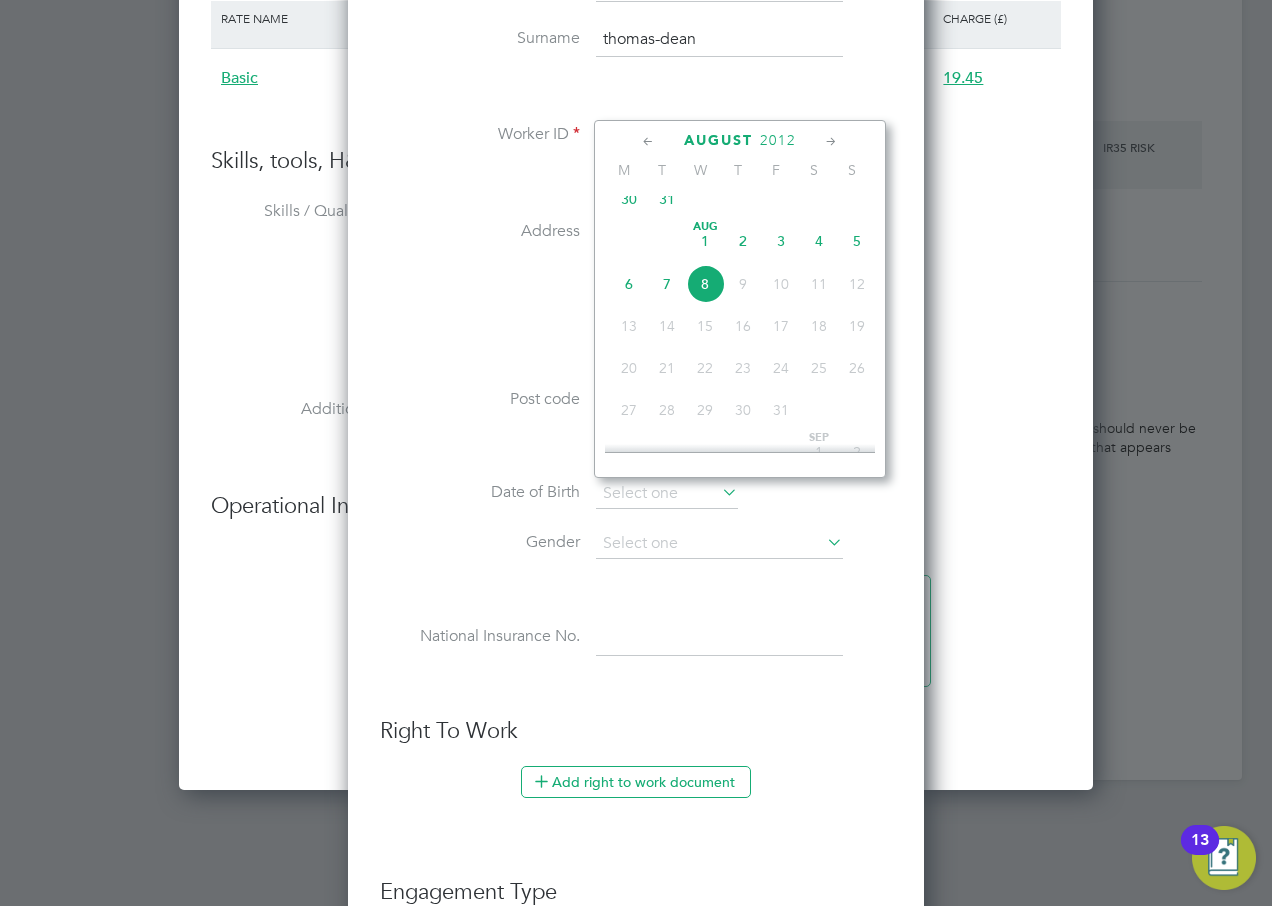 click on "2012" 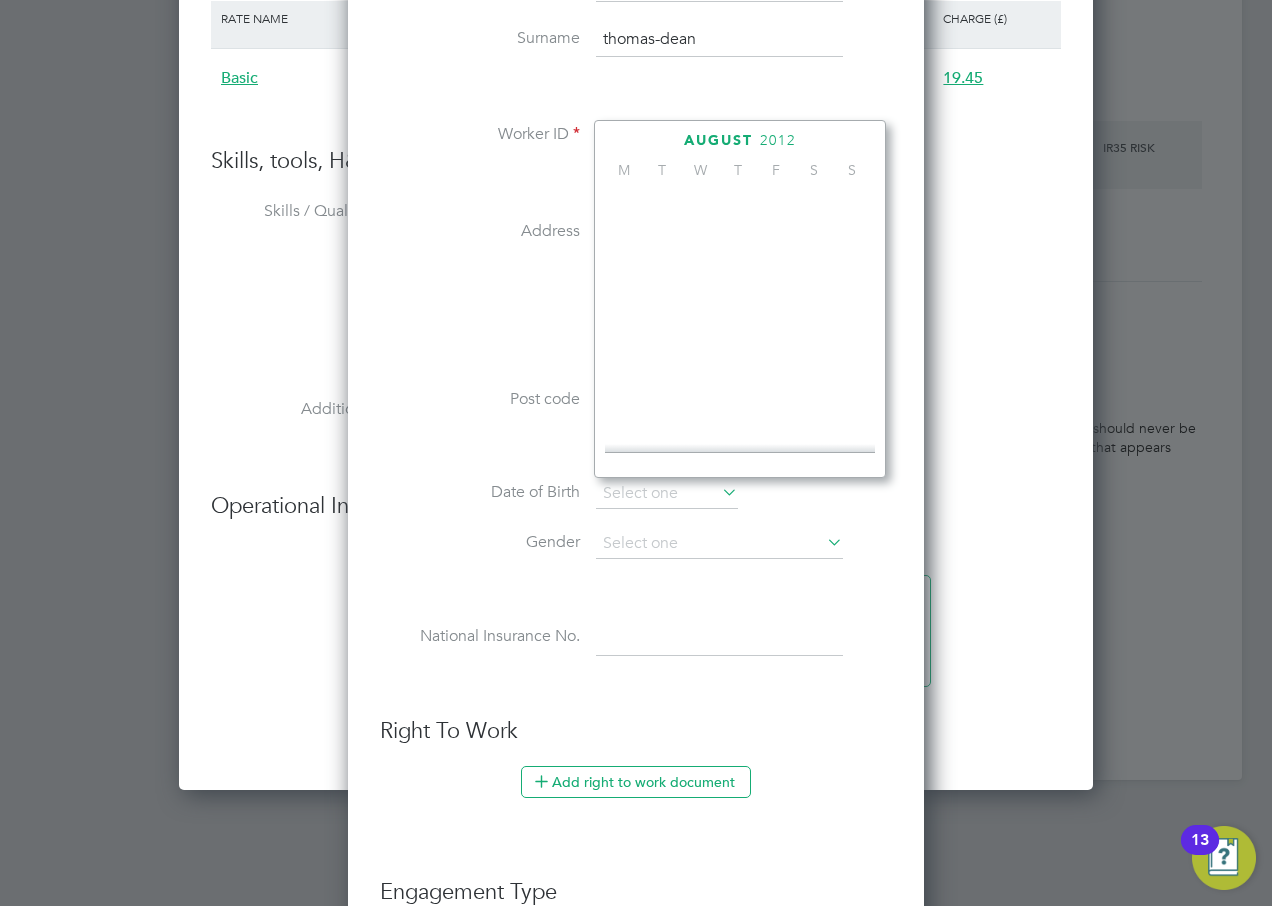 scroll, scrollTop: 530, scrollLeft: 0, axis: vertical 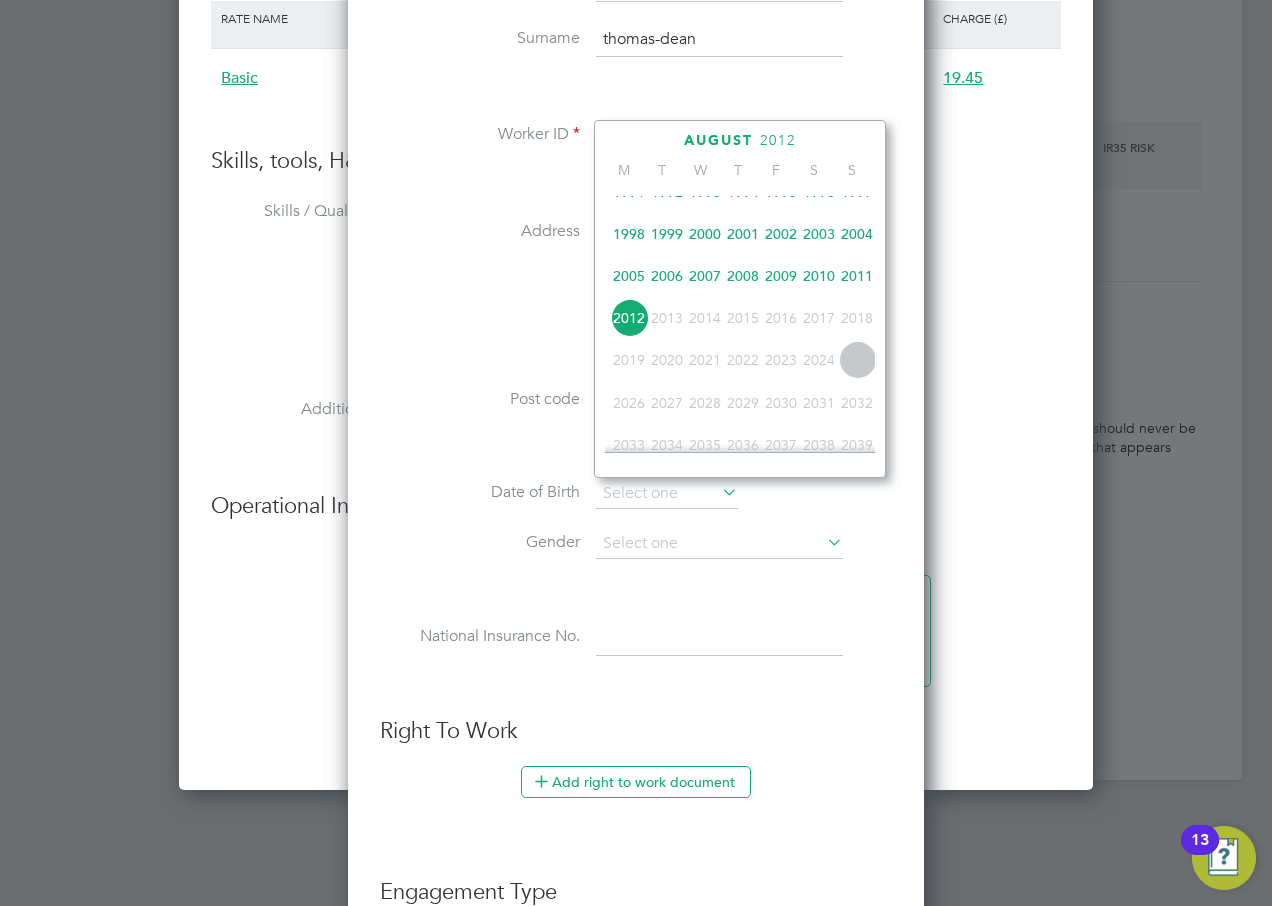 click on "1998" 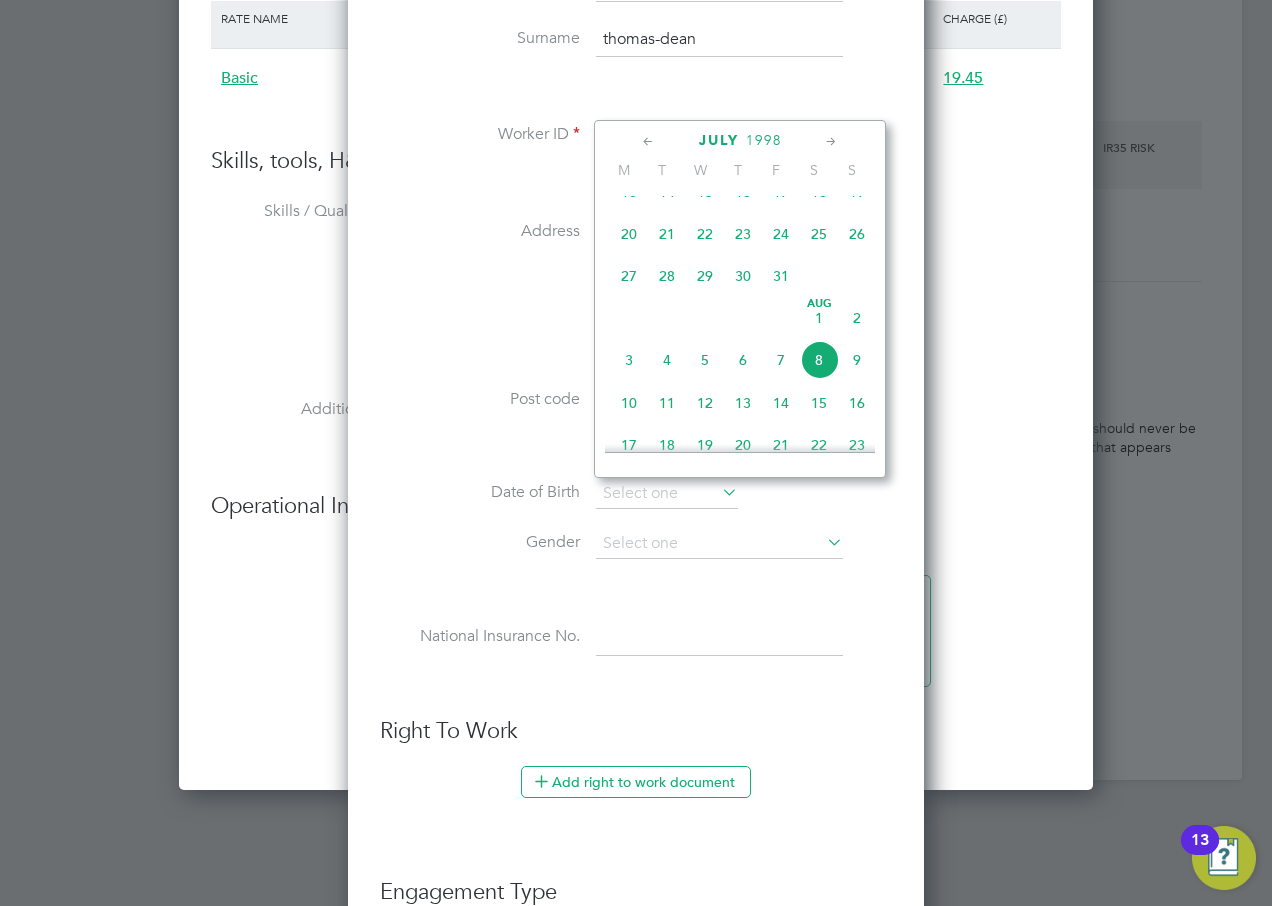 click 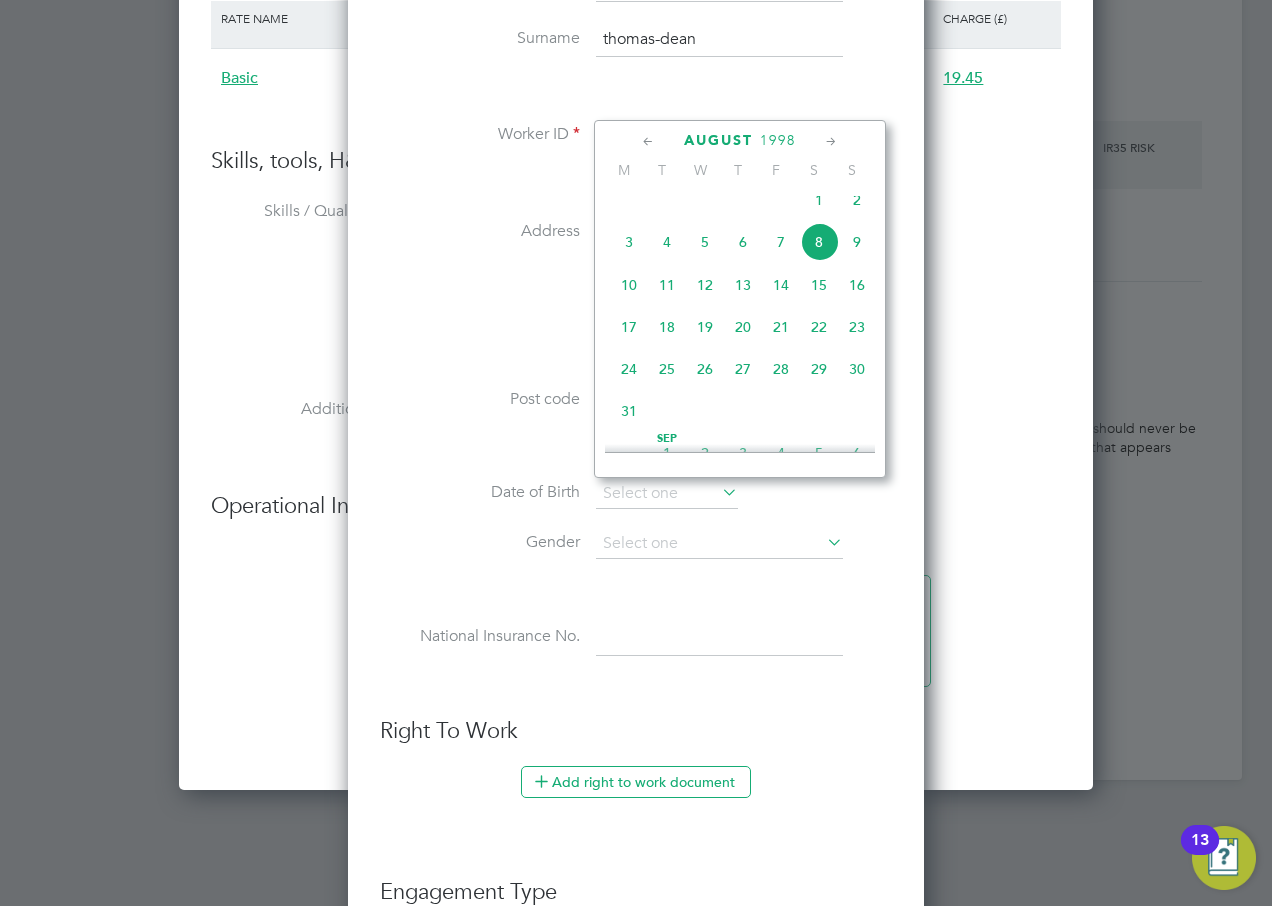 click 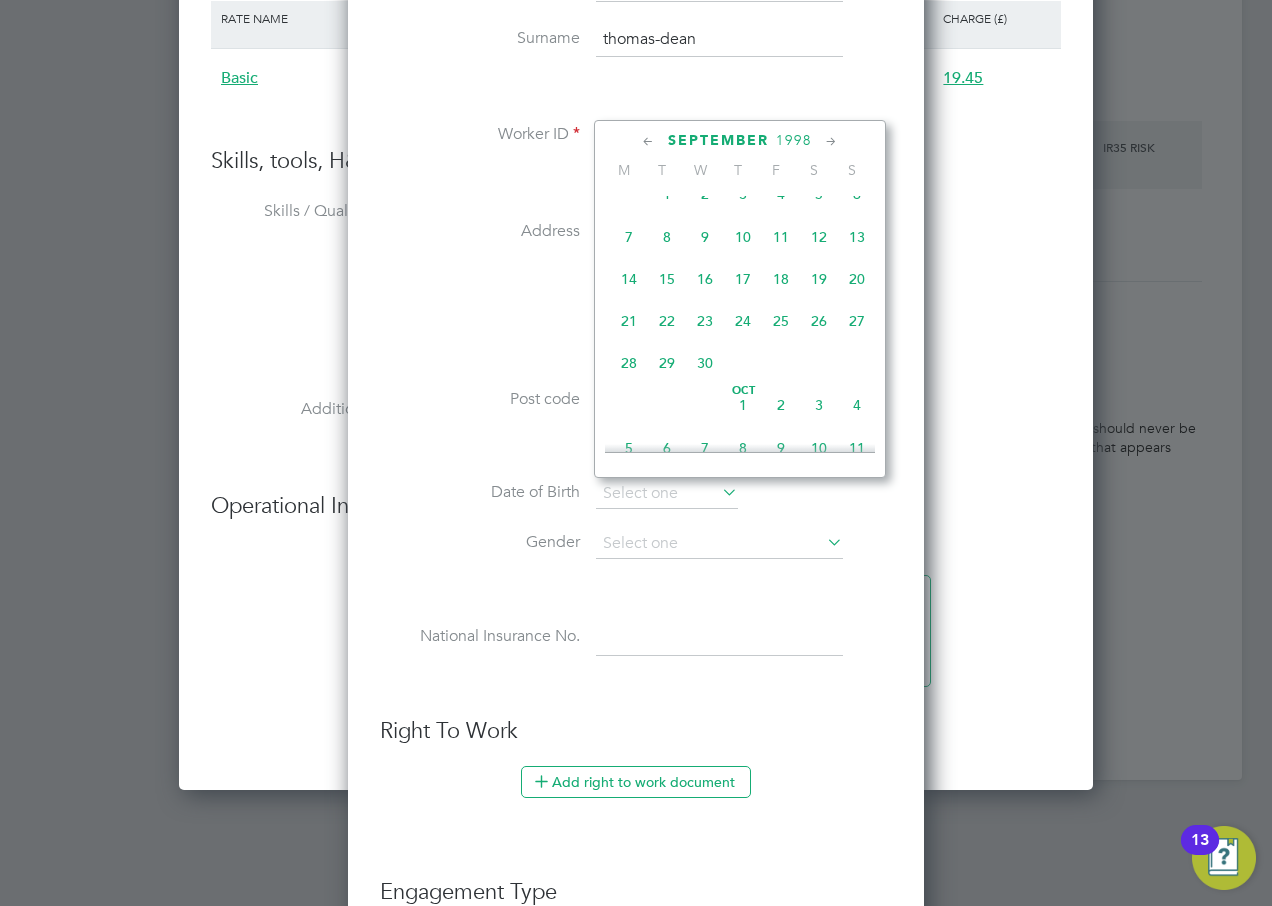 click 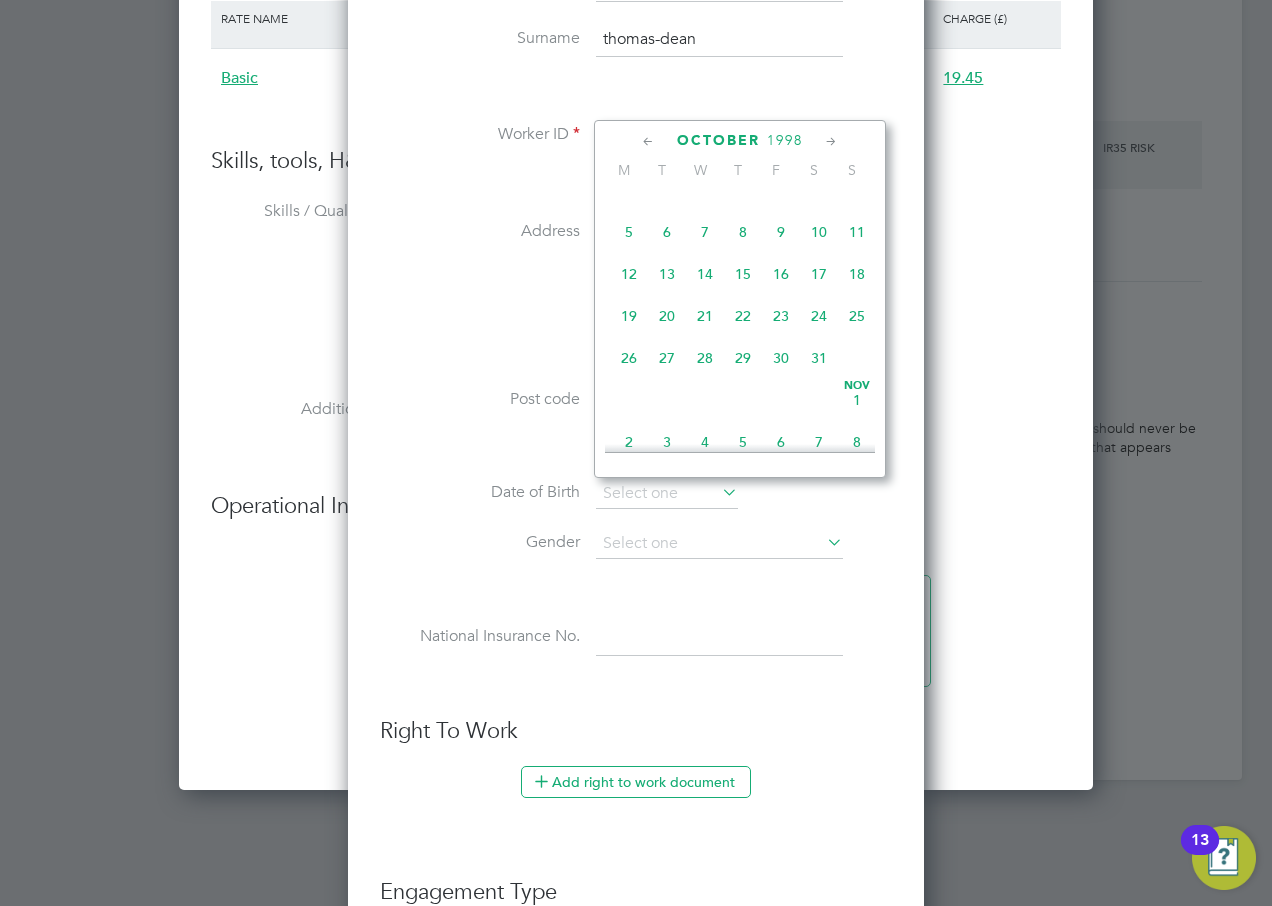 click 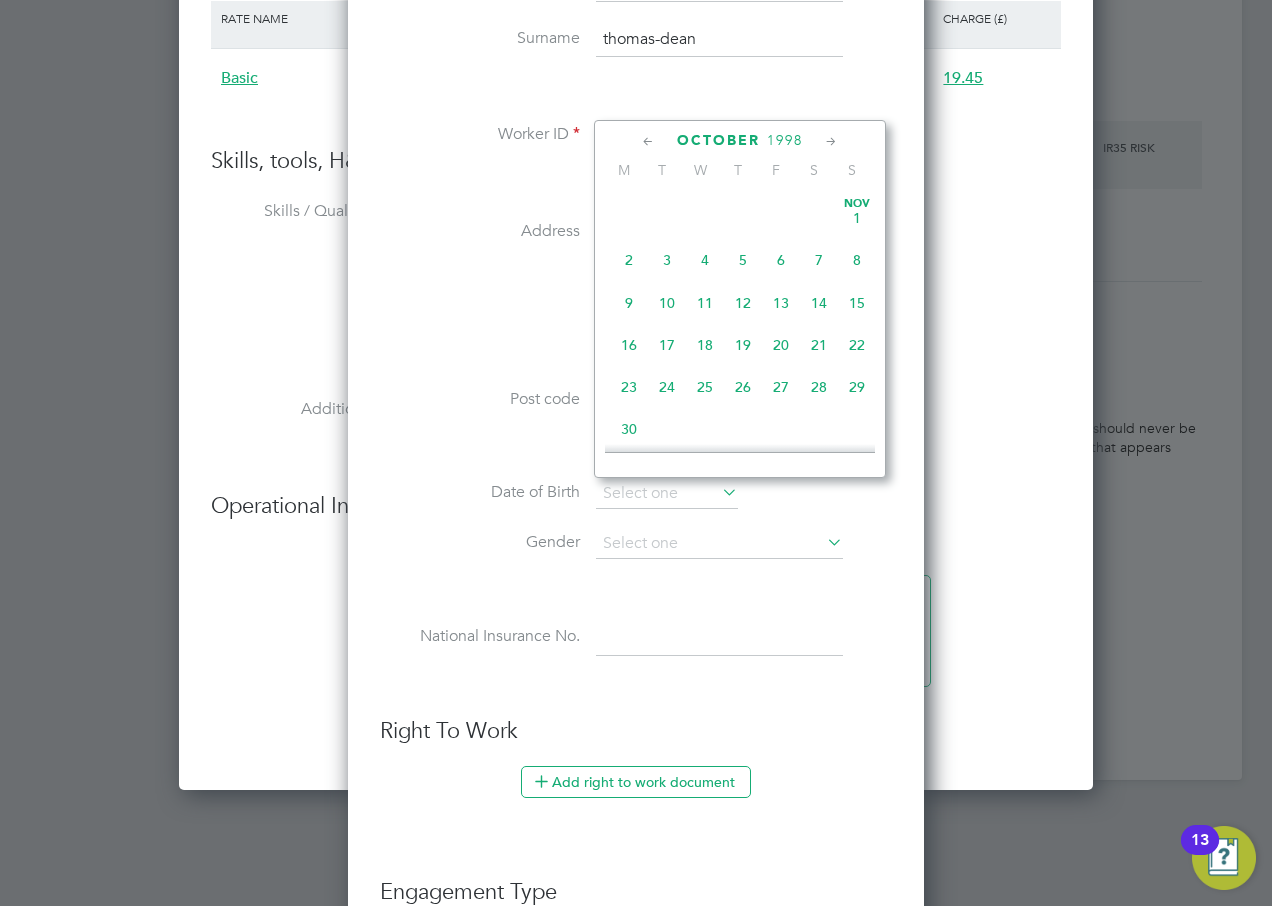 click 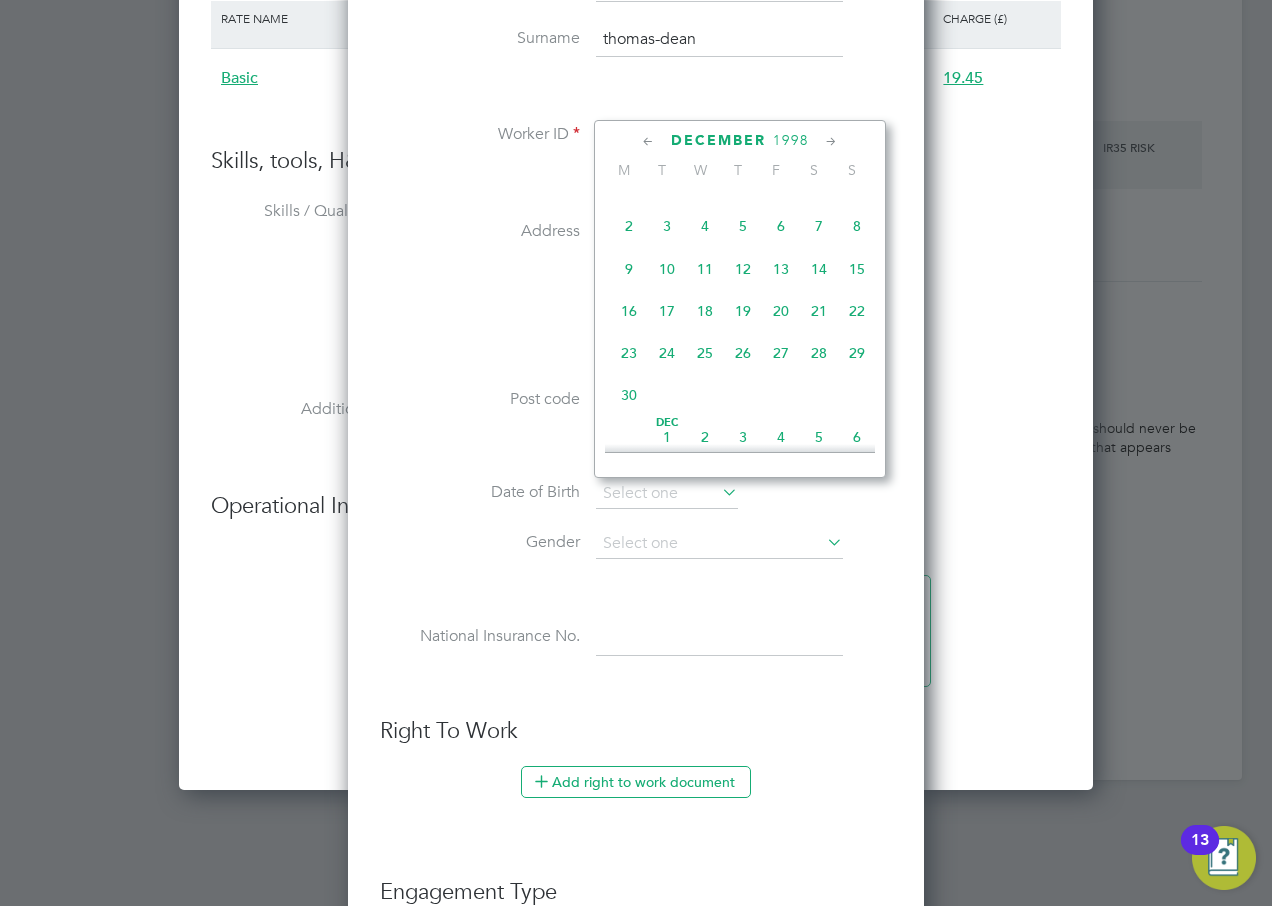 scroll, scrollTop: 1558, scrollLeft: 0, axis: vertical 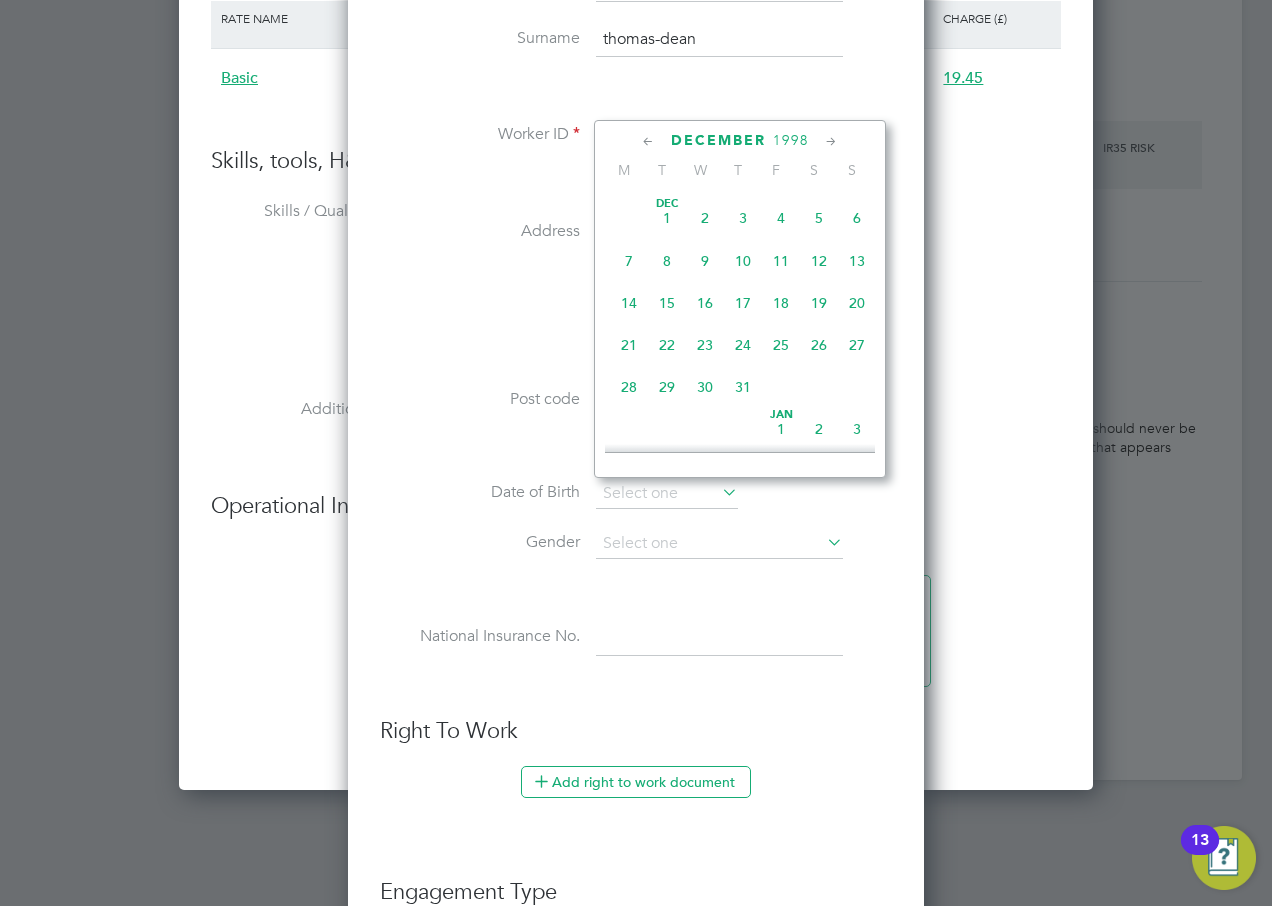 click on "4" 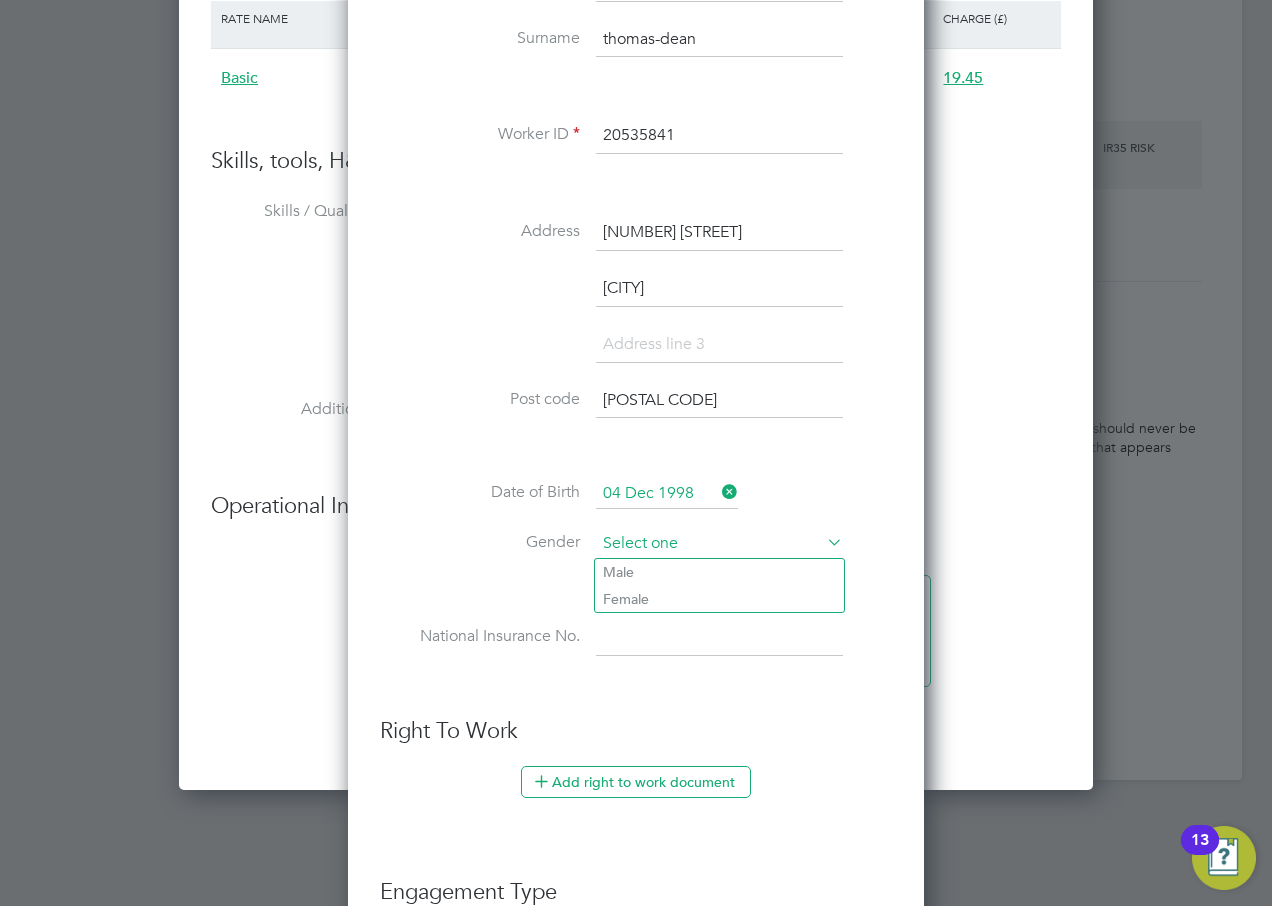 click at bounding box center (719, 544) 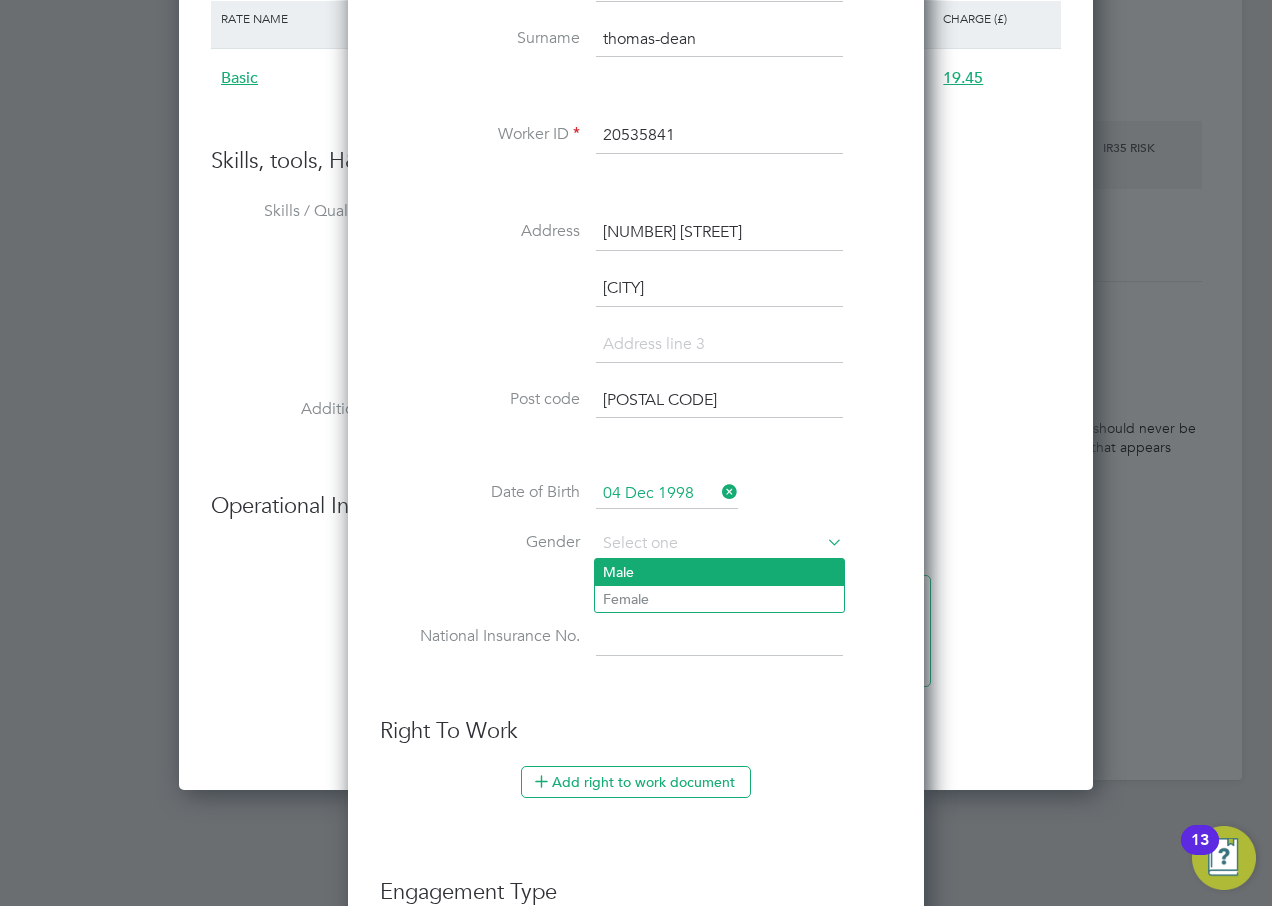 click on "Male" 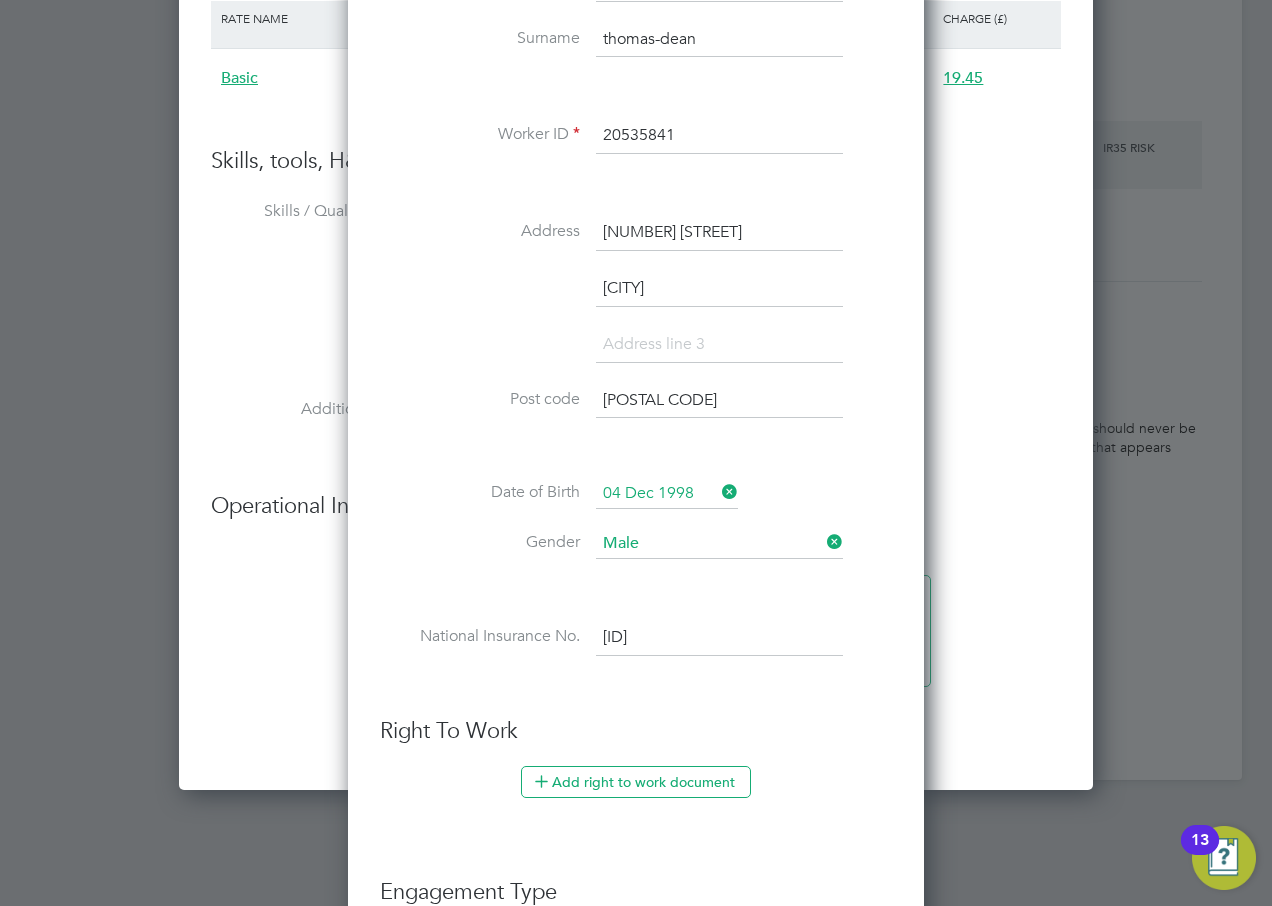 click on "[ID]" at bounding box center [719, 638] 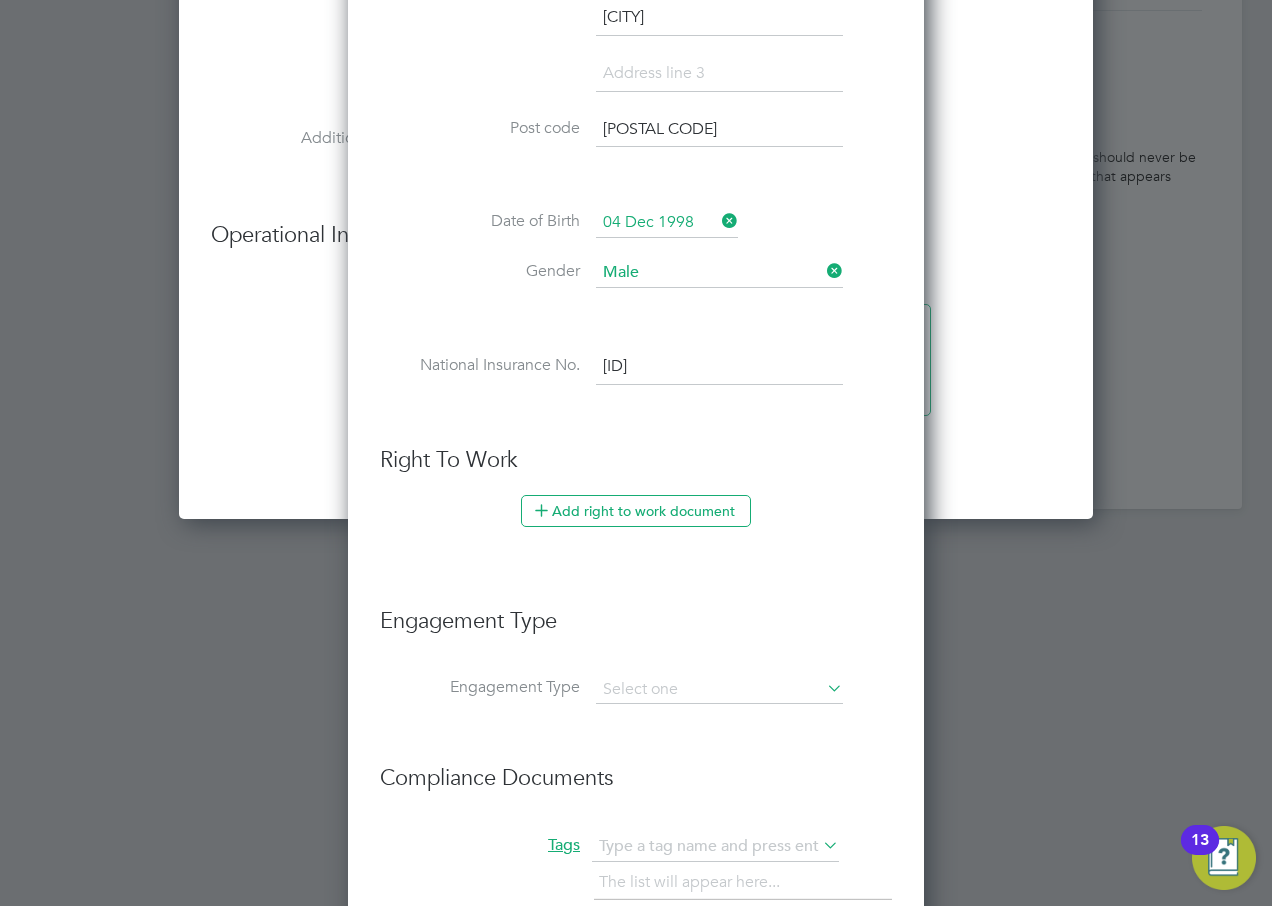 scroll, scrollTop: 2300, scrollLeft: 0, axis: vertical 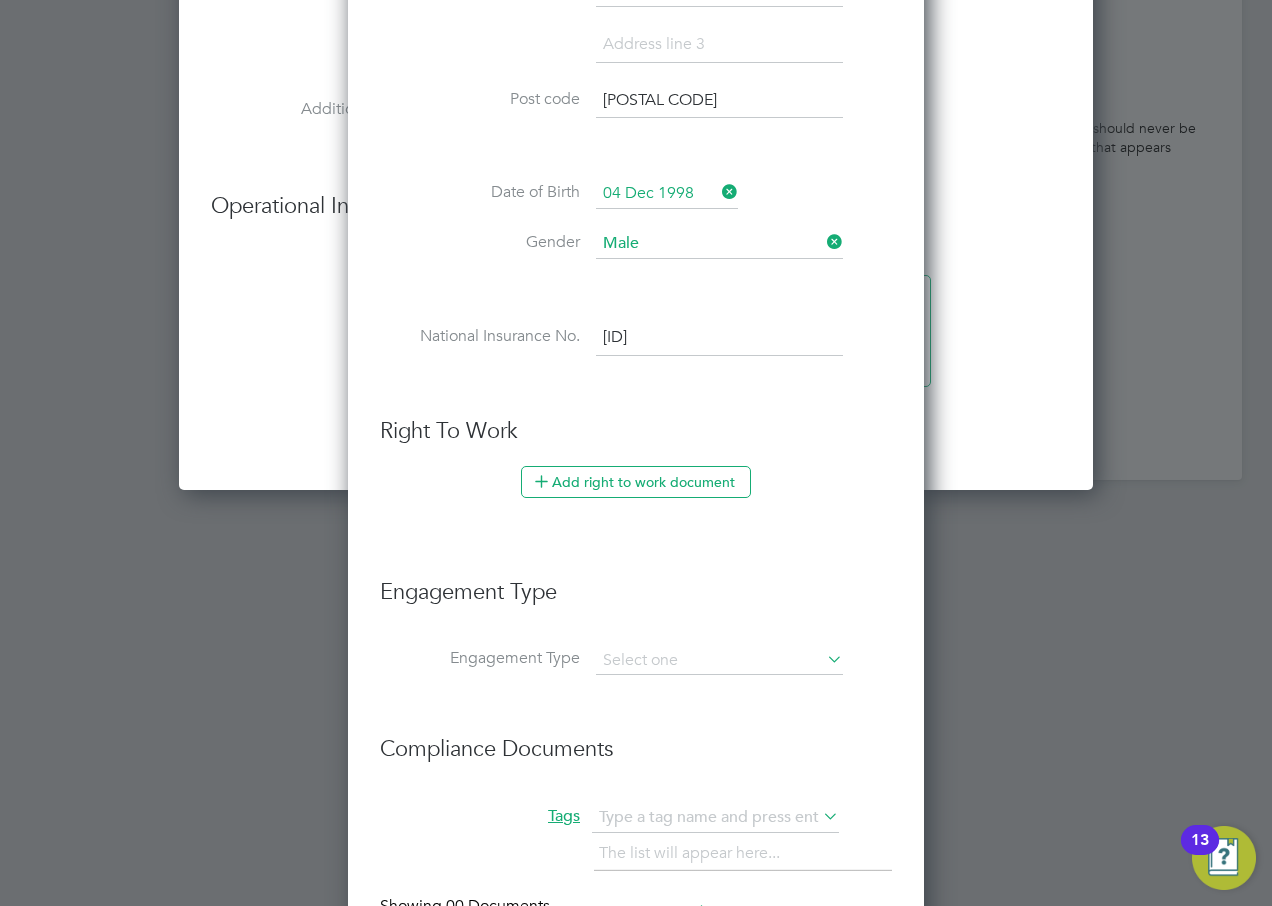 type on "[ID]" 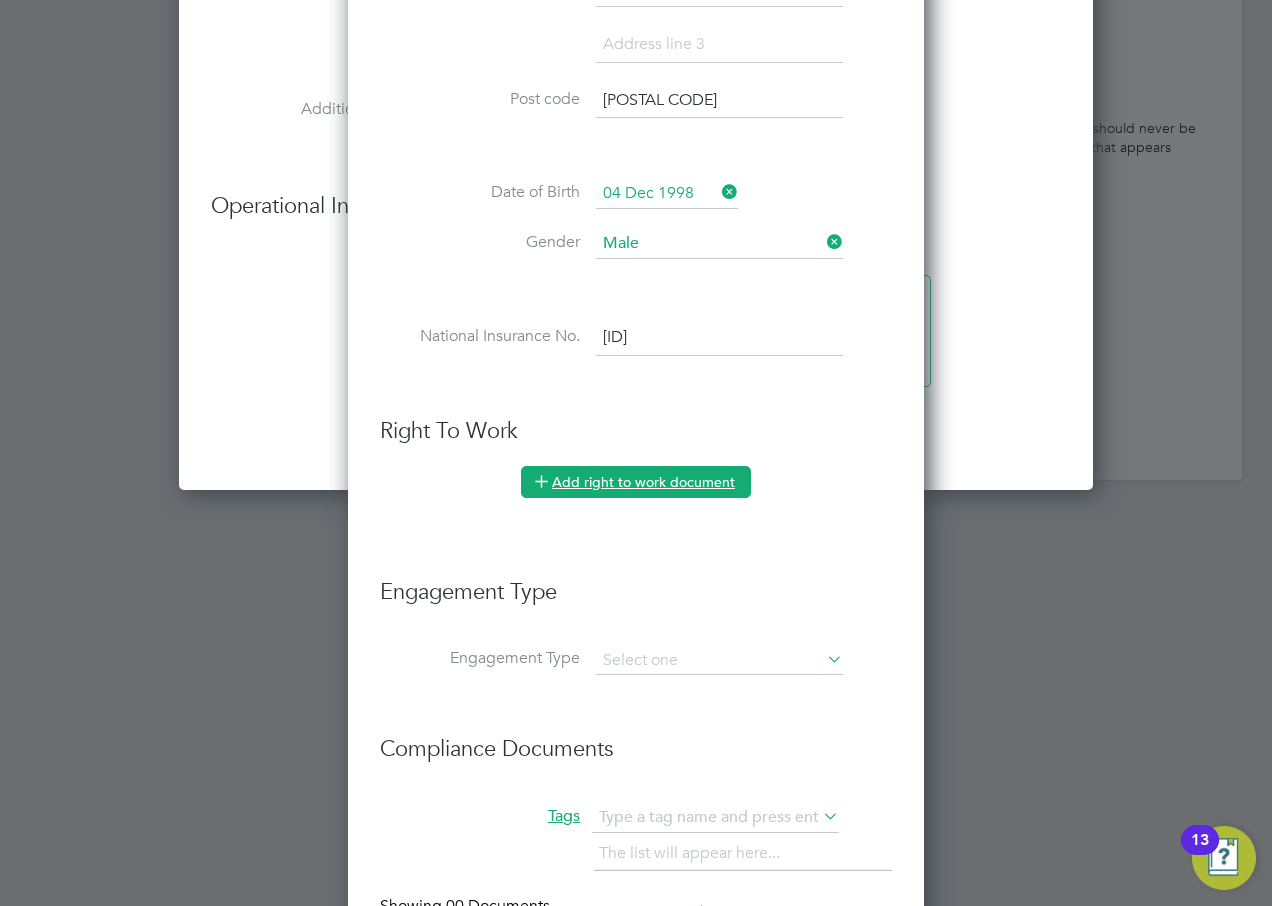 click on "Add right to work document" at bounding box center (636, 482) 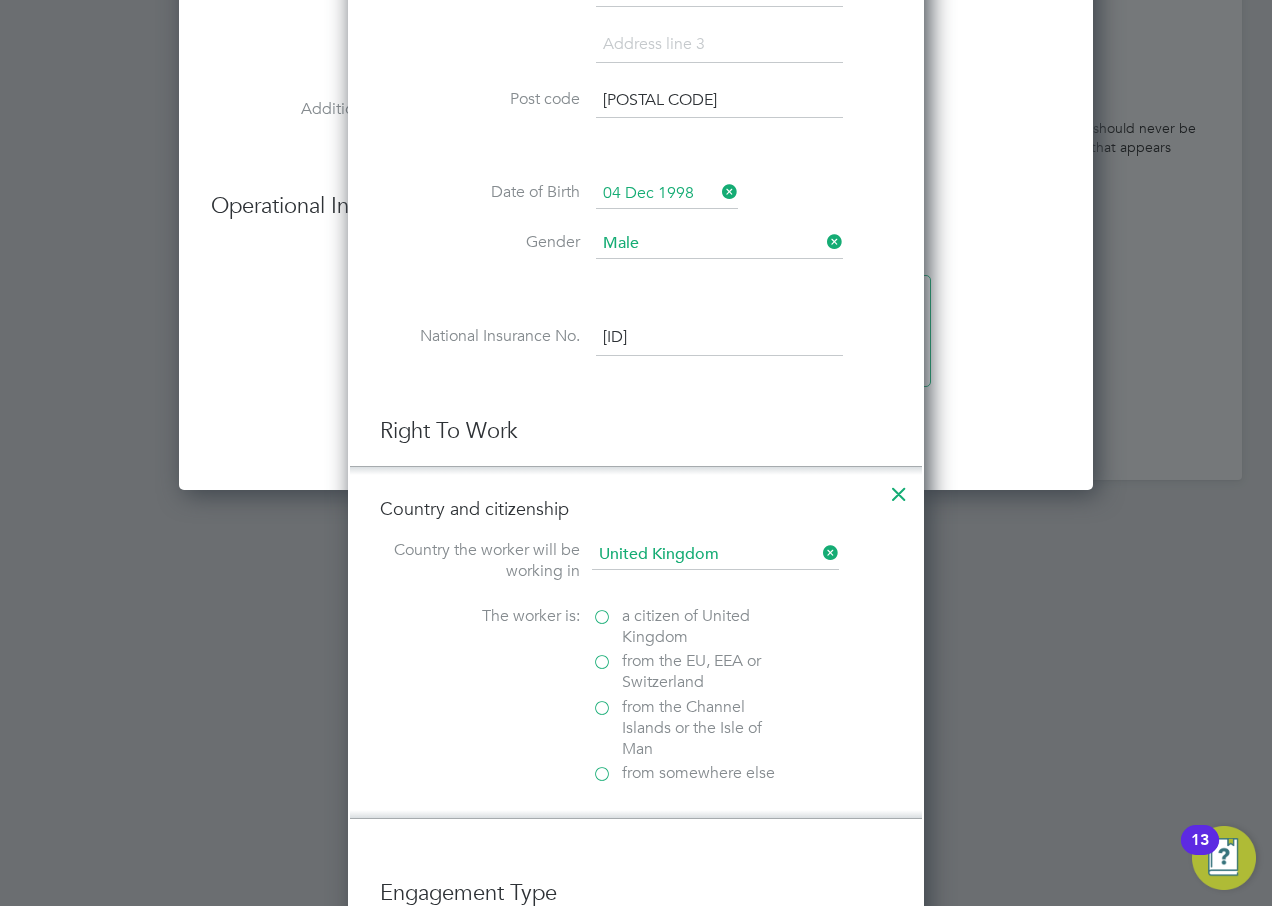 click on "a citizen of United Kingdom" at bounding box center [692, 627] 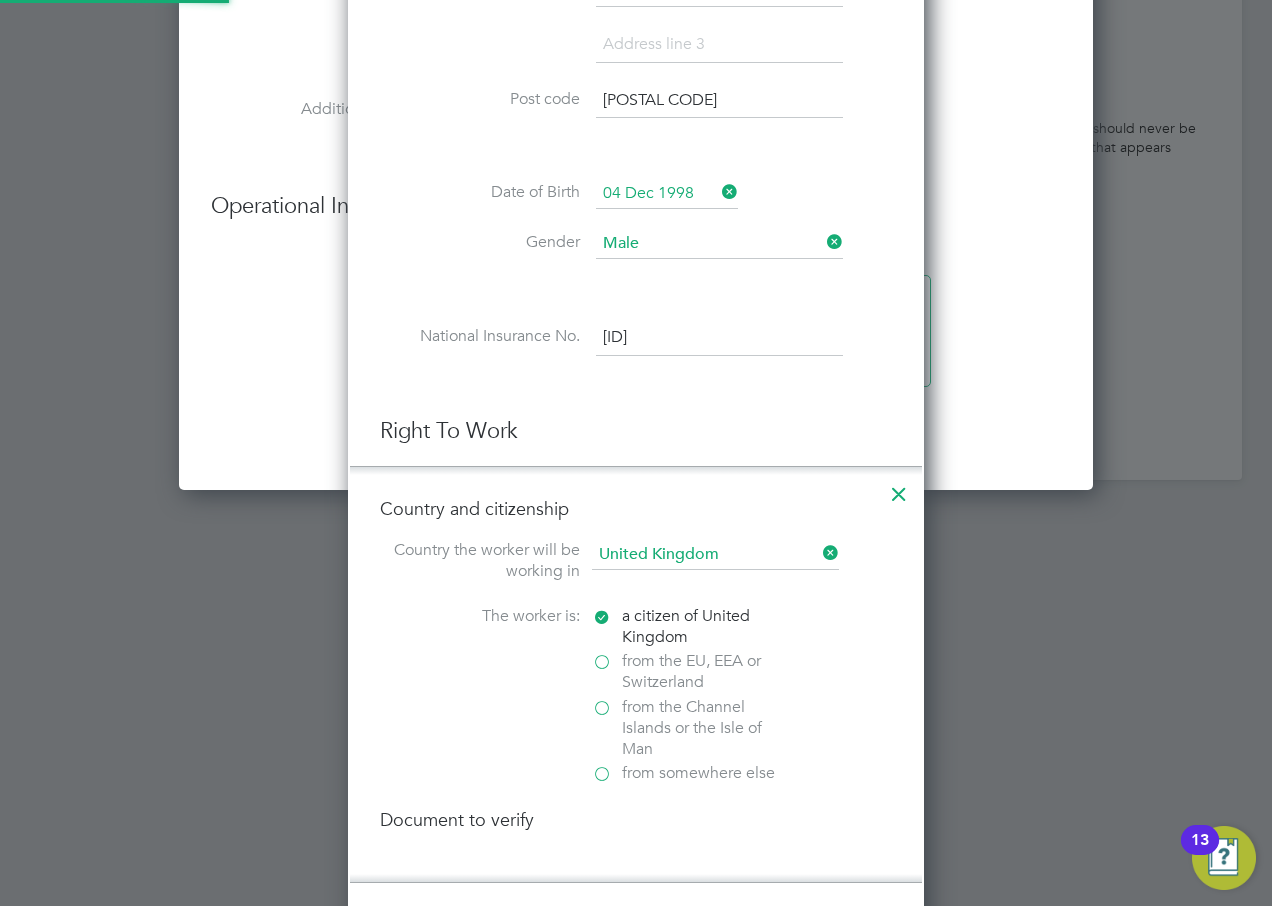 scroll, scrollTop: 10, scrollLeft: 10, axis: both 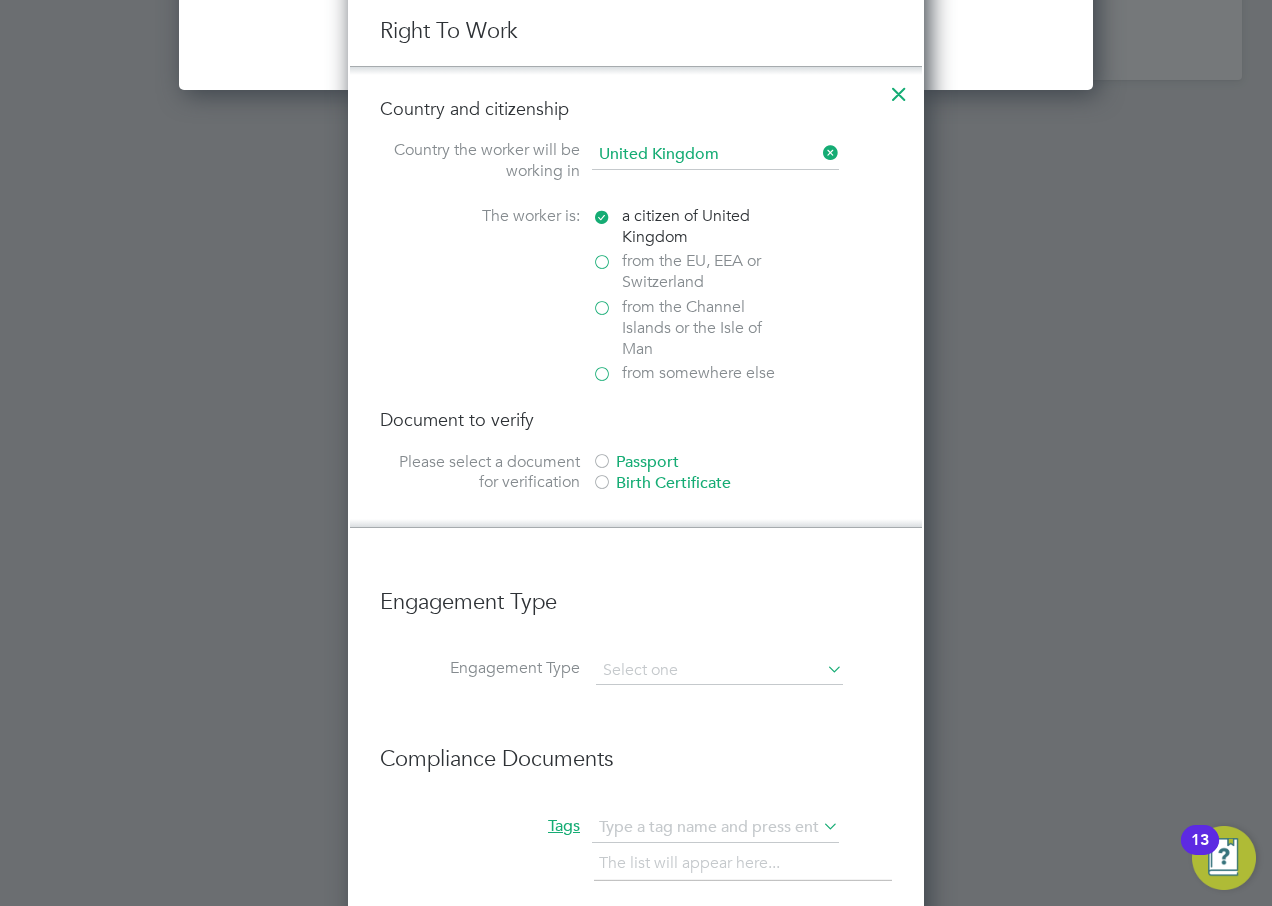click at bounding box center [602, 463] 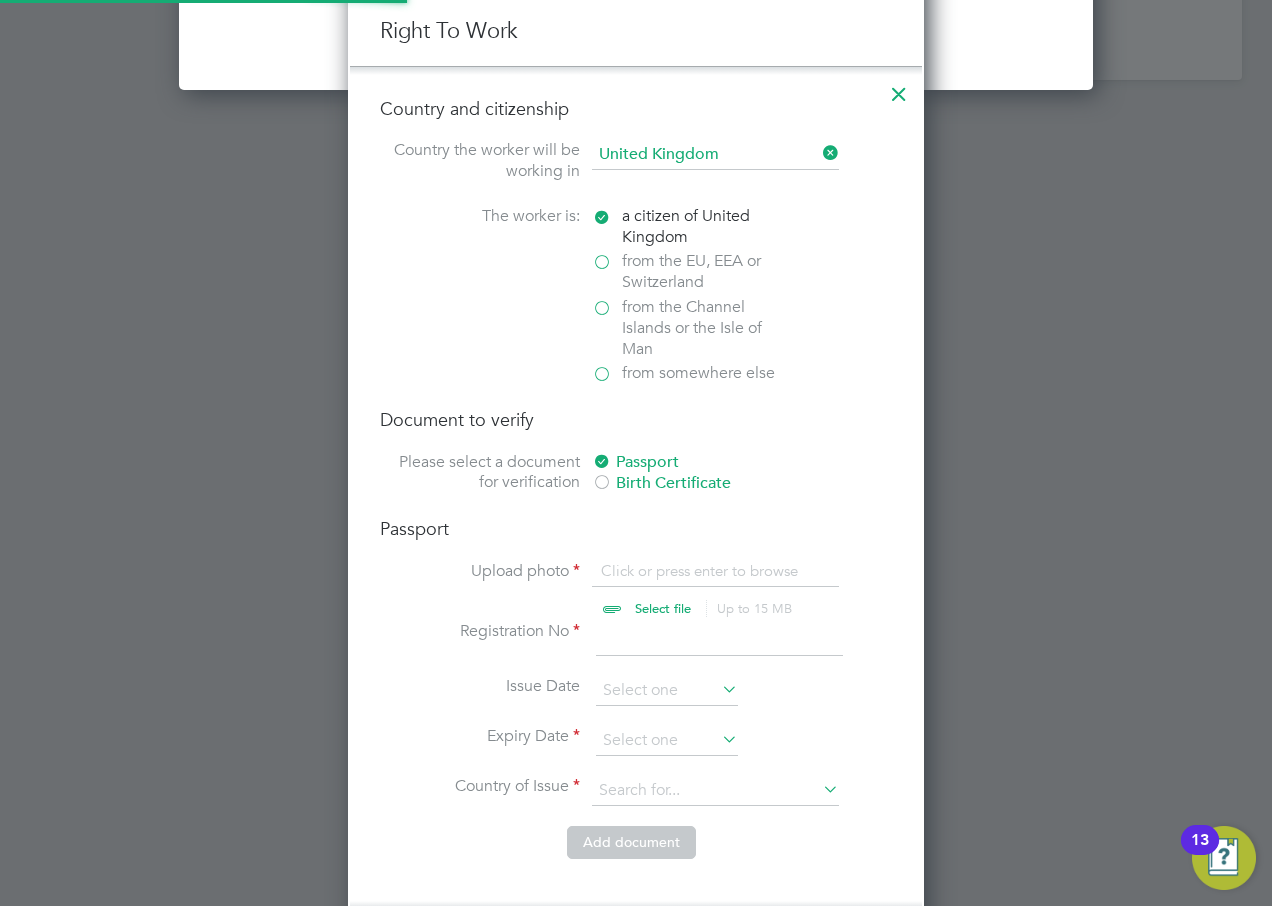 scroll, scrollTop: 10, scrollLeft: 10, axis: both 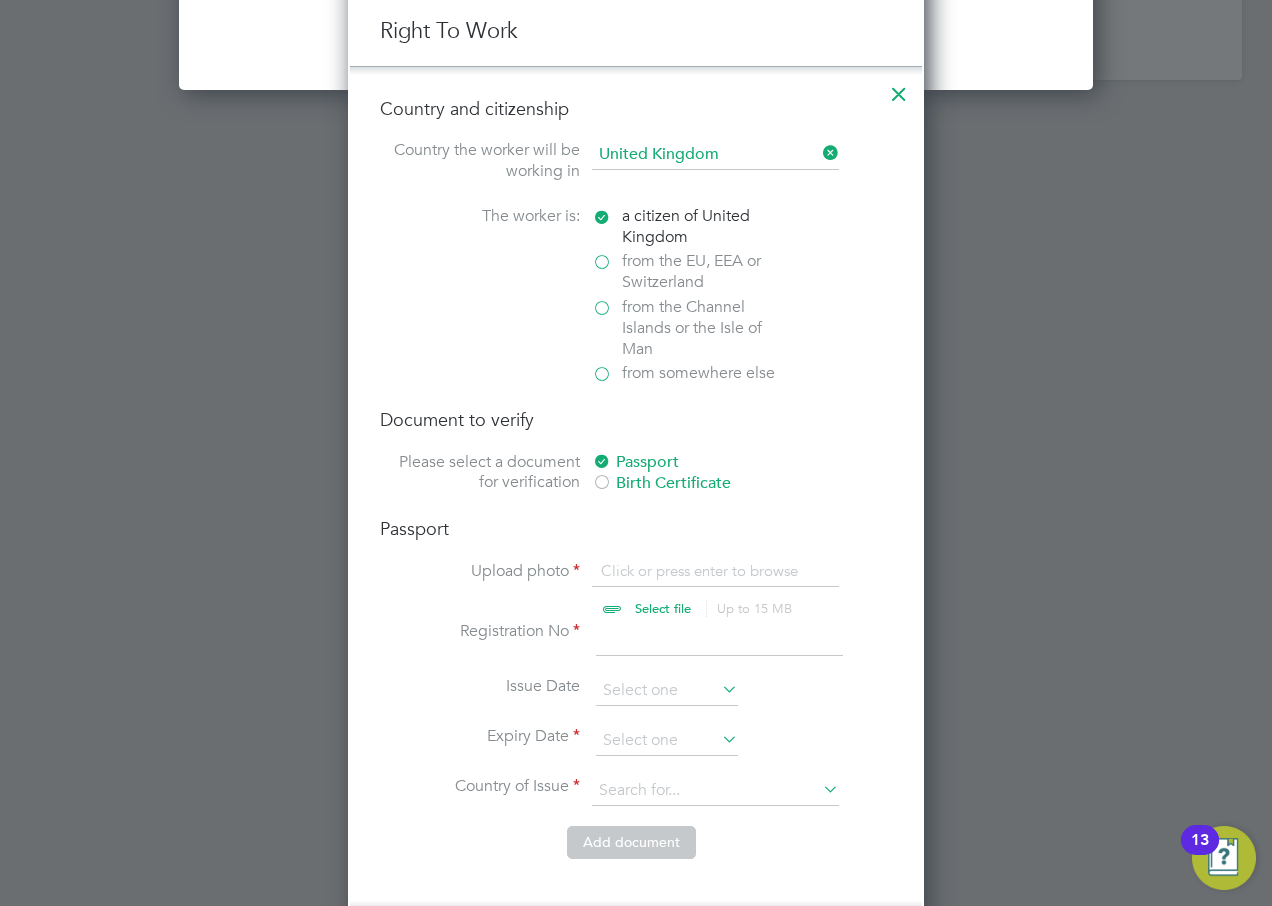 click at bounding box center (682, 591) 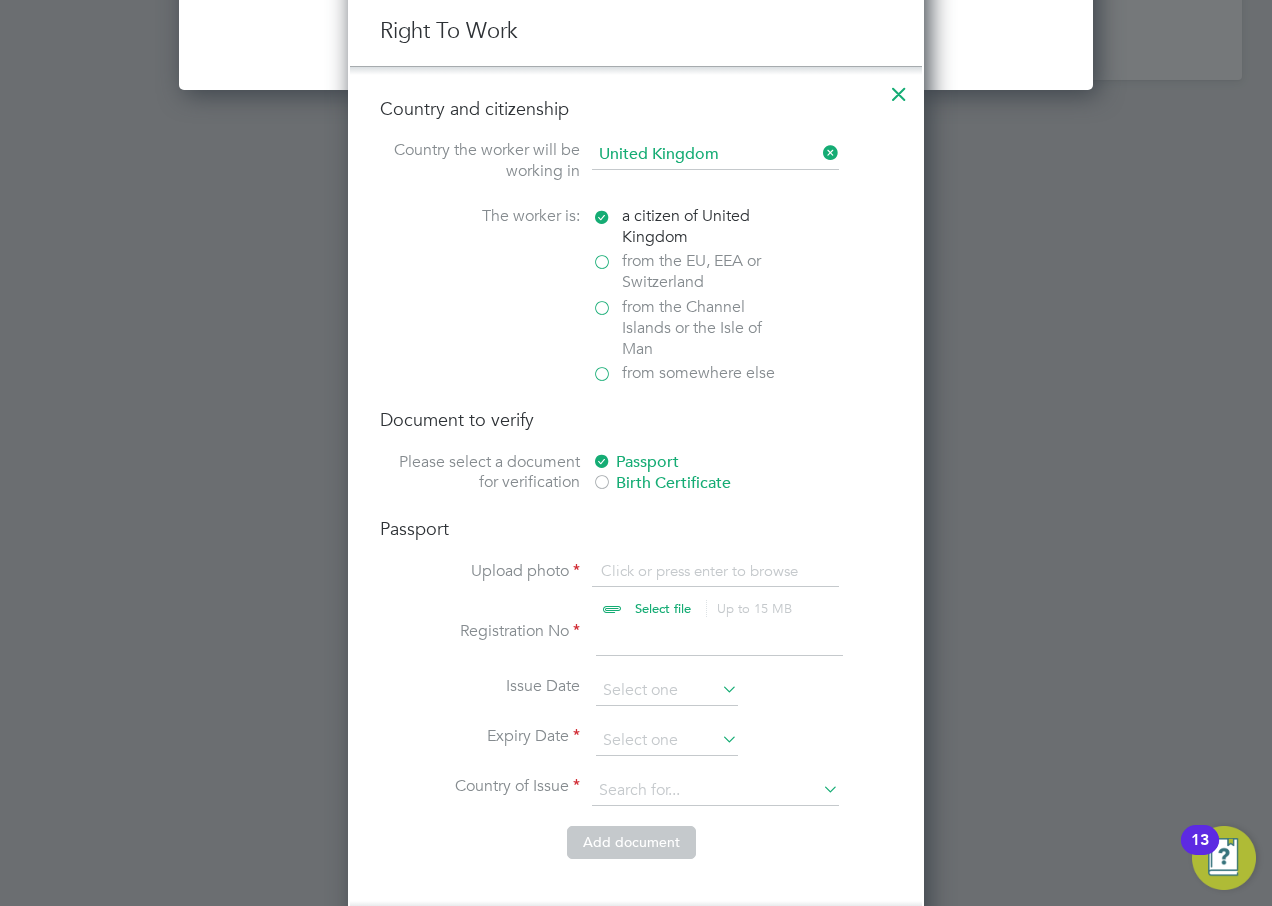 type on "C:\fakepath\[FIRST] [LAST].pdf" 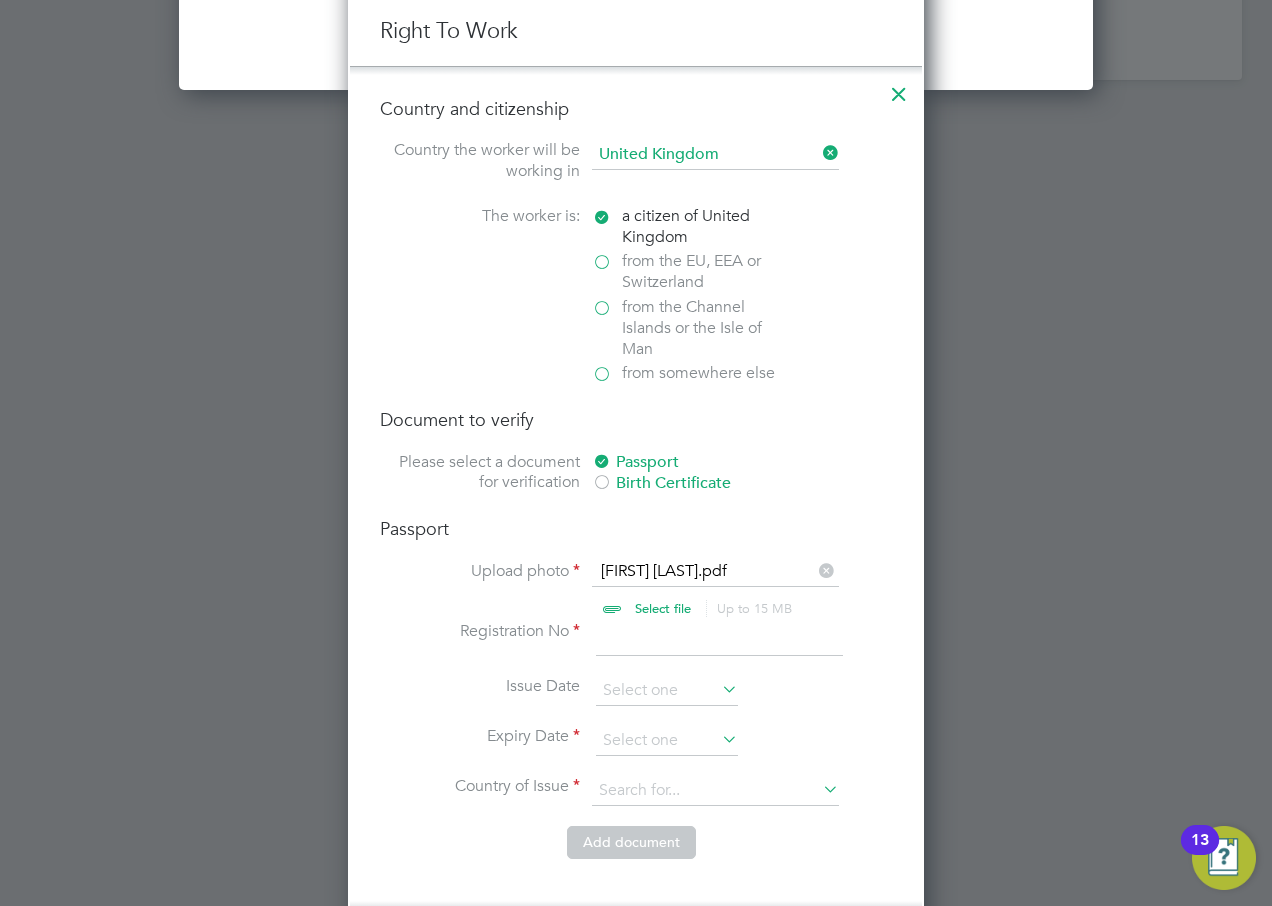 click at bounding box center [719, 639] 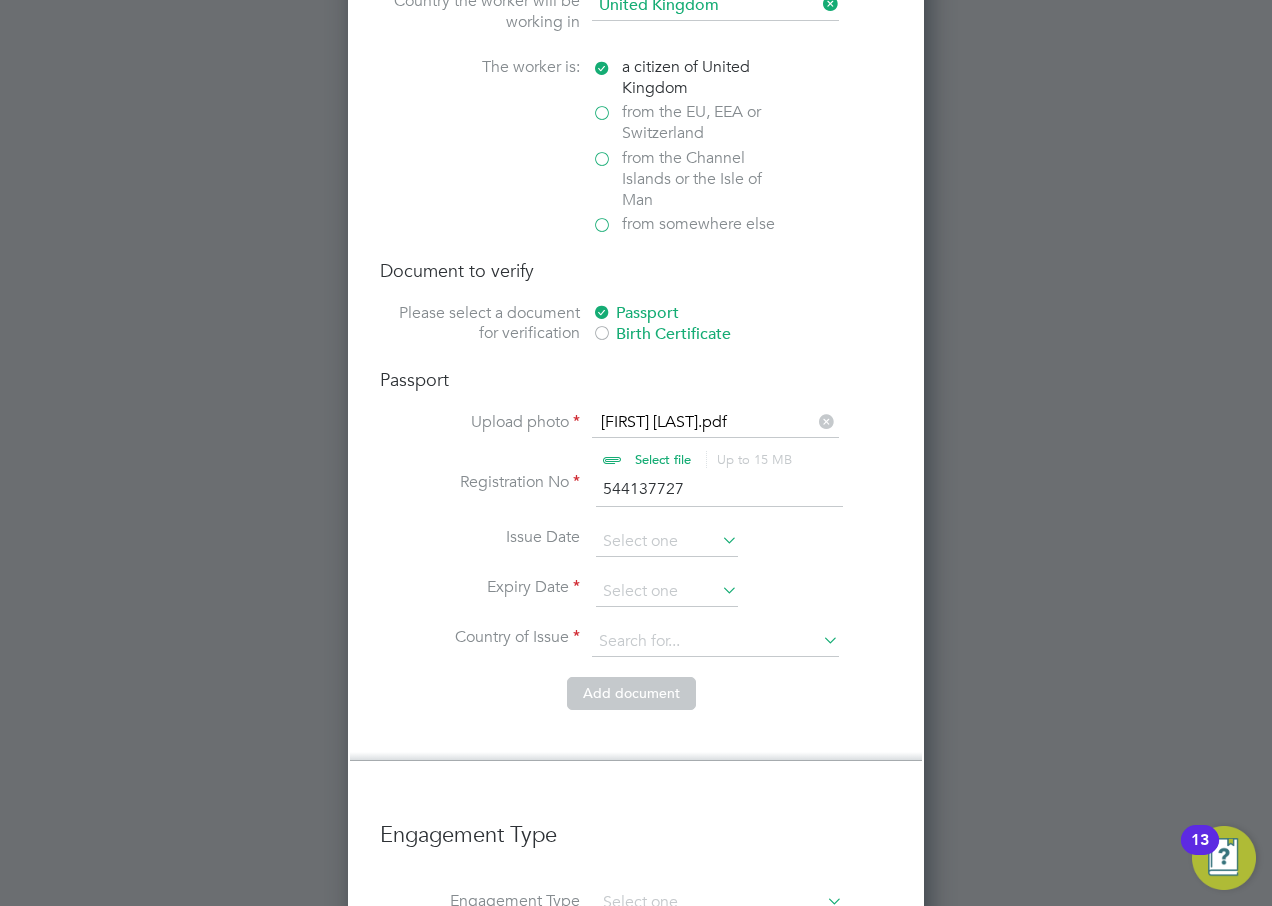 scroll, scrollTop: 2900, scrollLeft: 0, axis: vertical 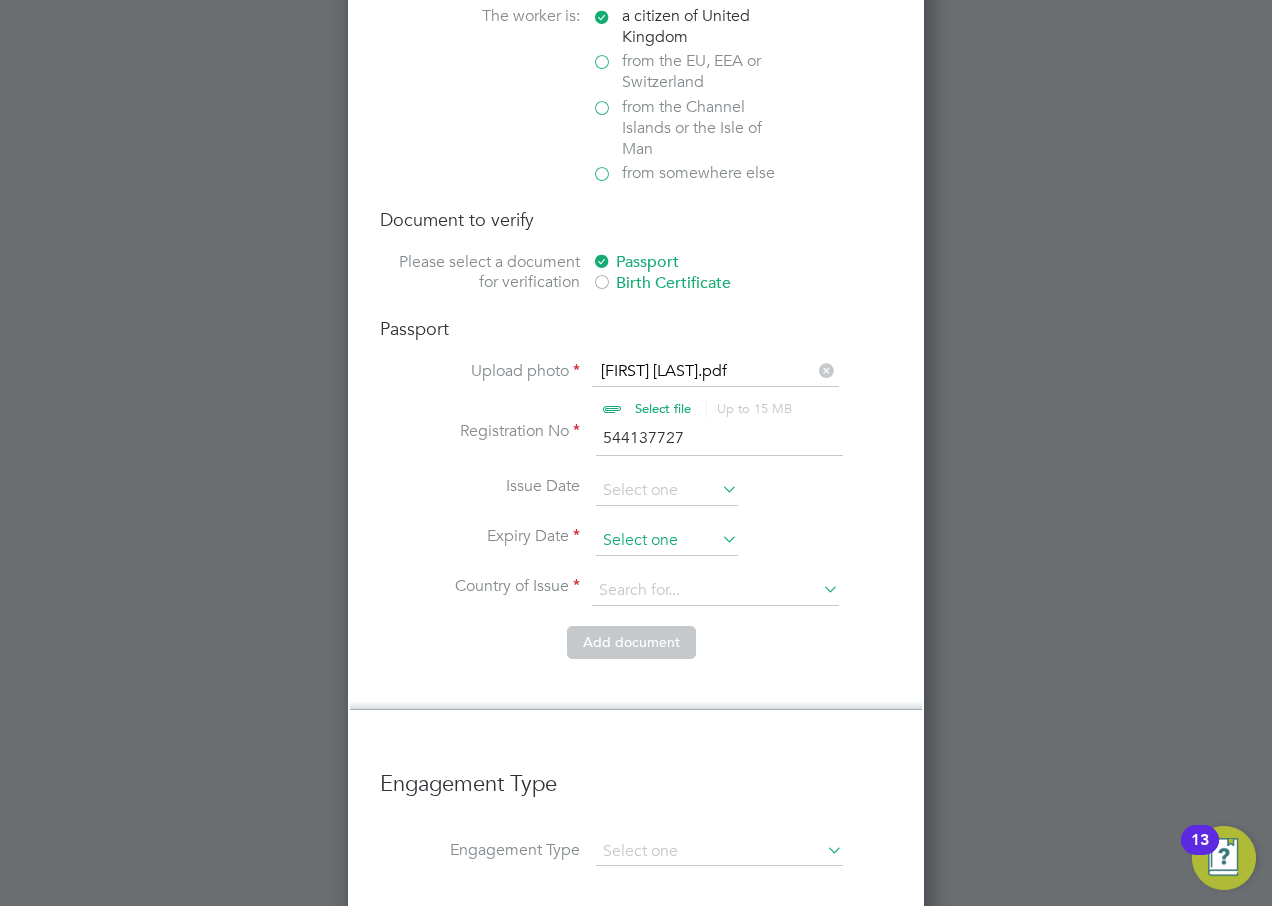 type on "544137727" 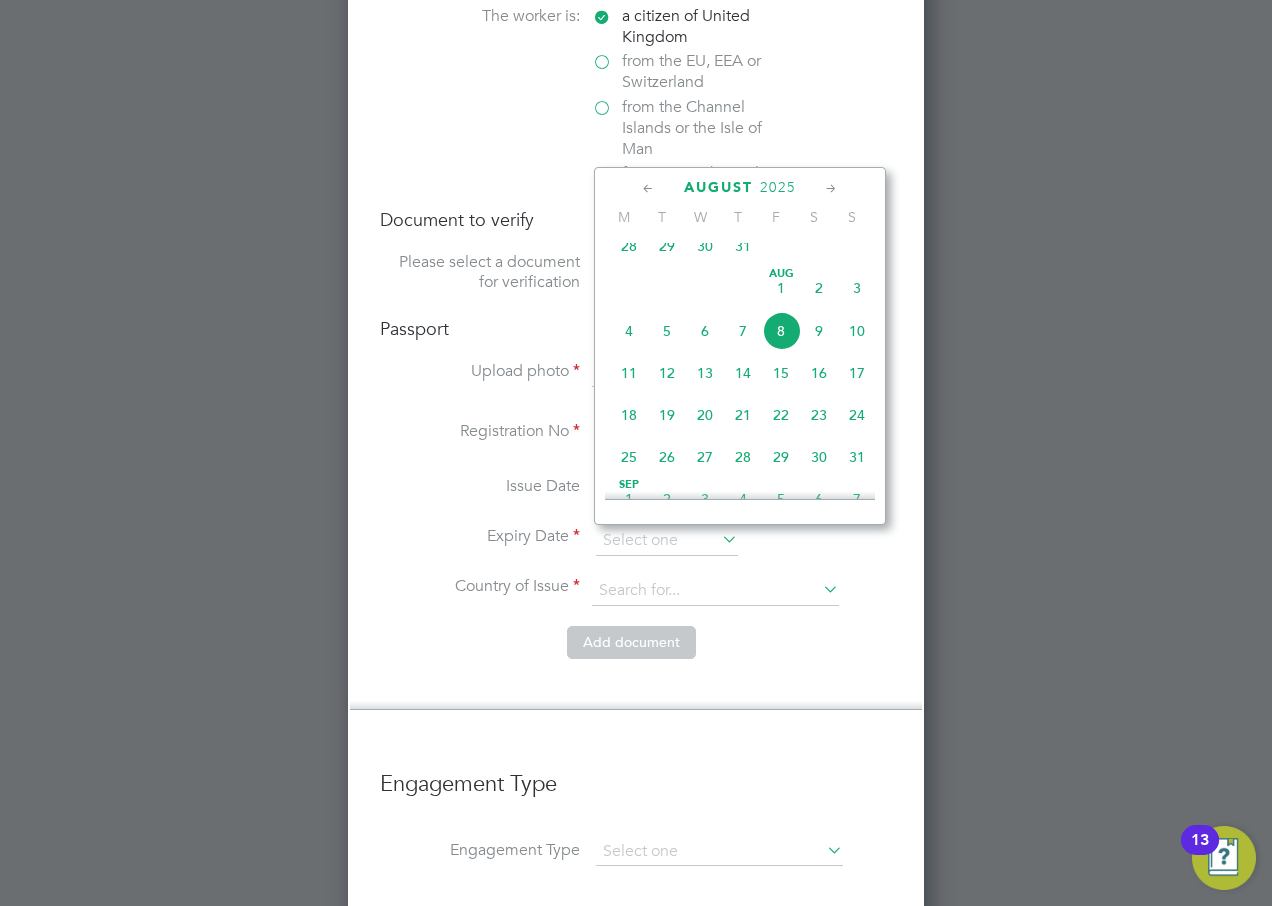 click on "2025" 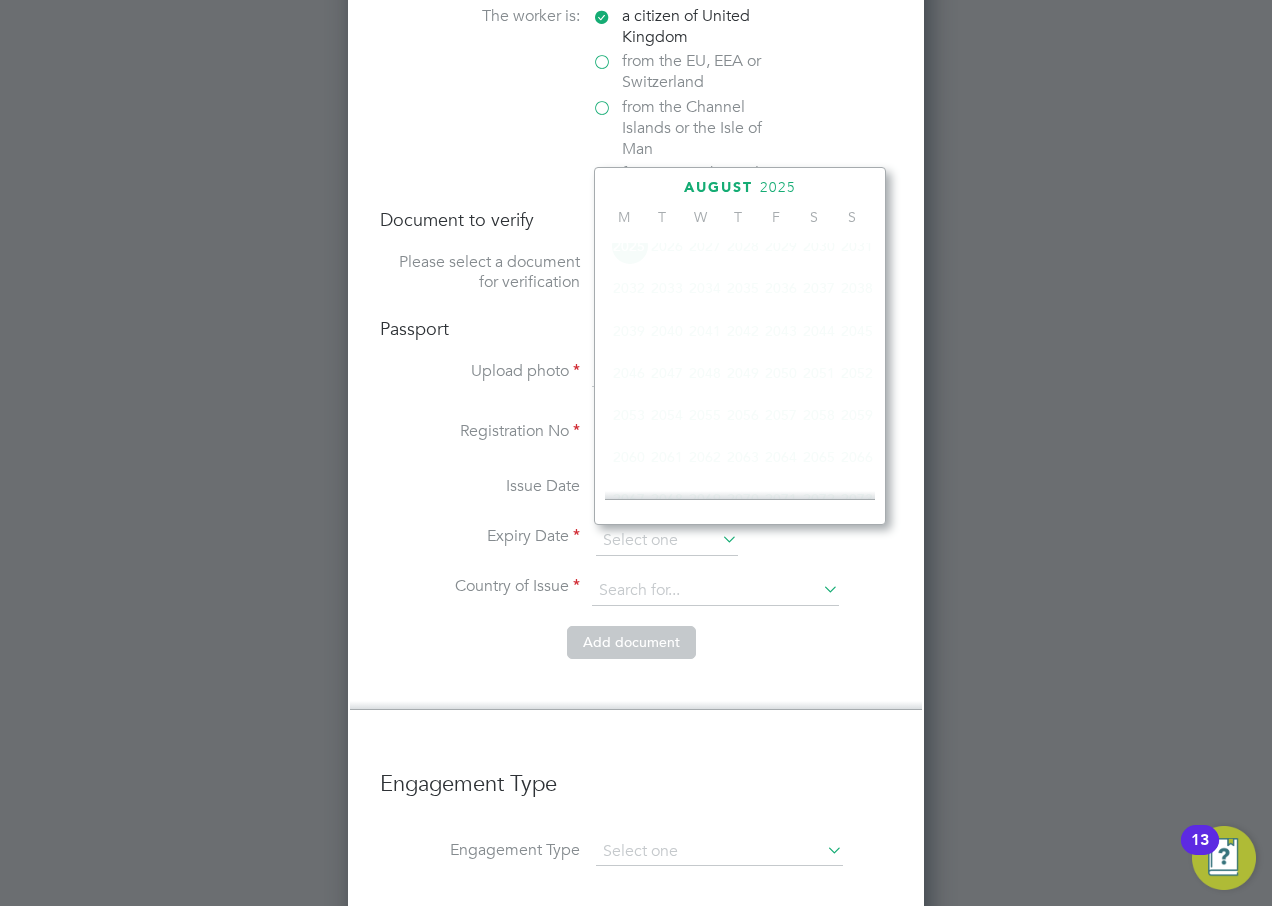 scroll, scrollTop: 530, scrollLeft: 0, axis: vertical 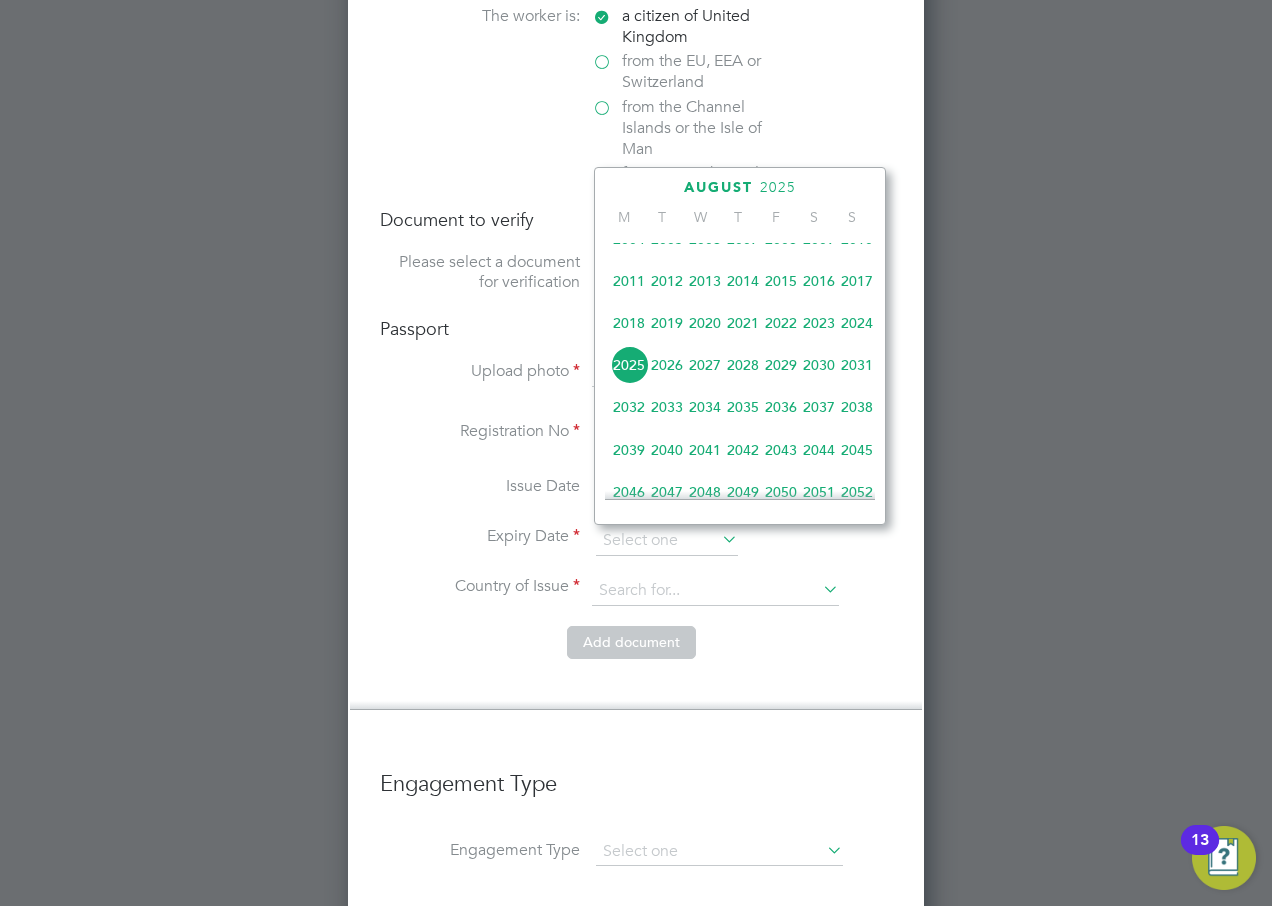 click on "2017" 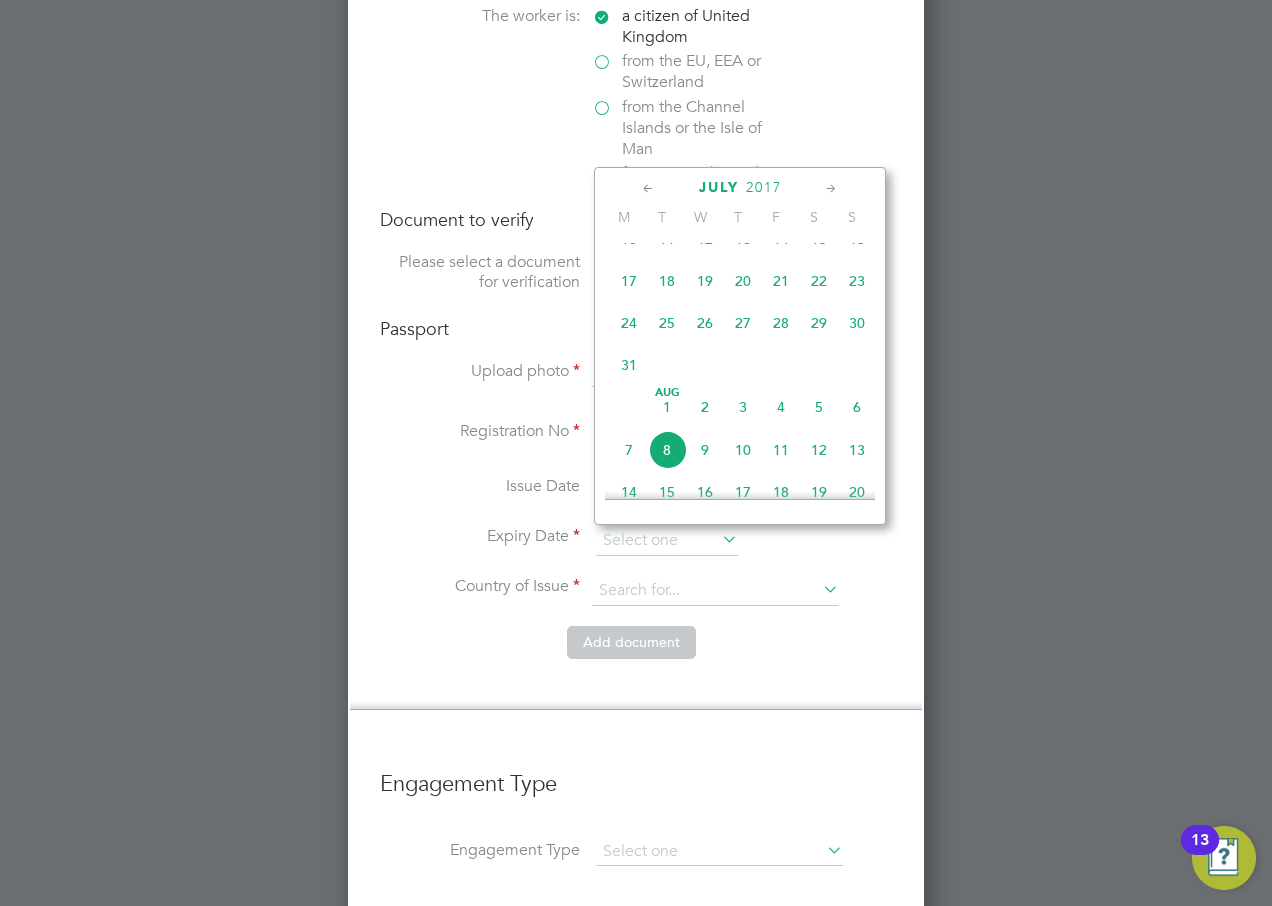 click 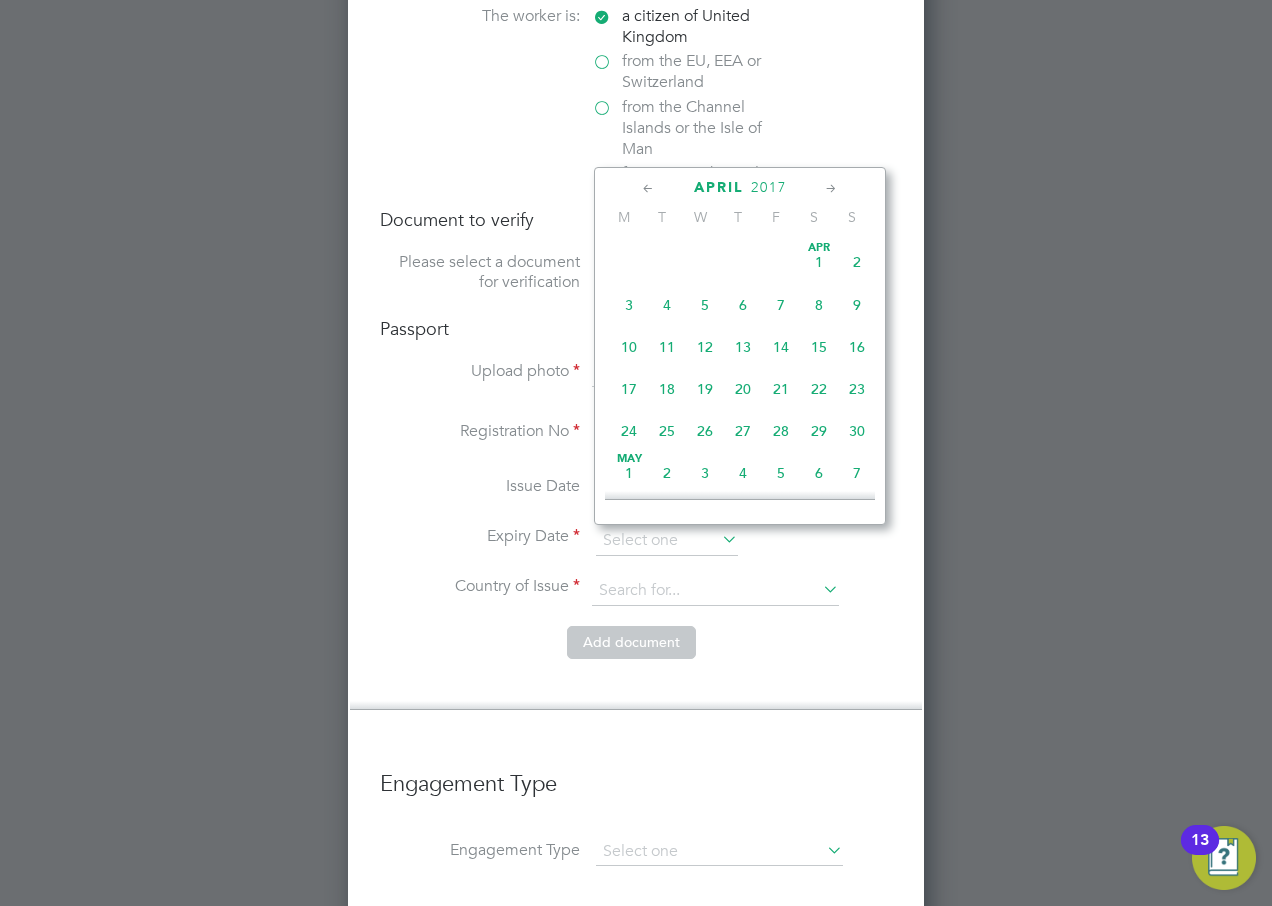 click 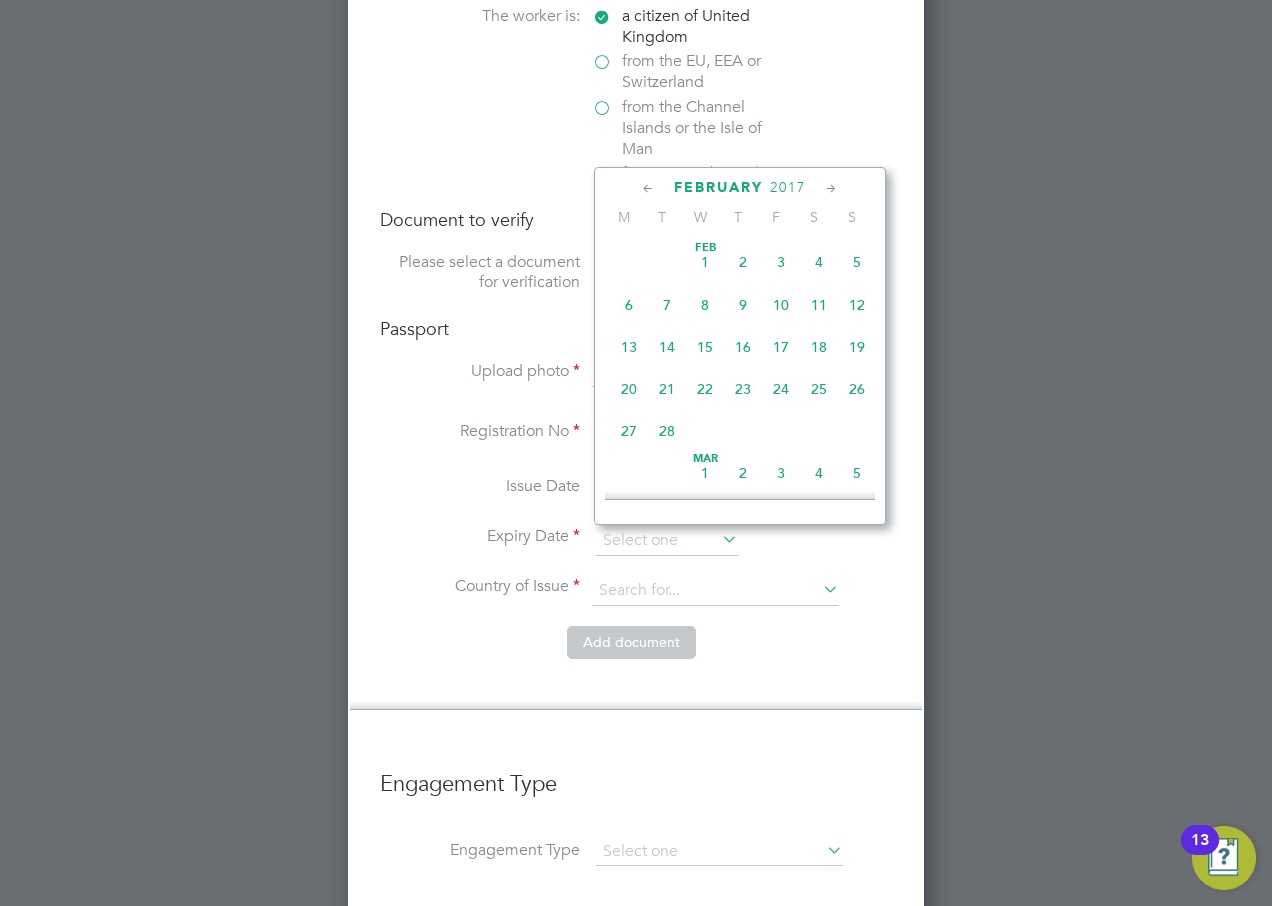 click 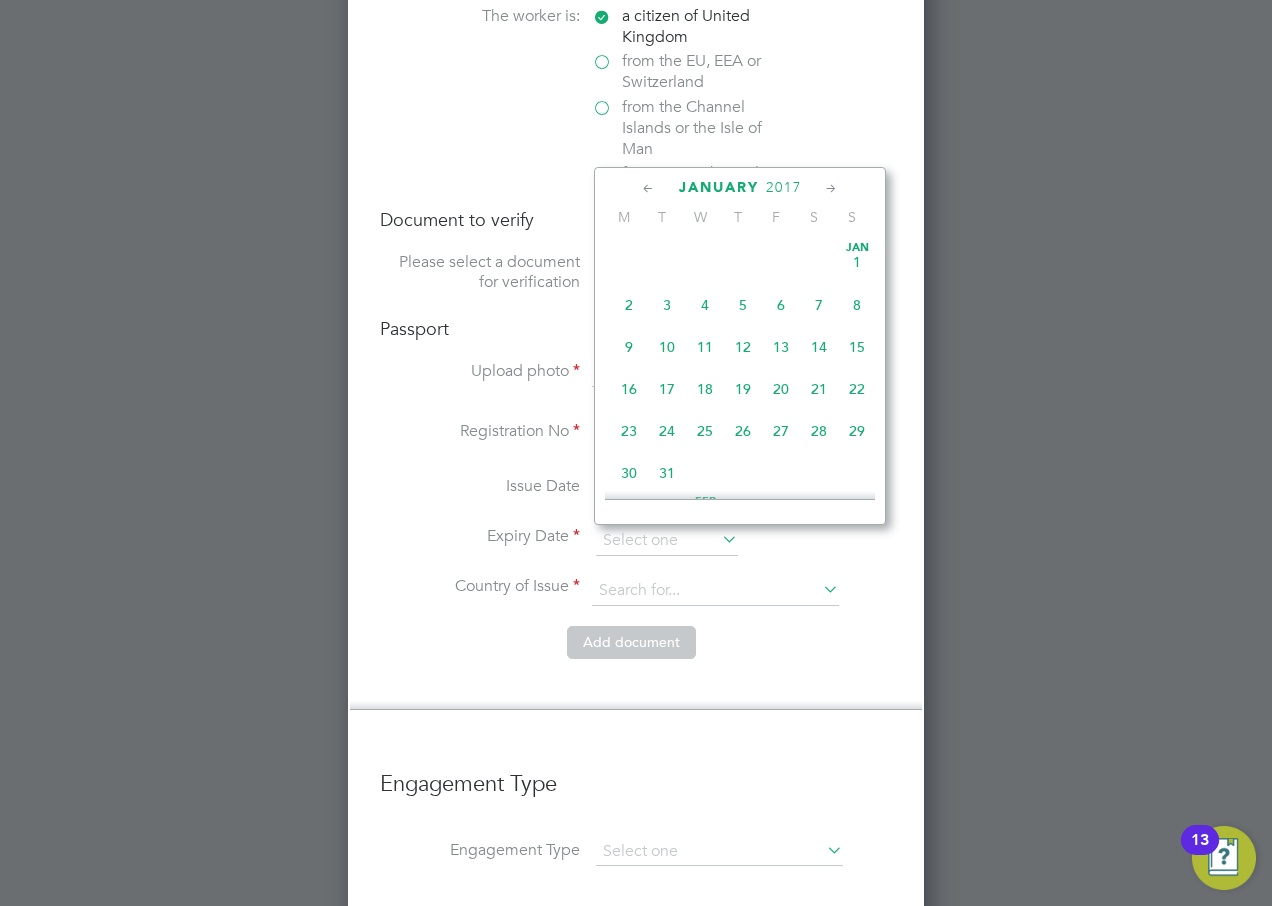 click on "18" 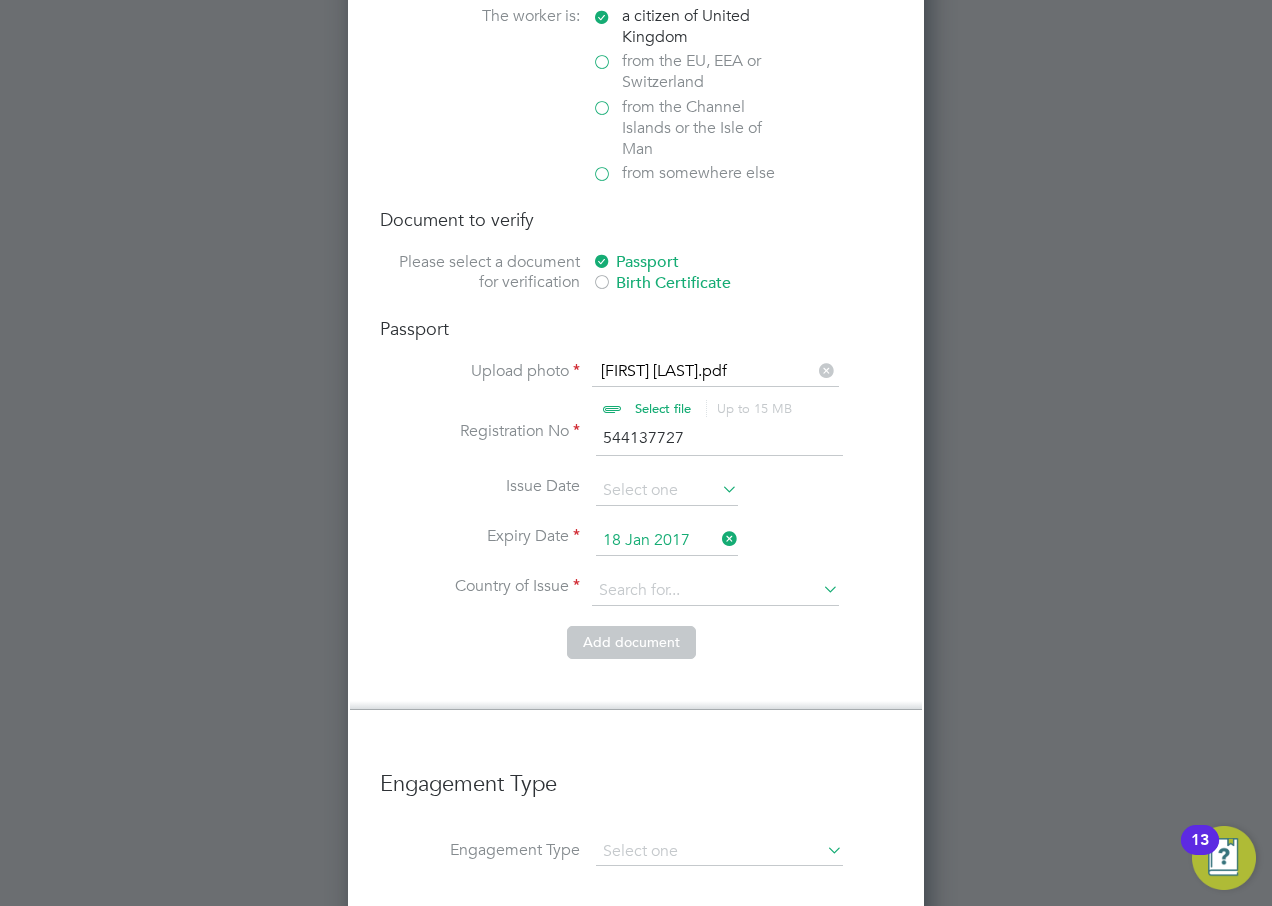 click at bounding box center [718, 539] 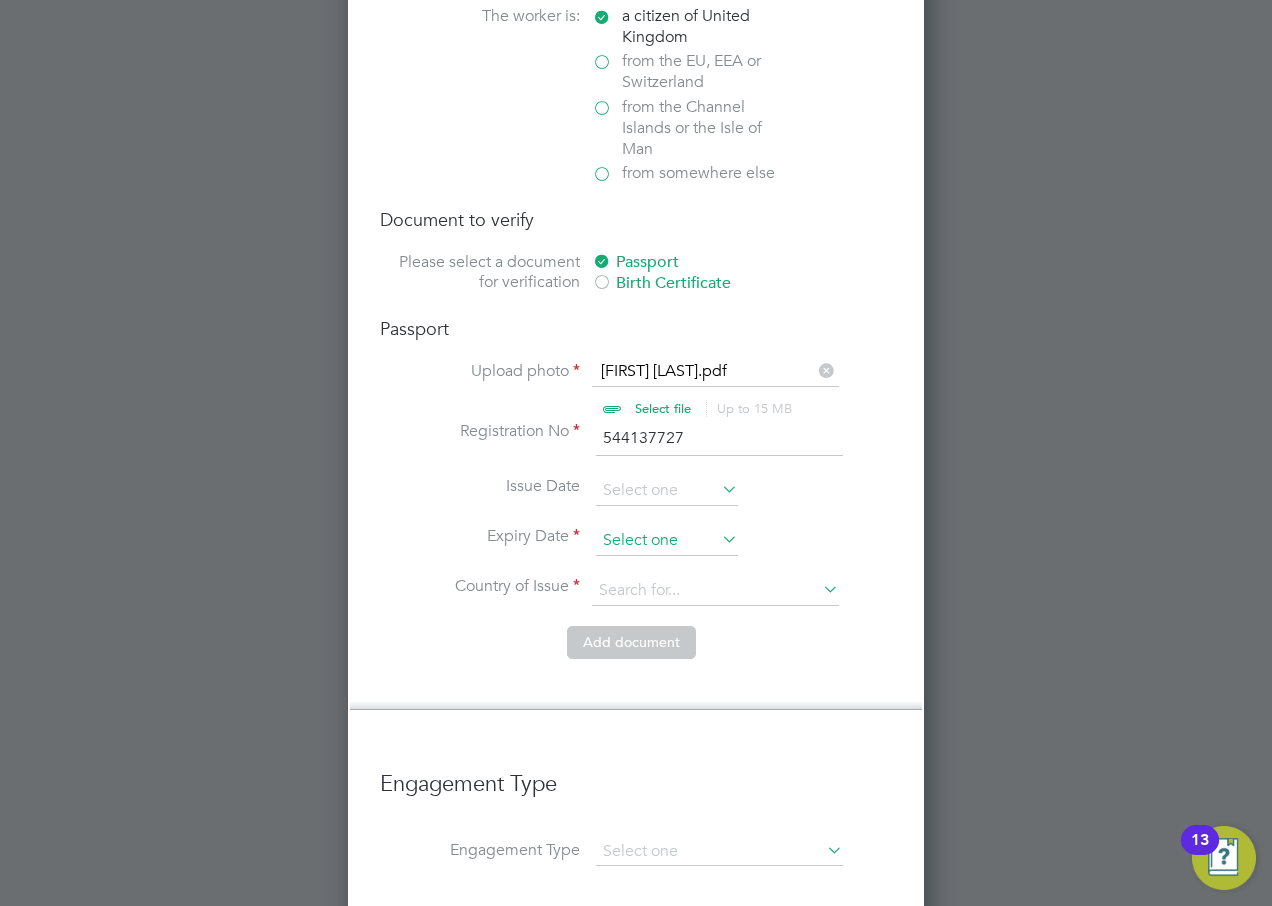 click at bounding box center (667, 541) 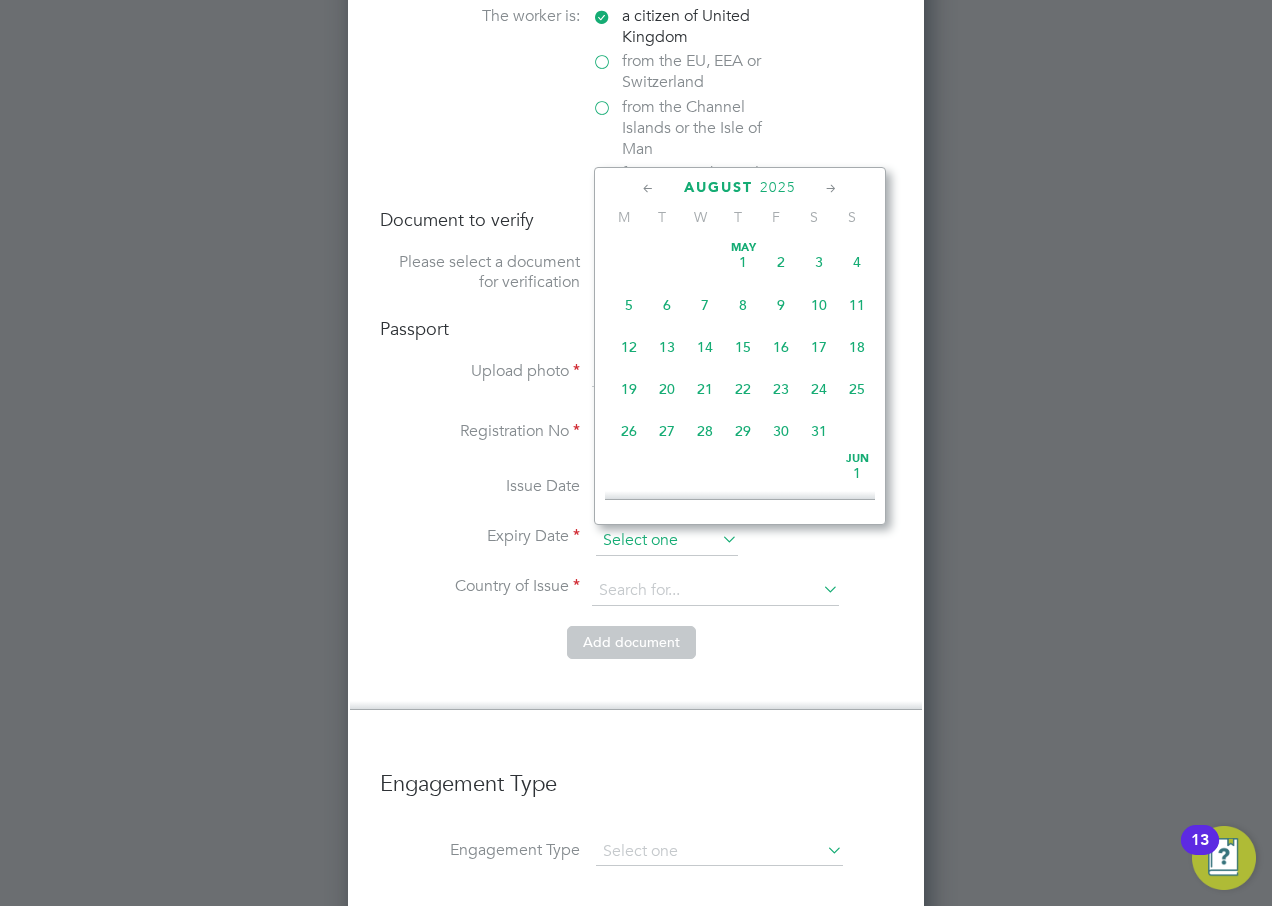 scroll, scrollTop: 649, scrollLeft: 0, axis: vertical 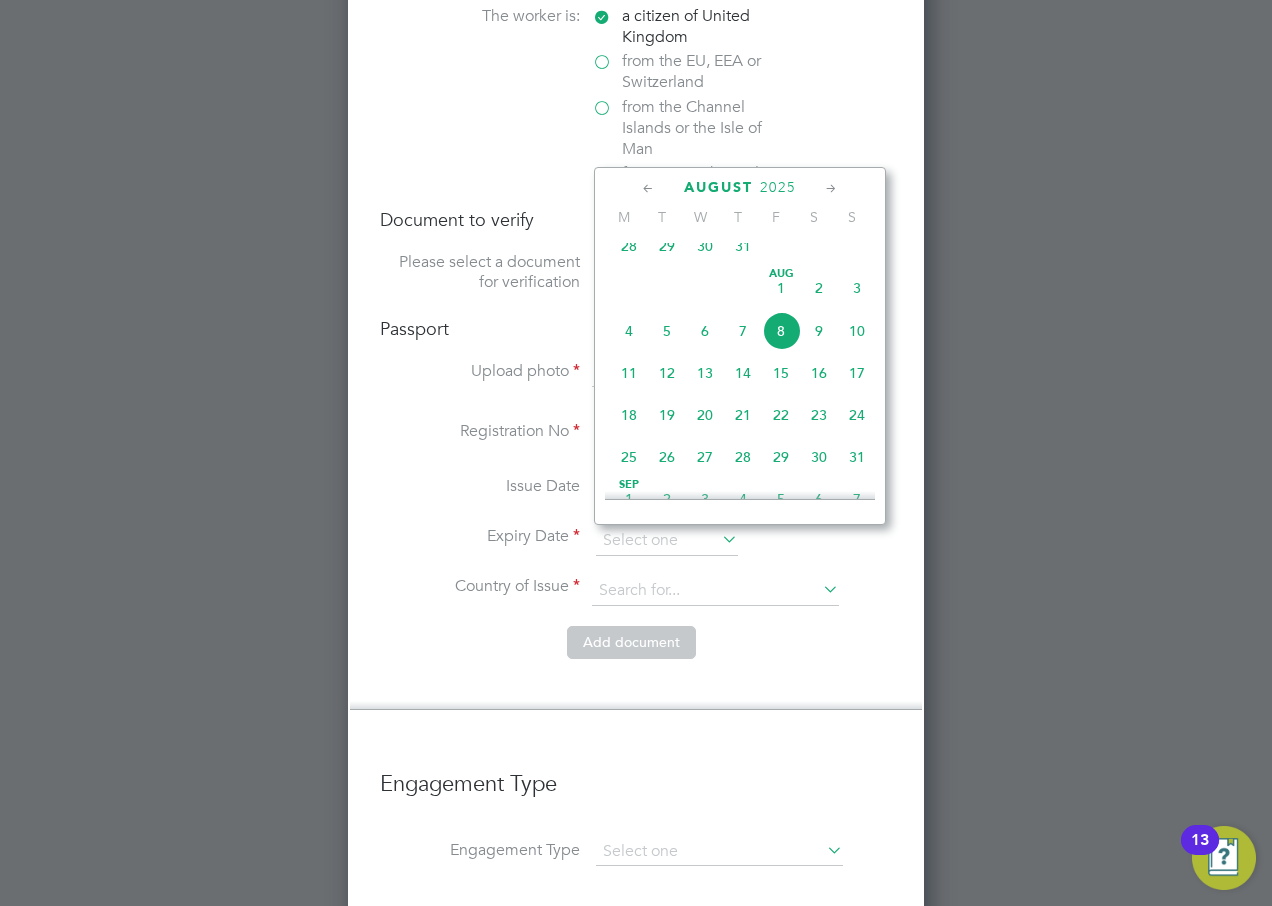 click on "2025" 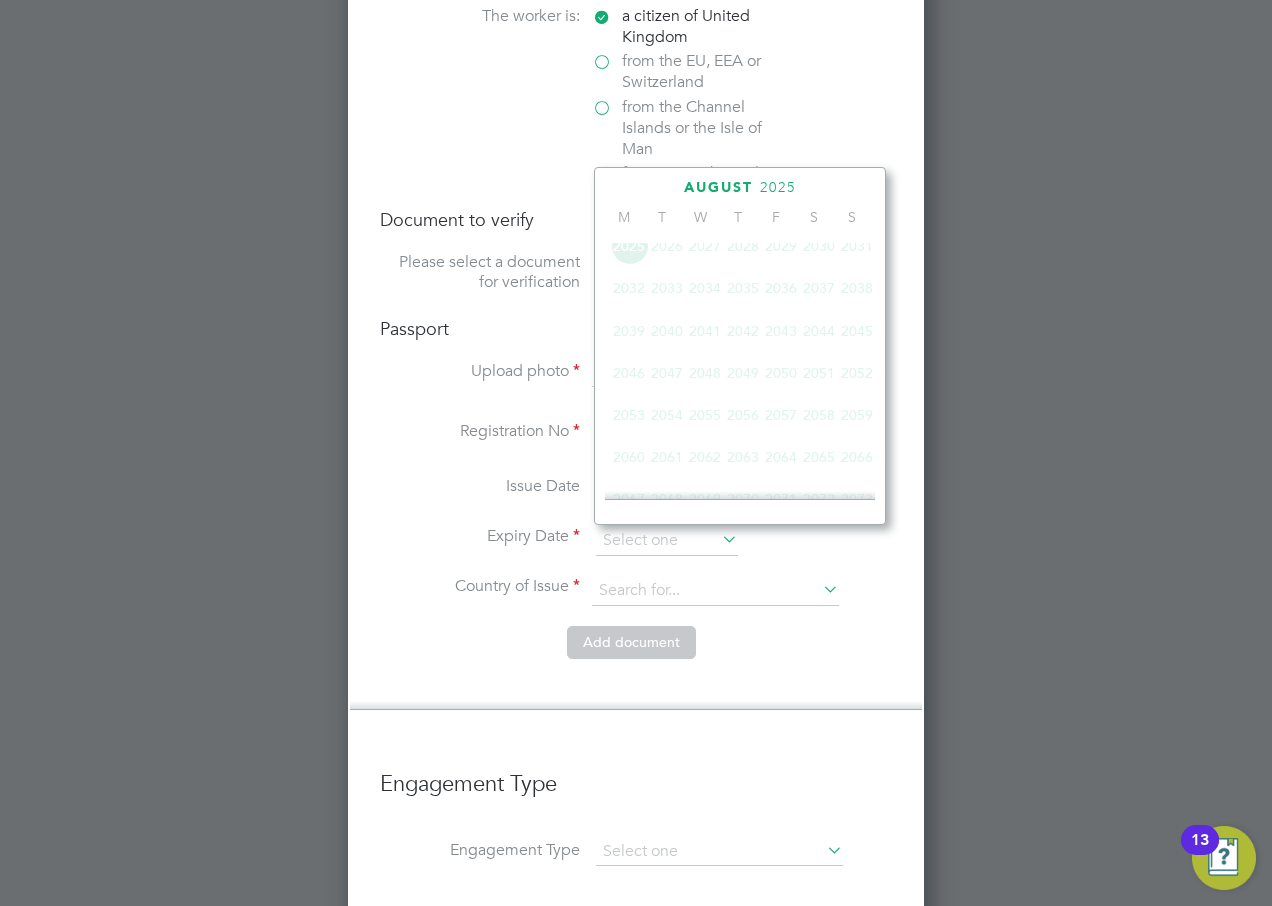 scroll, scrollTop: 530, scrollLeft: 0, axis: vertical 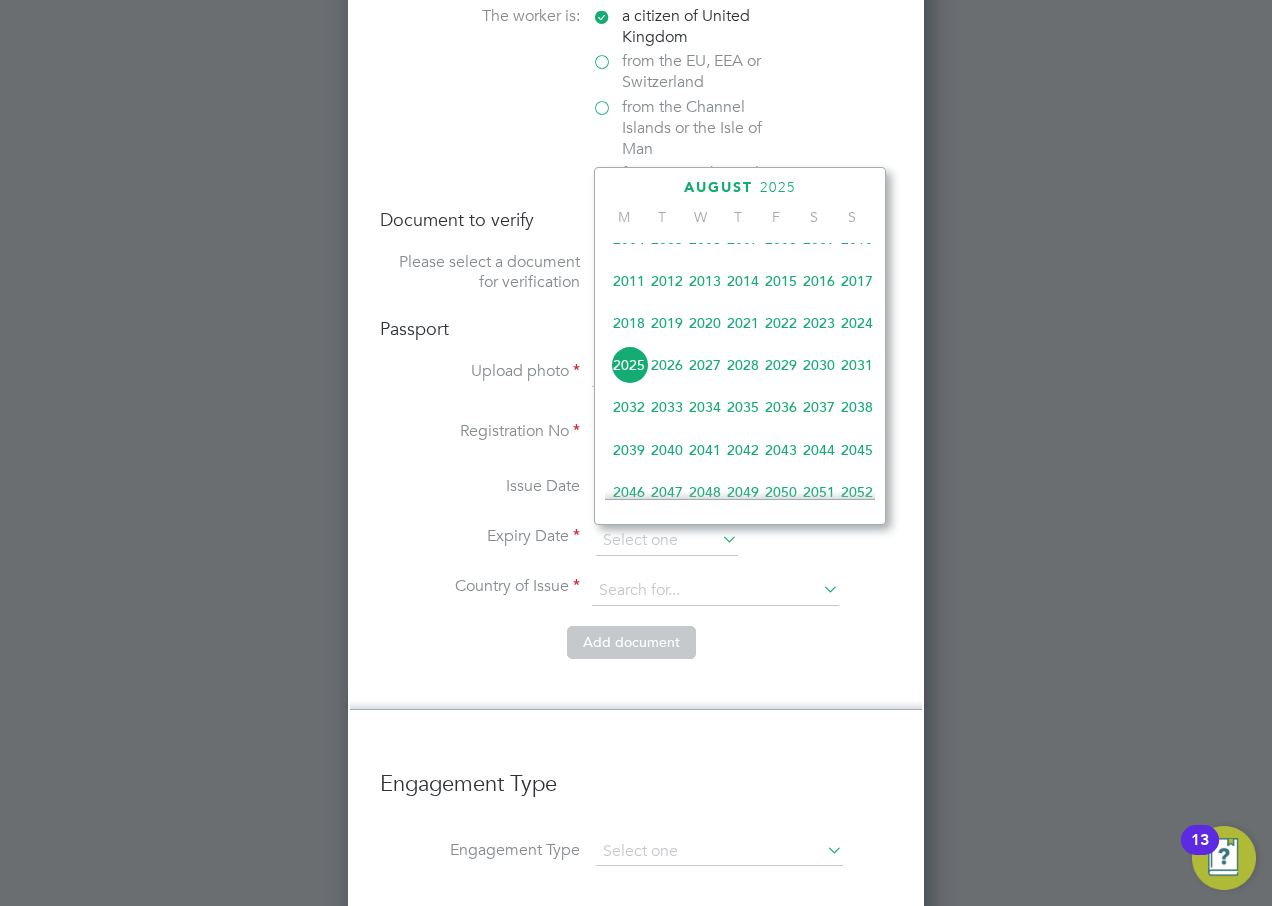 click on "2027" 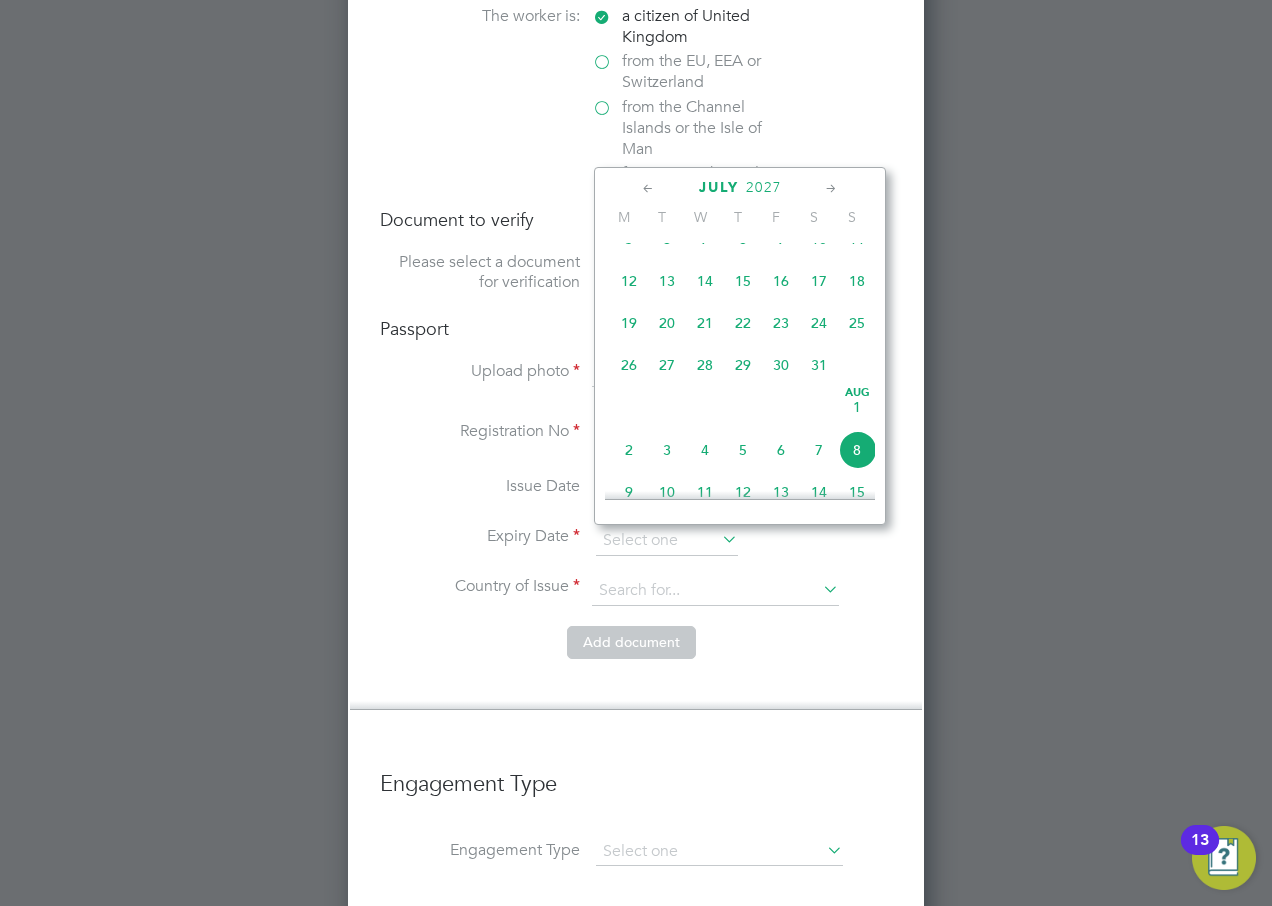 click on "July 2027" 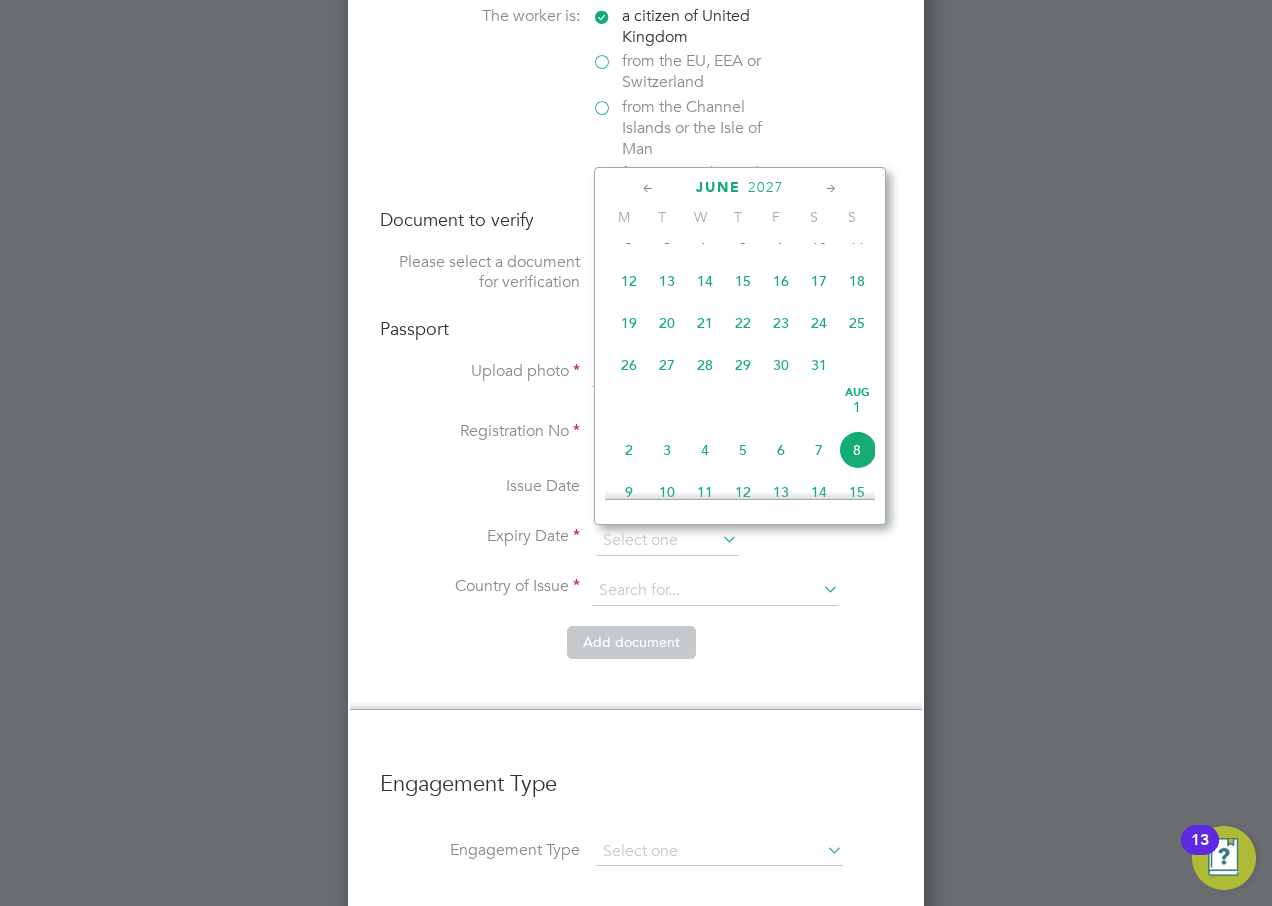 scroll, scrollTop: 259, scrollLeft: 0, axis: vertical 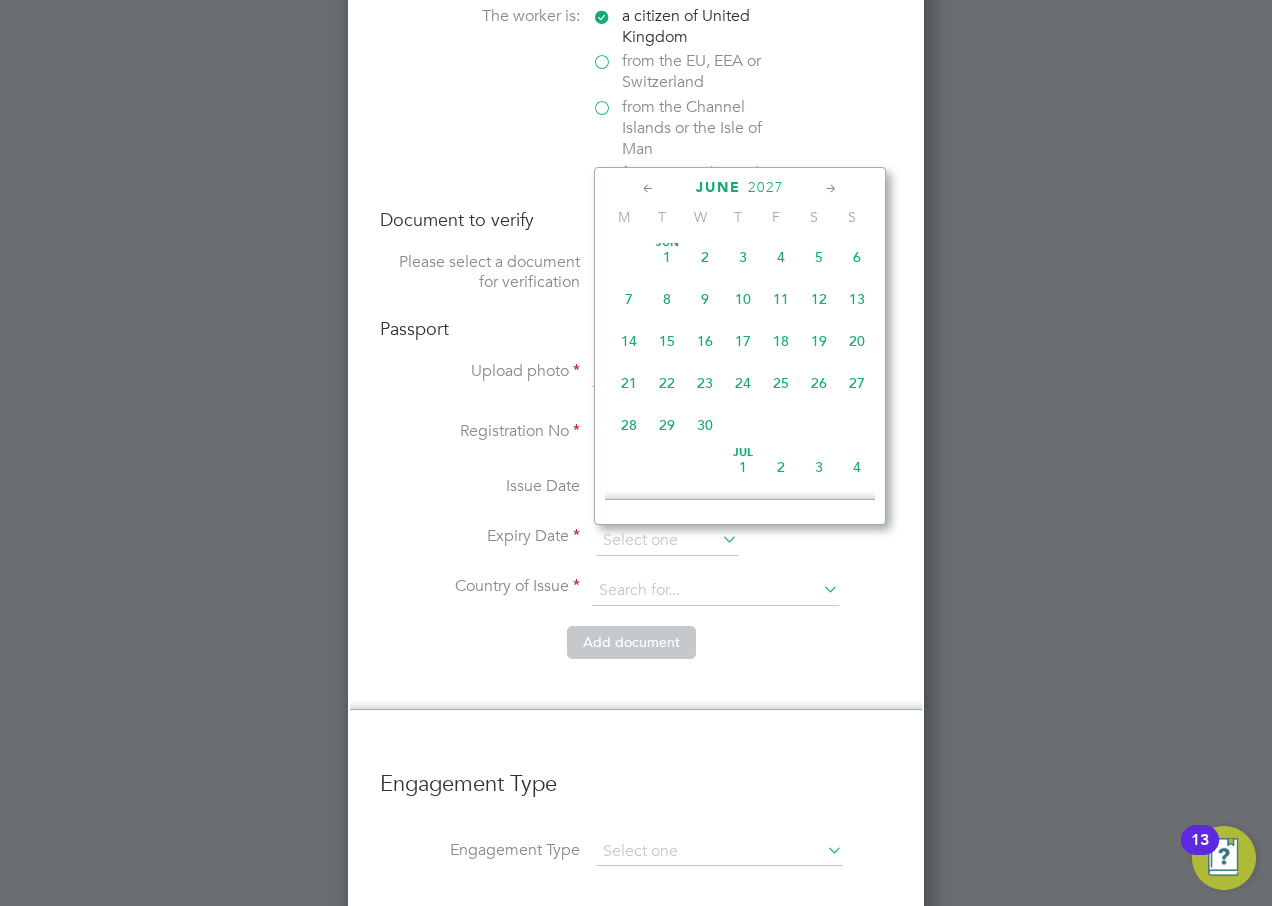 click on "18" 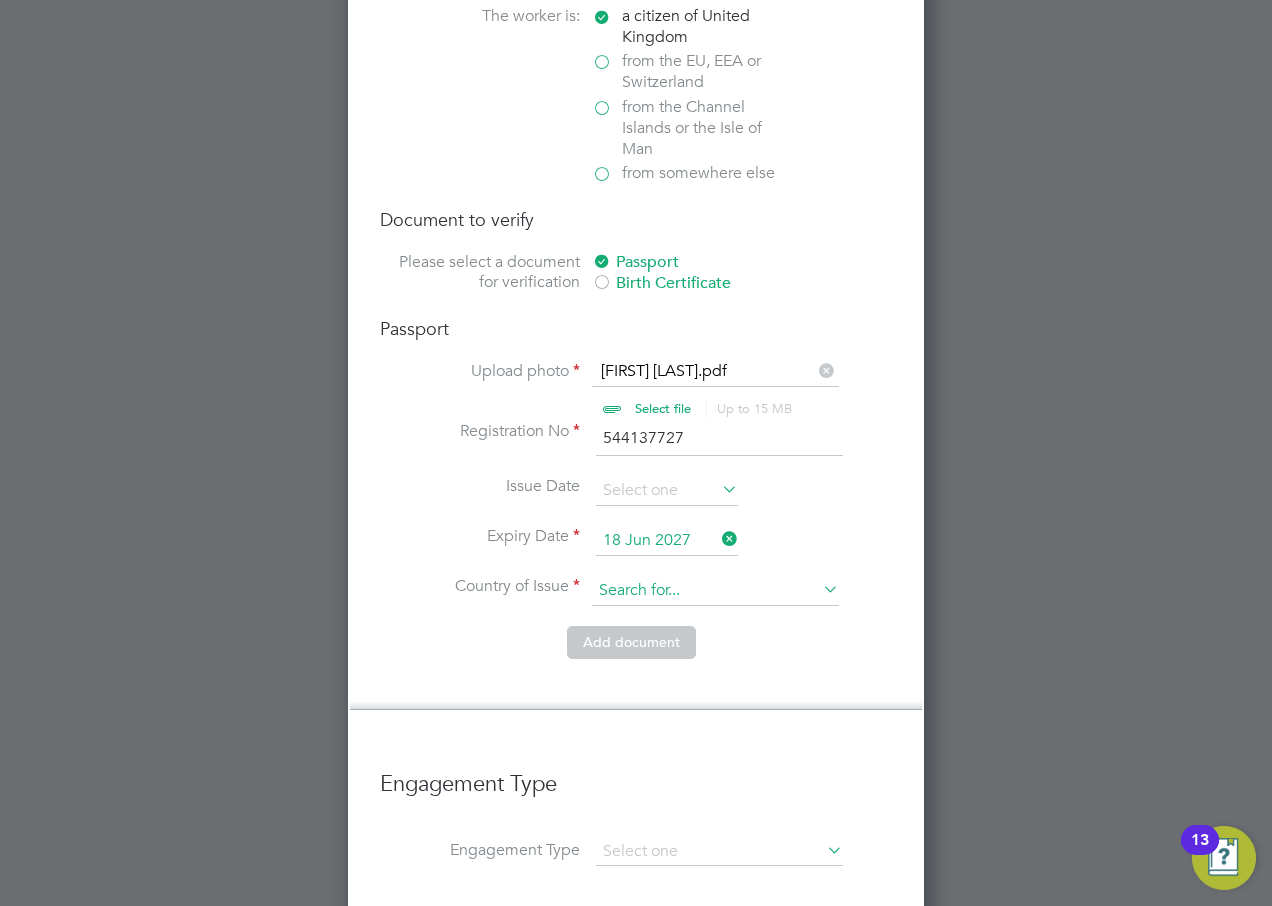 click at bounding box center (715, 591) 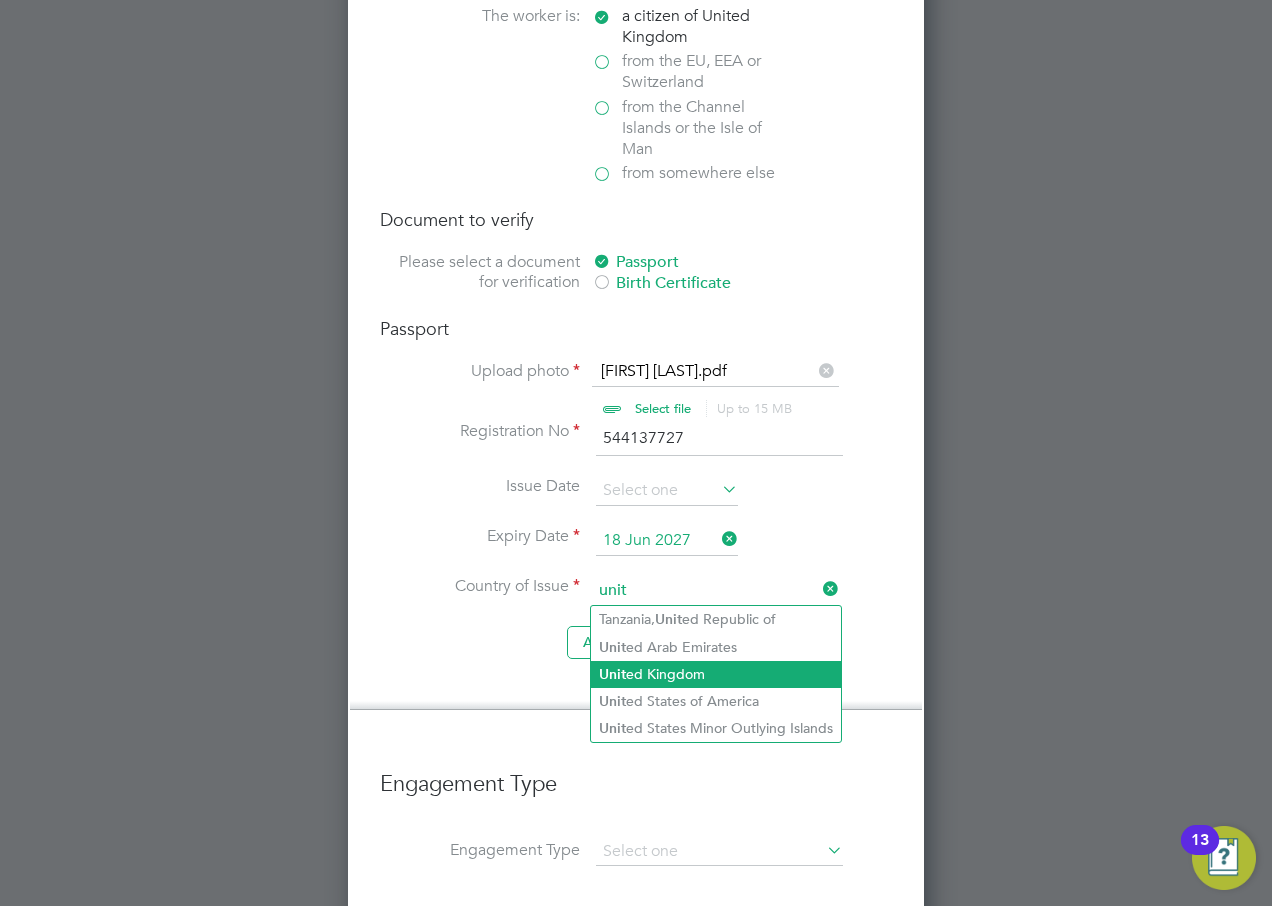 click on "Unit ed Kingdom" 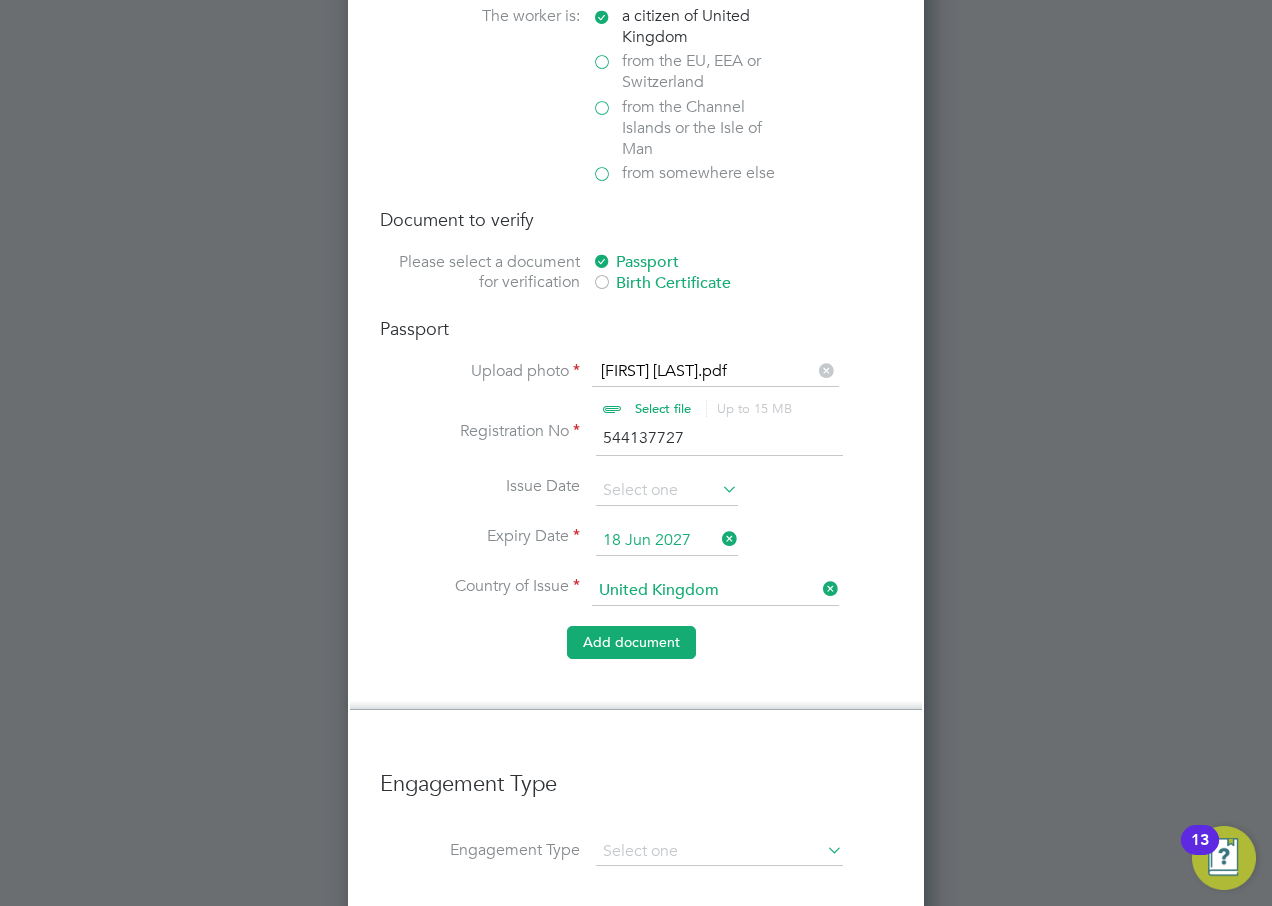 click on "Add document" at bounding box center [631, 642] 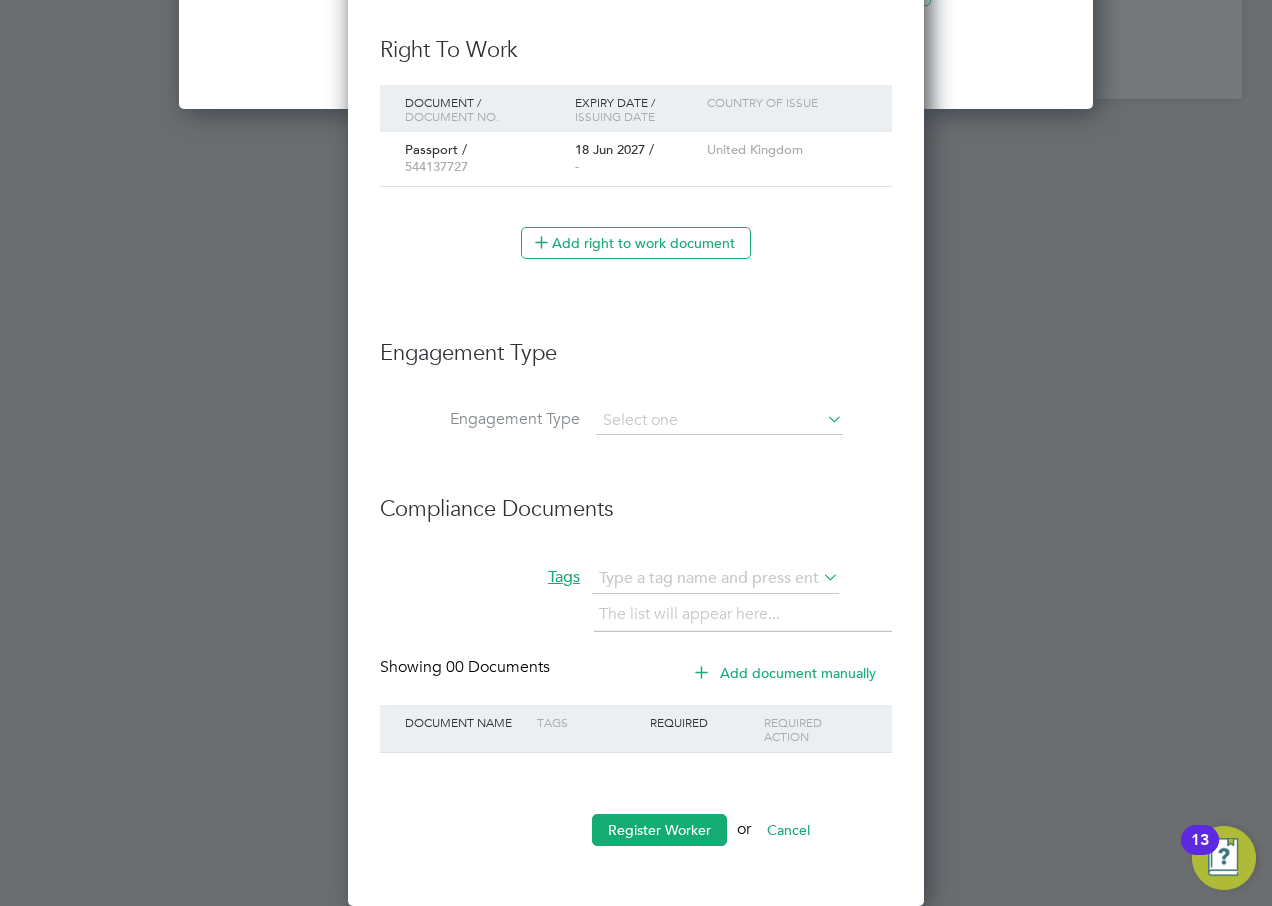 scroll, scrollTop: 2681, scrollLeft: 0, axis: vertical 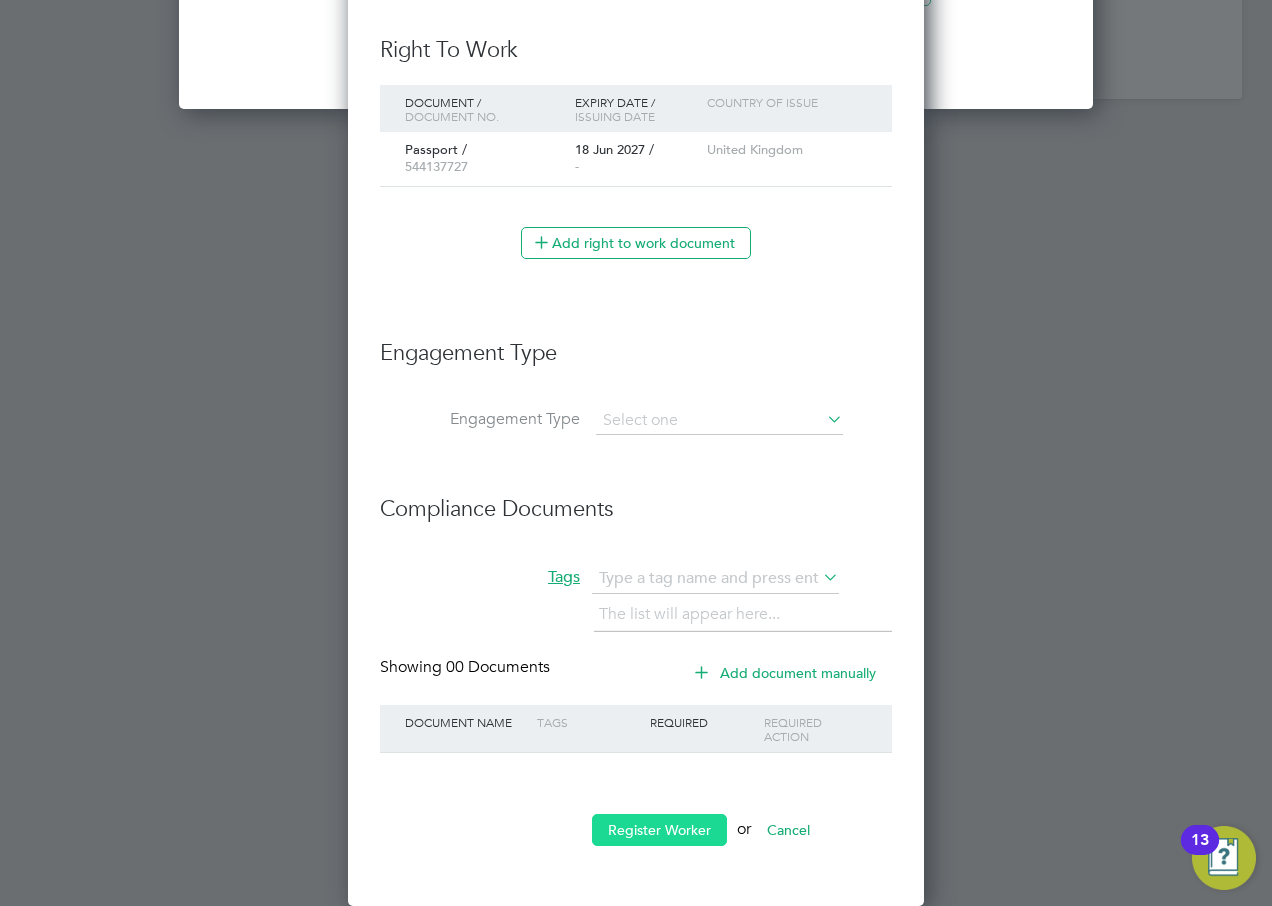 click on "Register Worker" at bounding box center [659, 830] 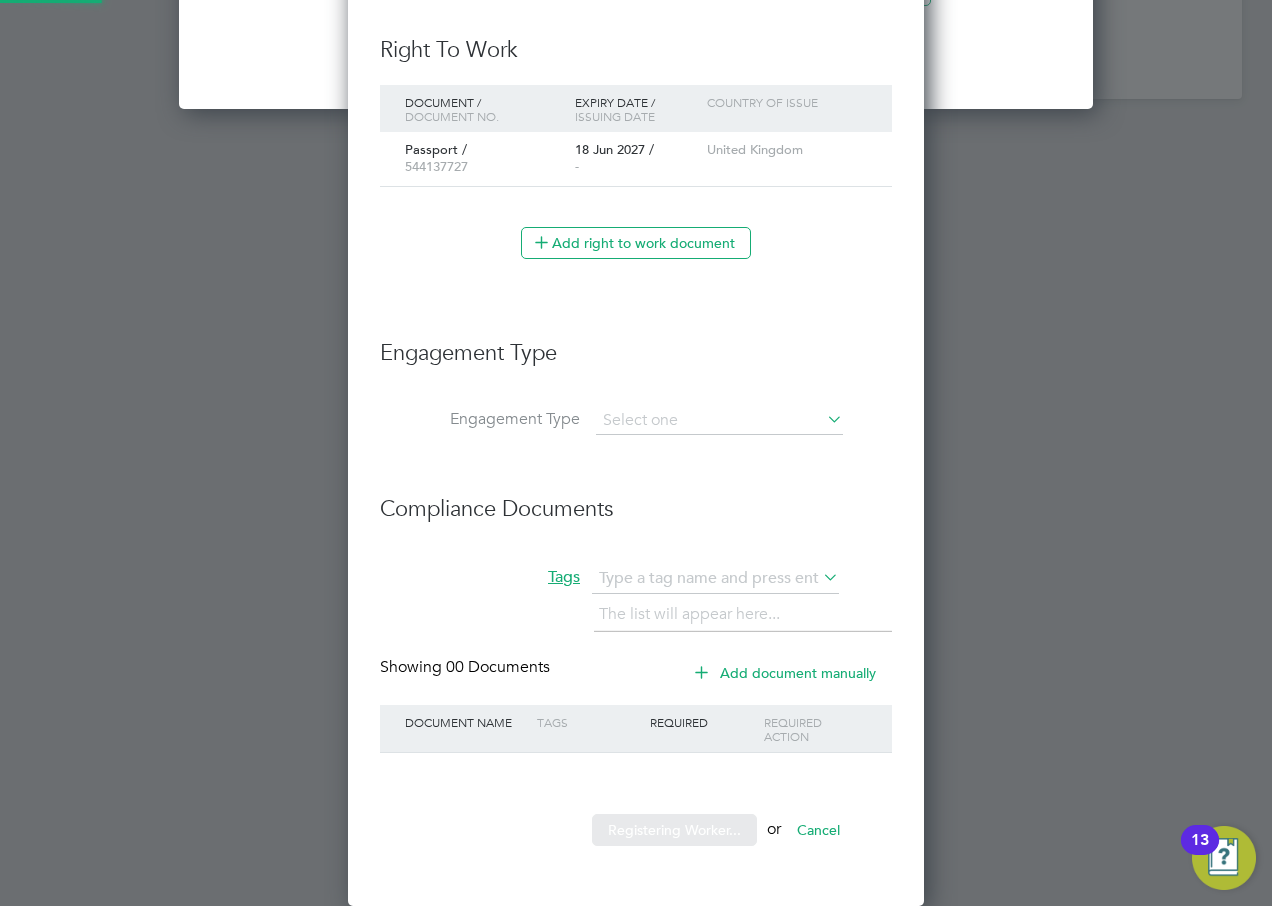 scroll, scrollTop: 0, scrollLeft: 0, axis: both 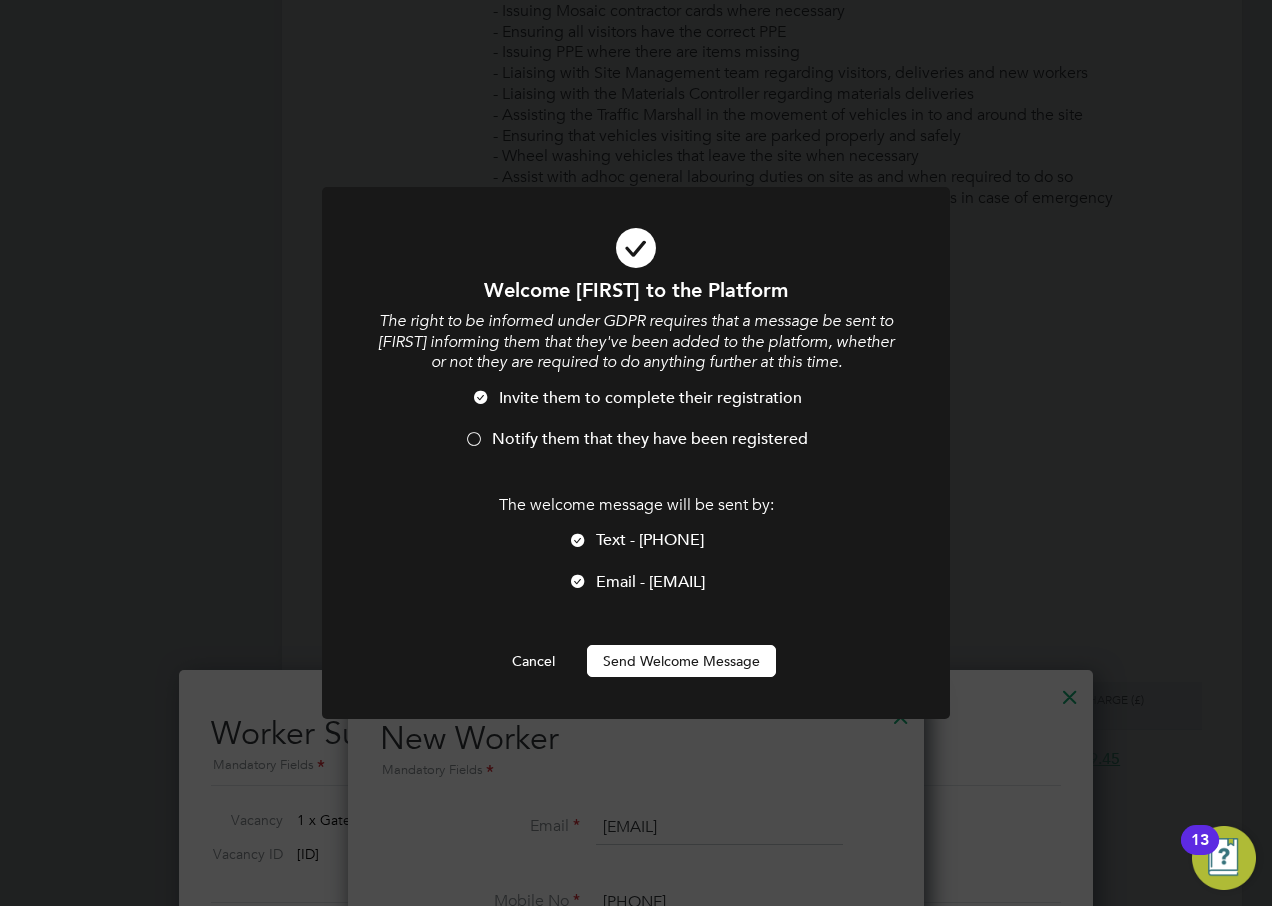 click on "Send Welcome Message" at bounding box center (681, 661) 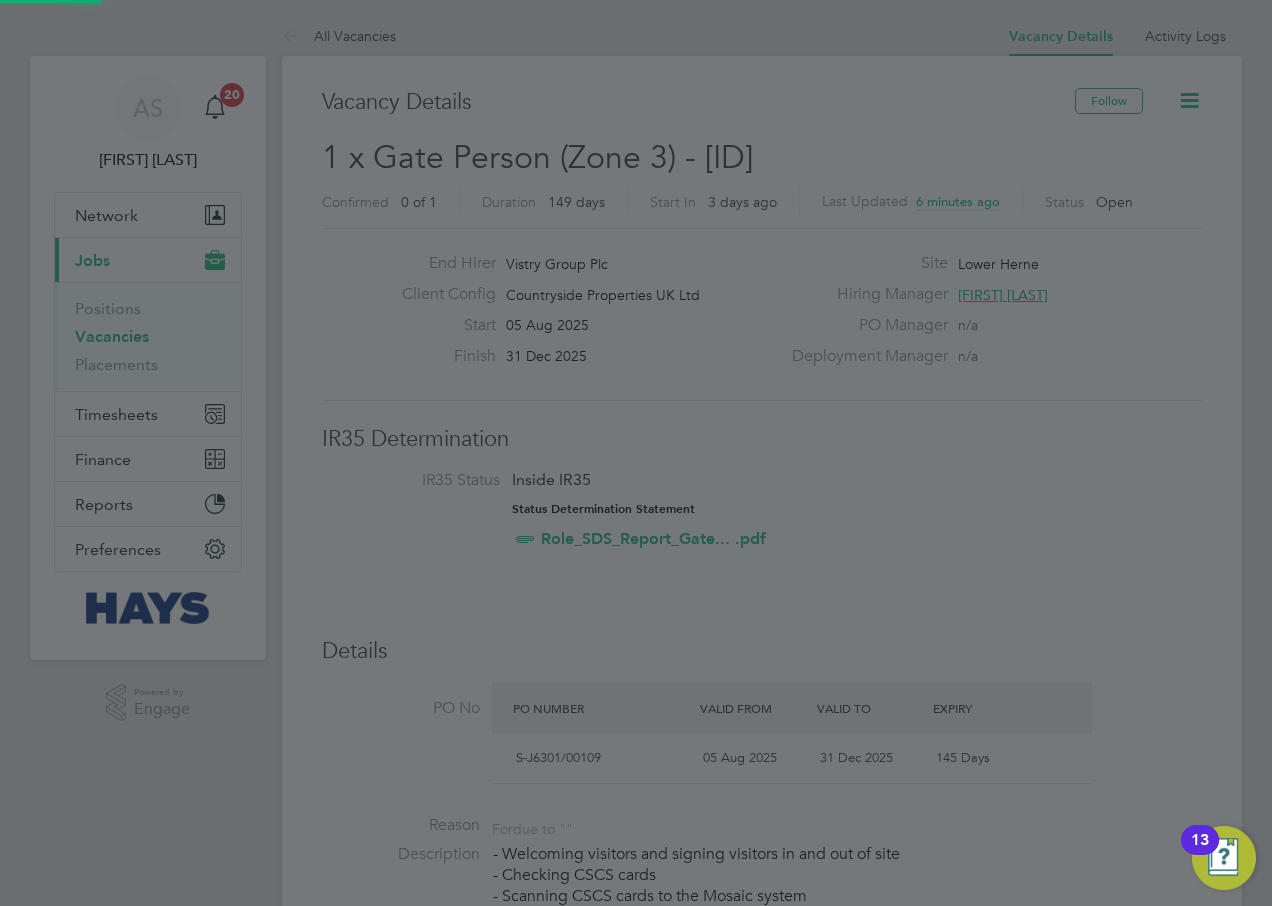 scroll, scrollTop: 906, scrollLeft: 0, axis: vertical 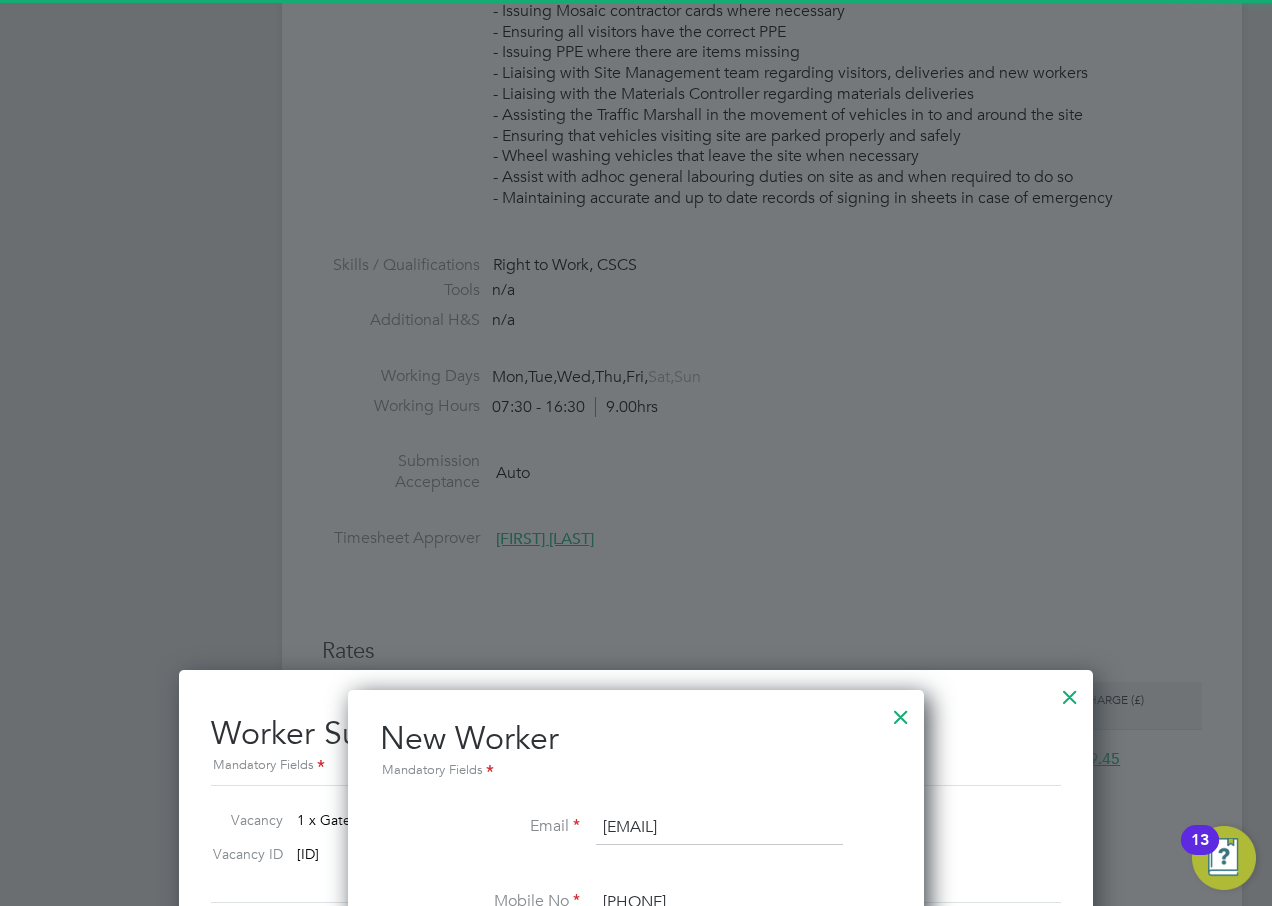 type on "[FIRST] [LAST] ([NUMBER])" 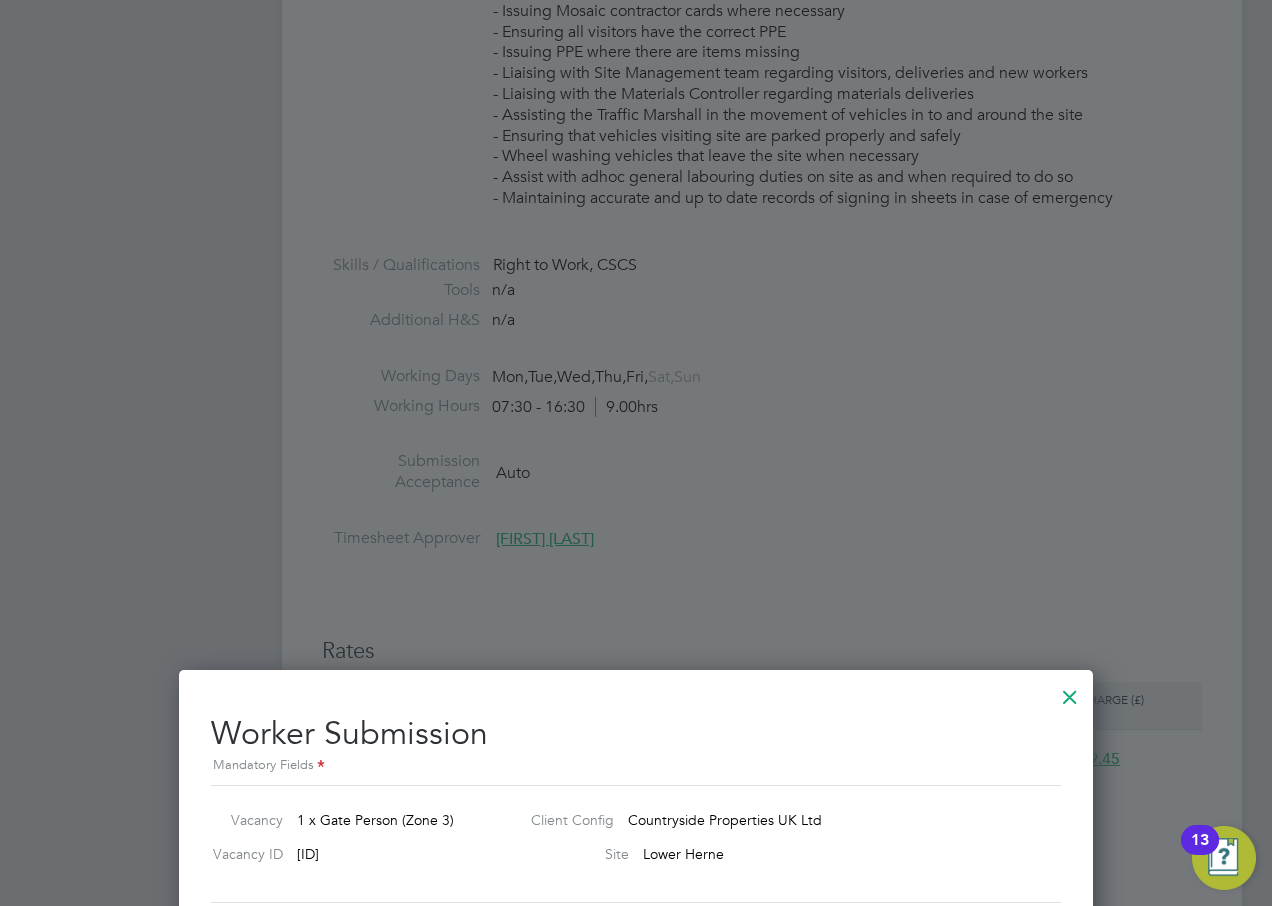scroll, scrollTop: 1030, scrollLeft: 0, axis: vertical 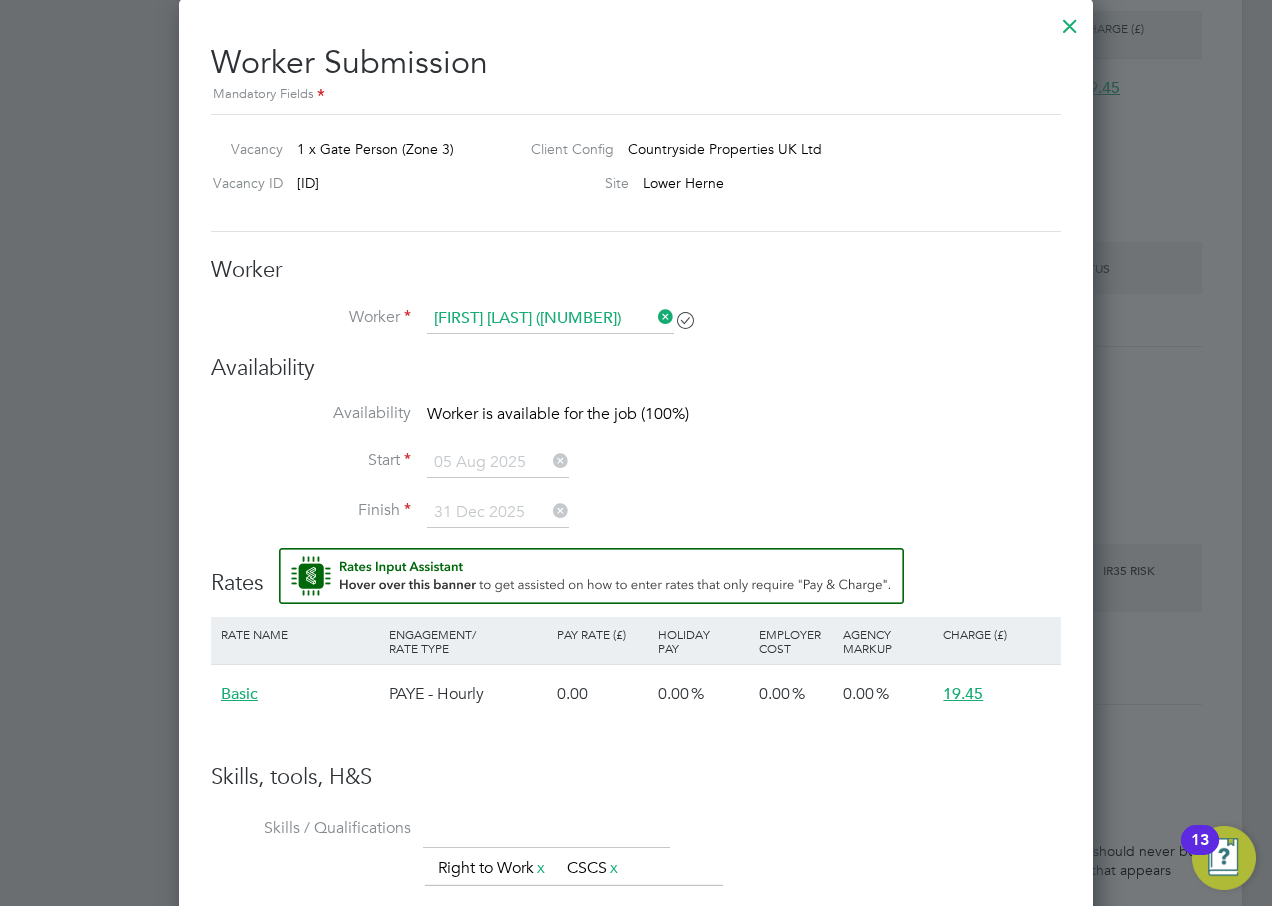 click at bounding box center [1070, 21] 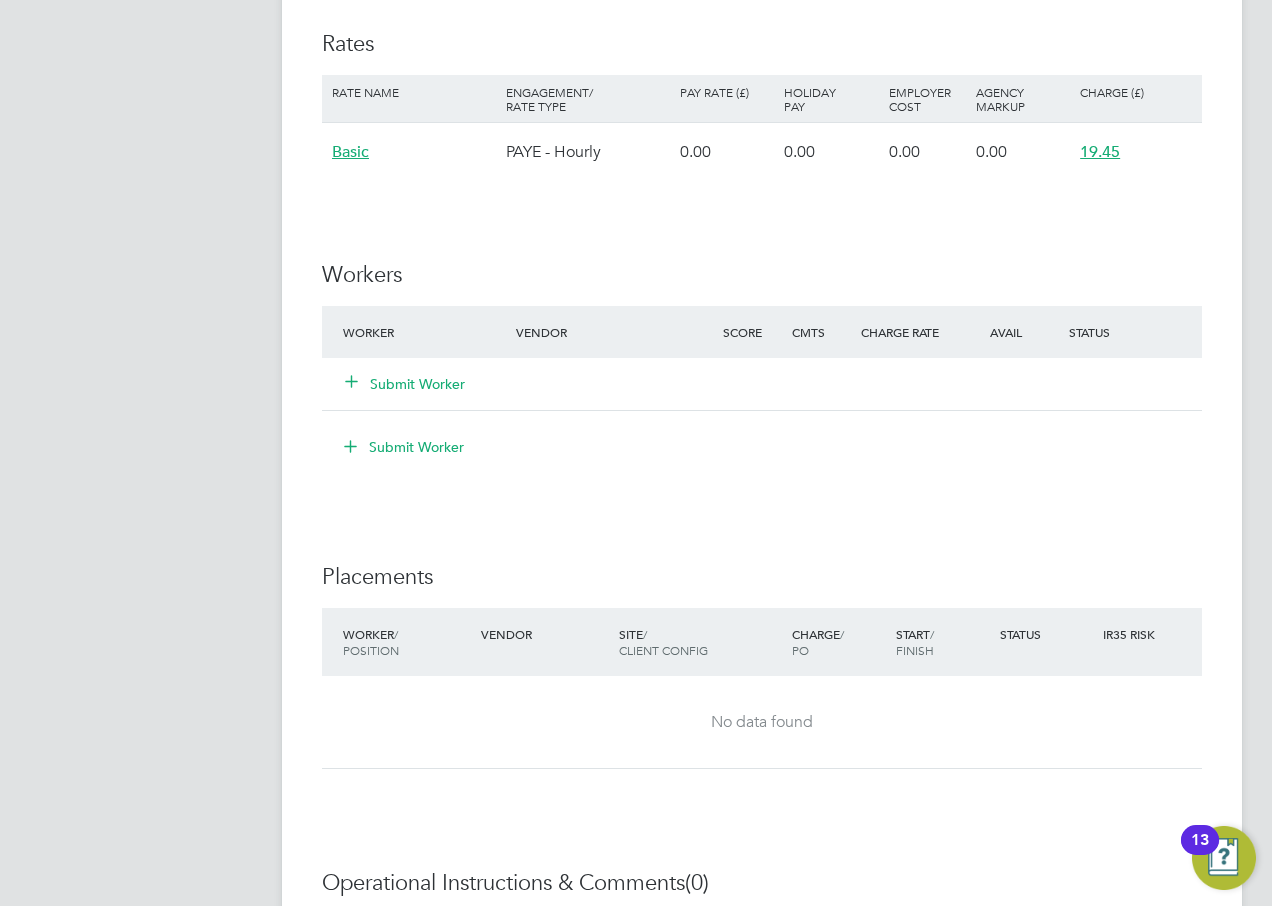 scroll, scrollTop: 1500, scrollLeft: 0, axis: vertical 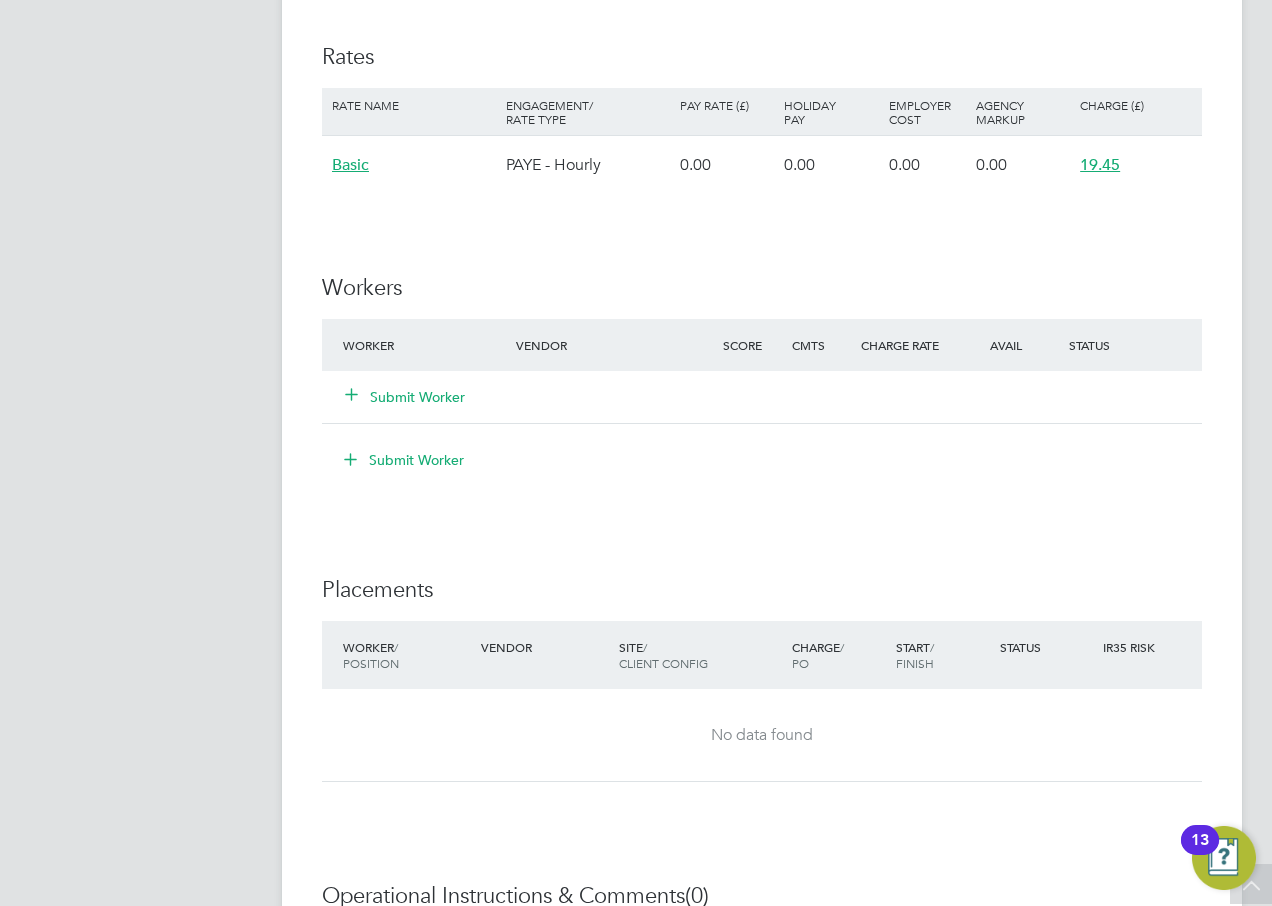 click on "Submit Worker" 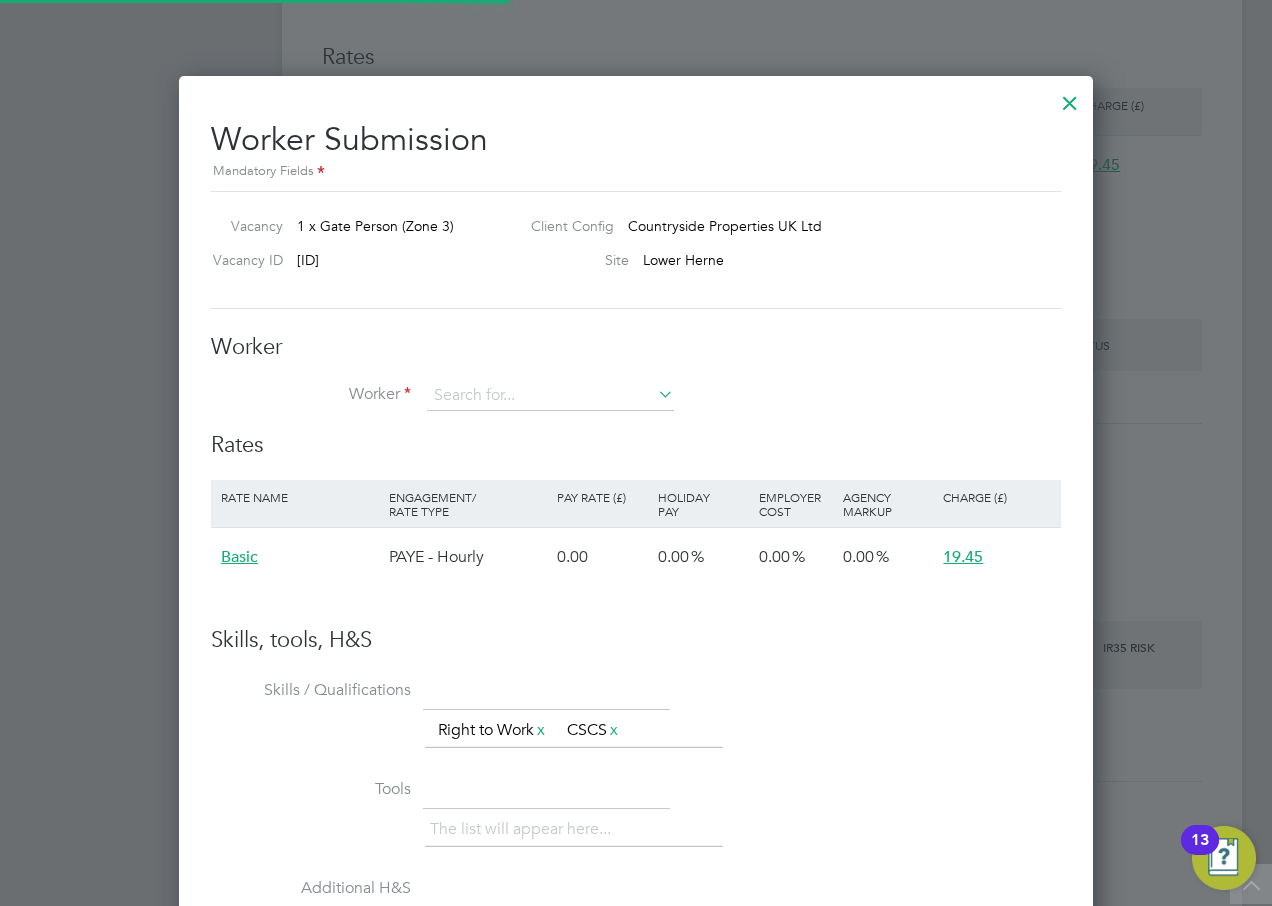 scroll, scrollTop: 10, scrollLeft: 10, axis: both 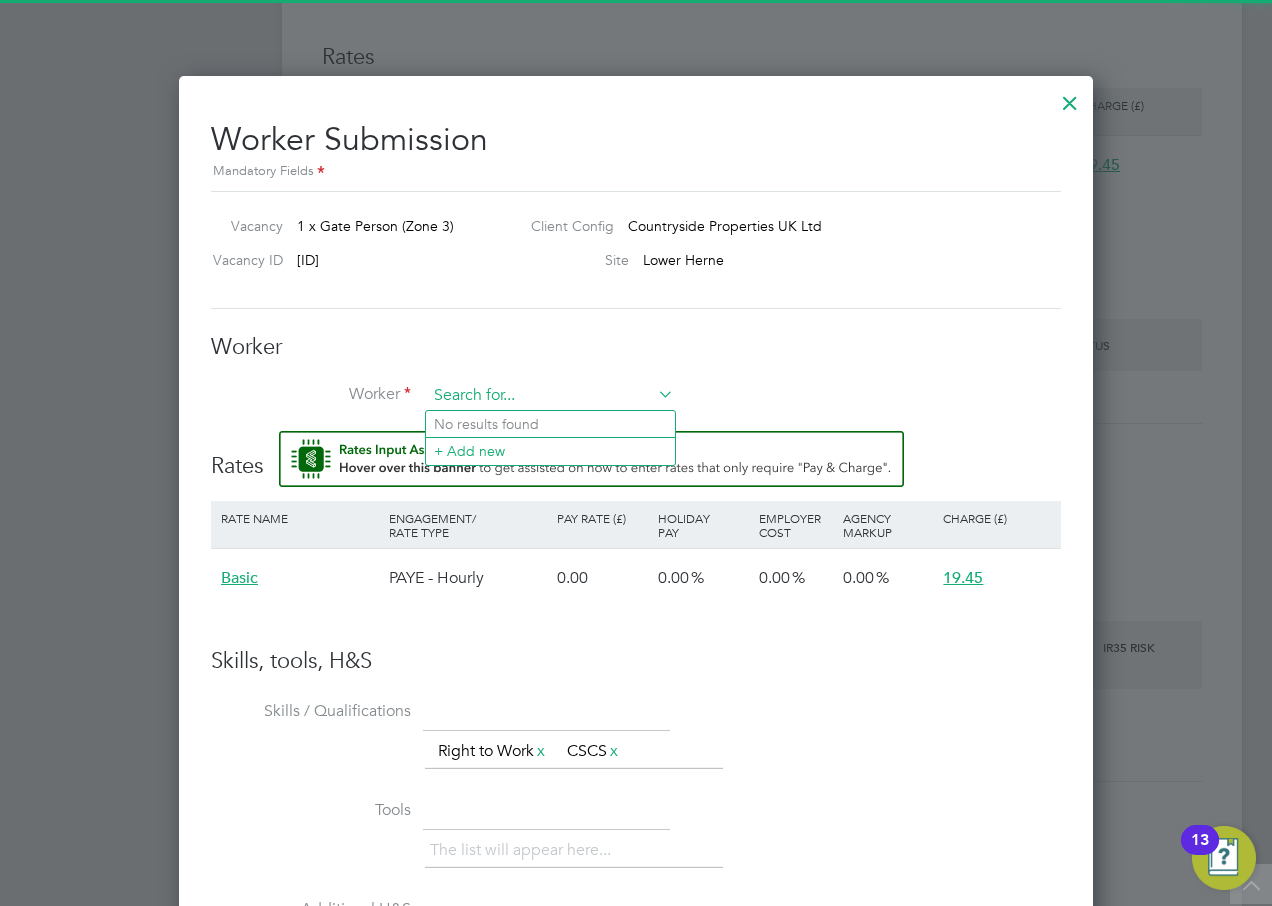 click at bounding box center (550, 396) 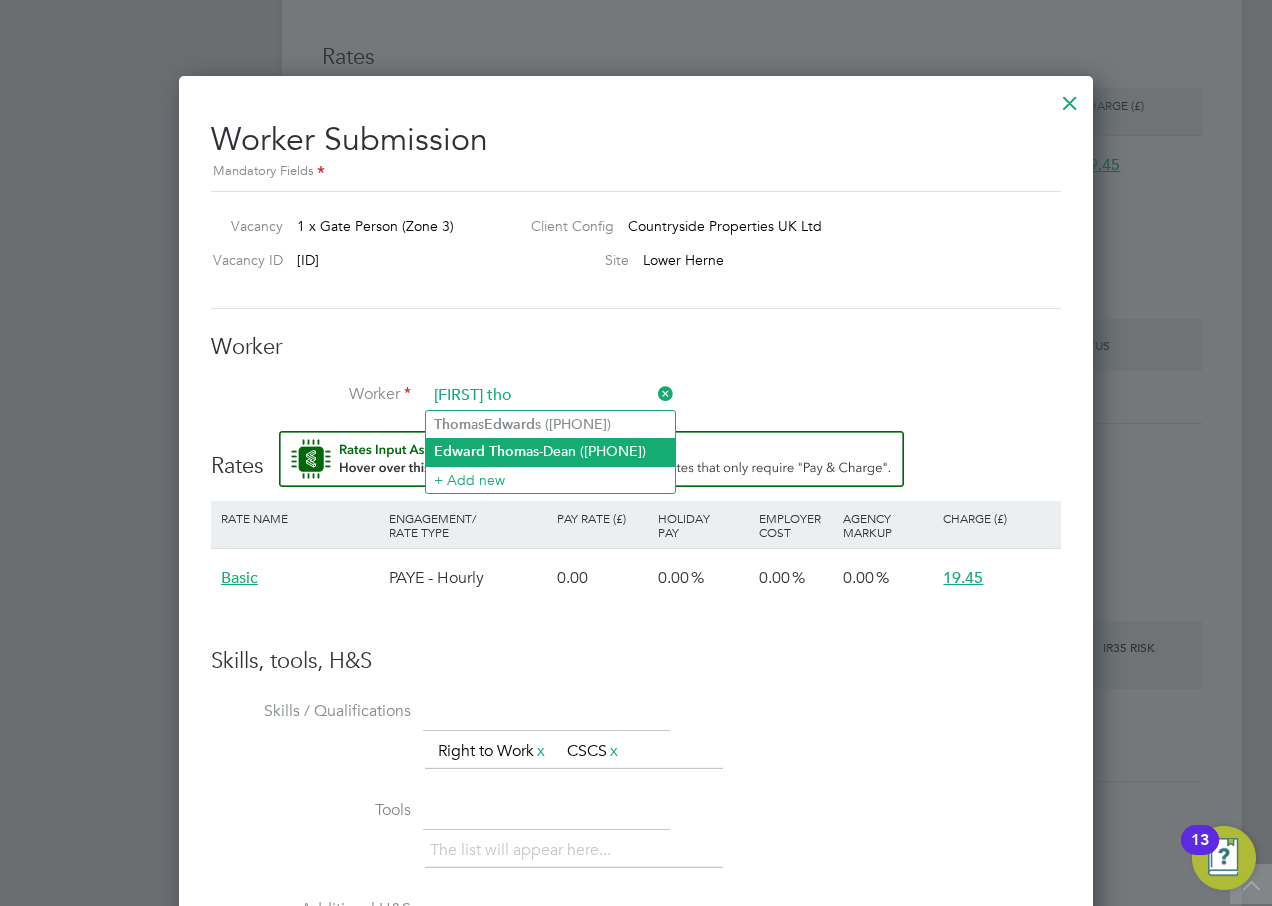 click on "[FIRST]   [LAST] ([PHONE])" 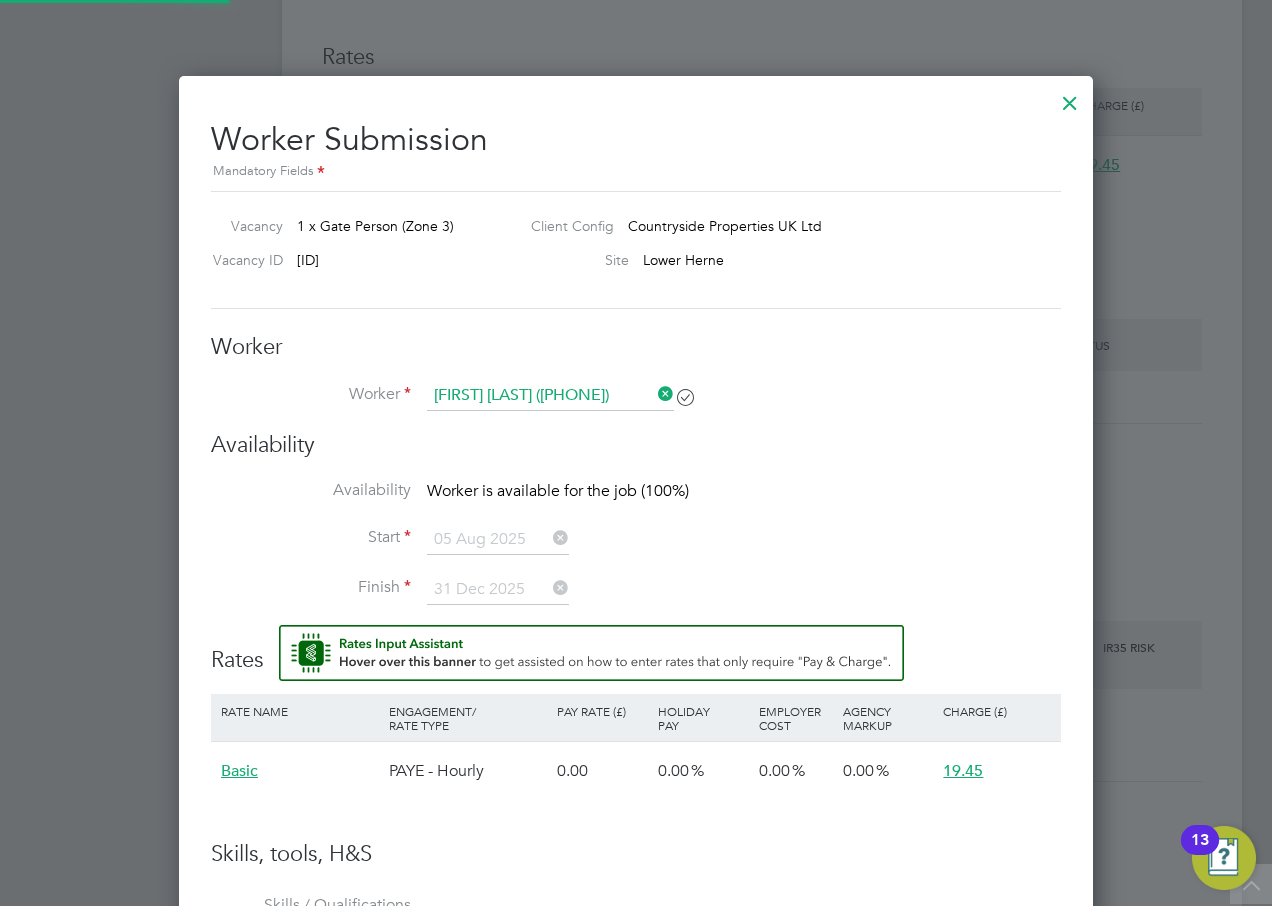 scroll, scrollTop: 10, scrollLeft: 10, axis: both 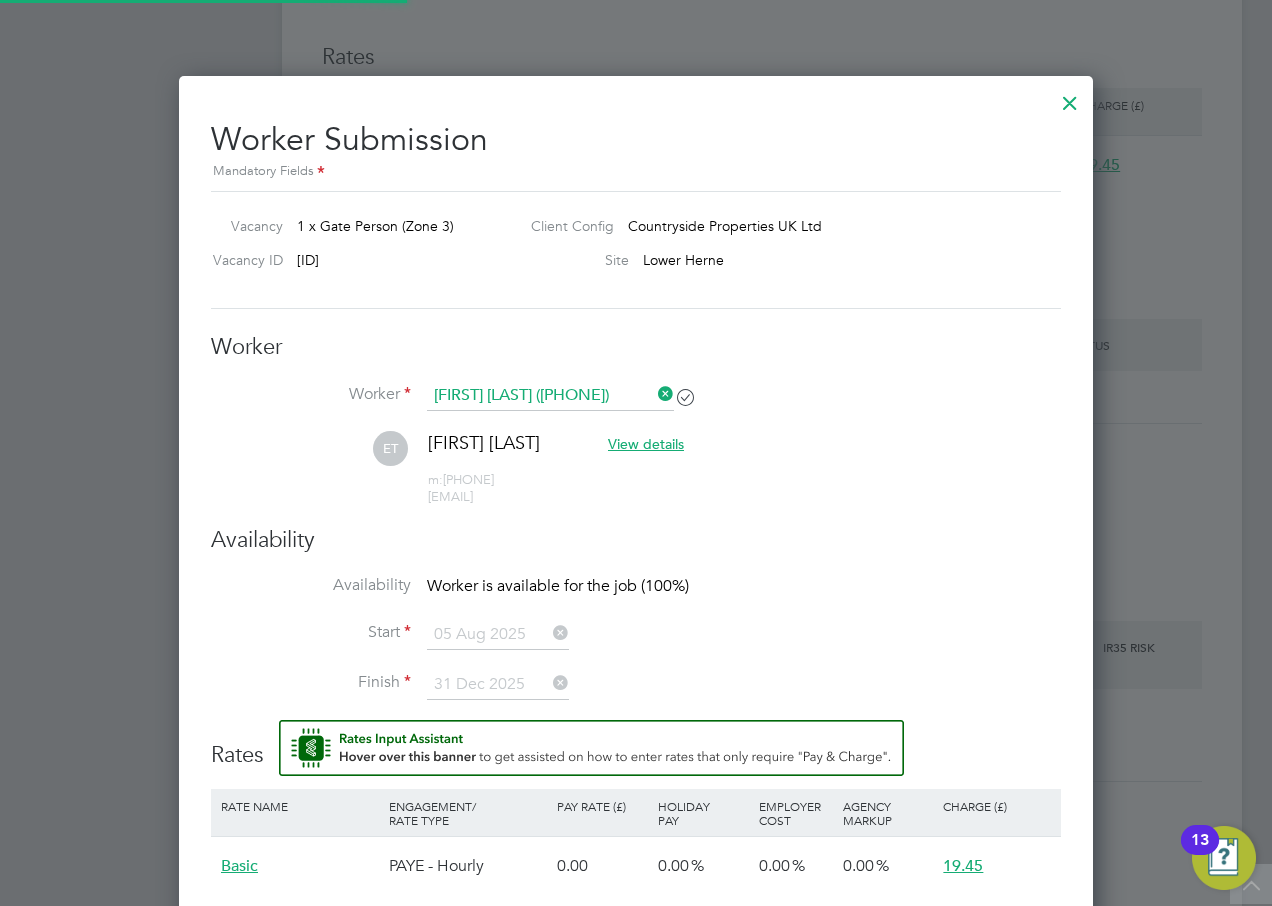 click on "[INITIALS] [FIRST] [LAST]   View details m:  [PHONE]   [EMAIL]" at bounding box center [636, 478] 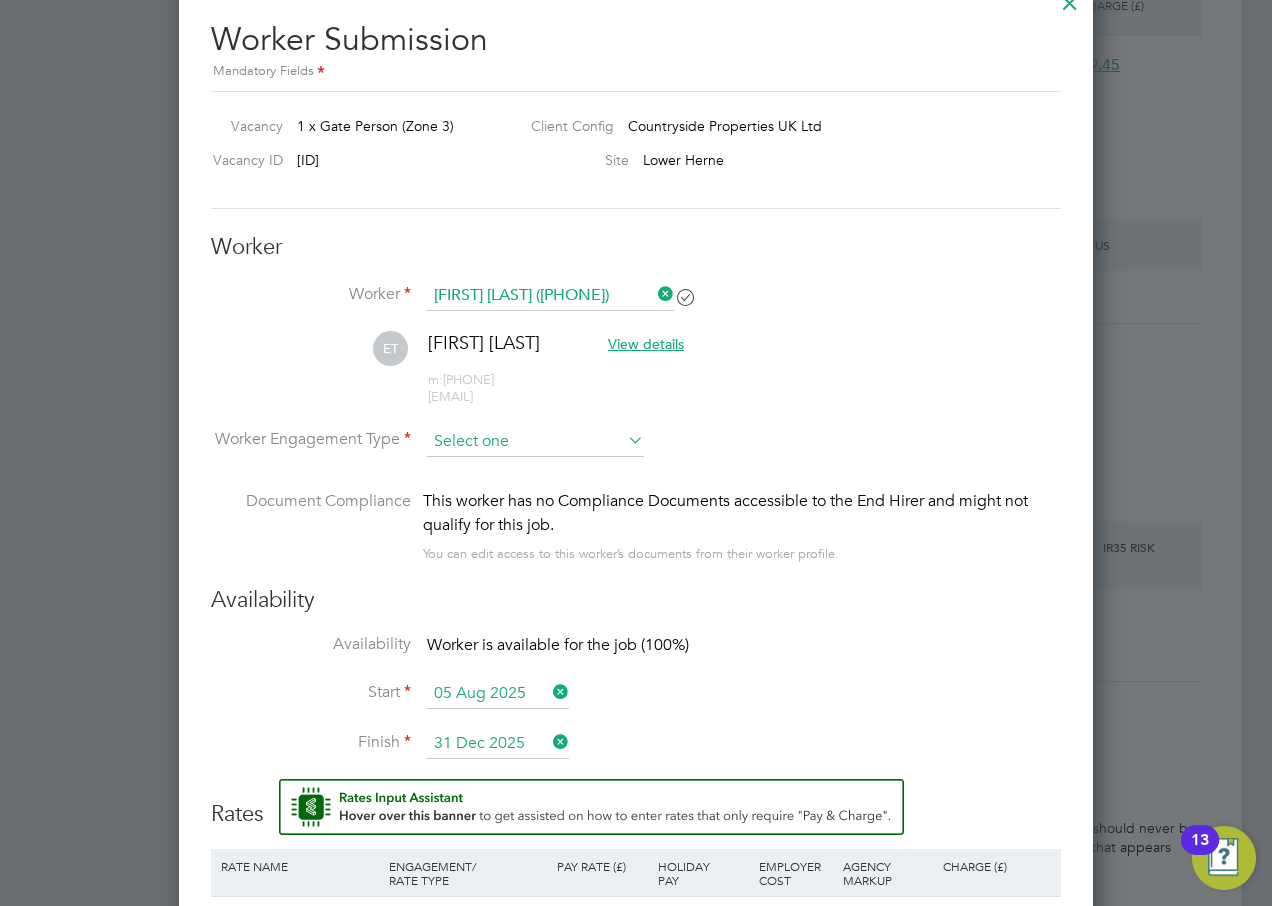 click at bounding box center (535, 442) 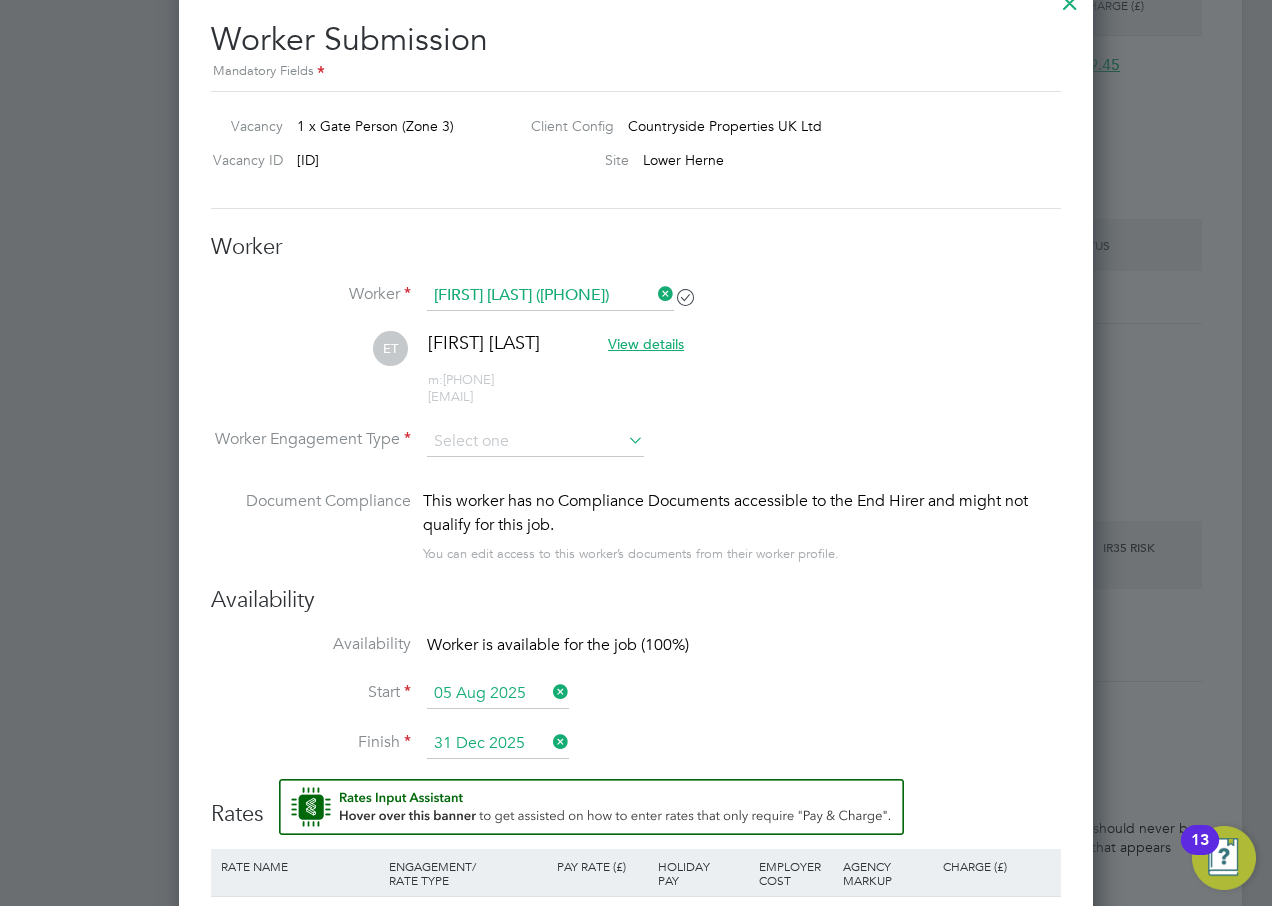 click on "PAYE" 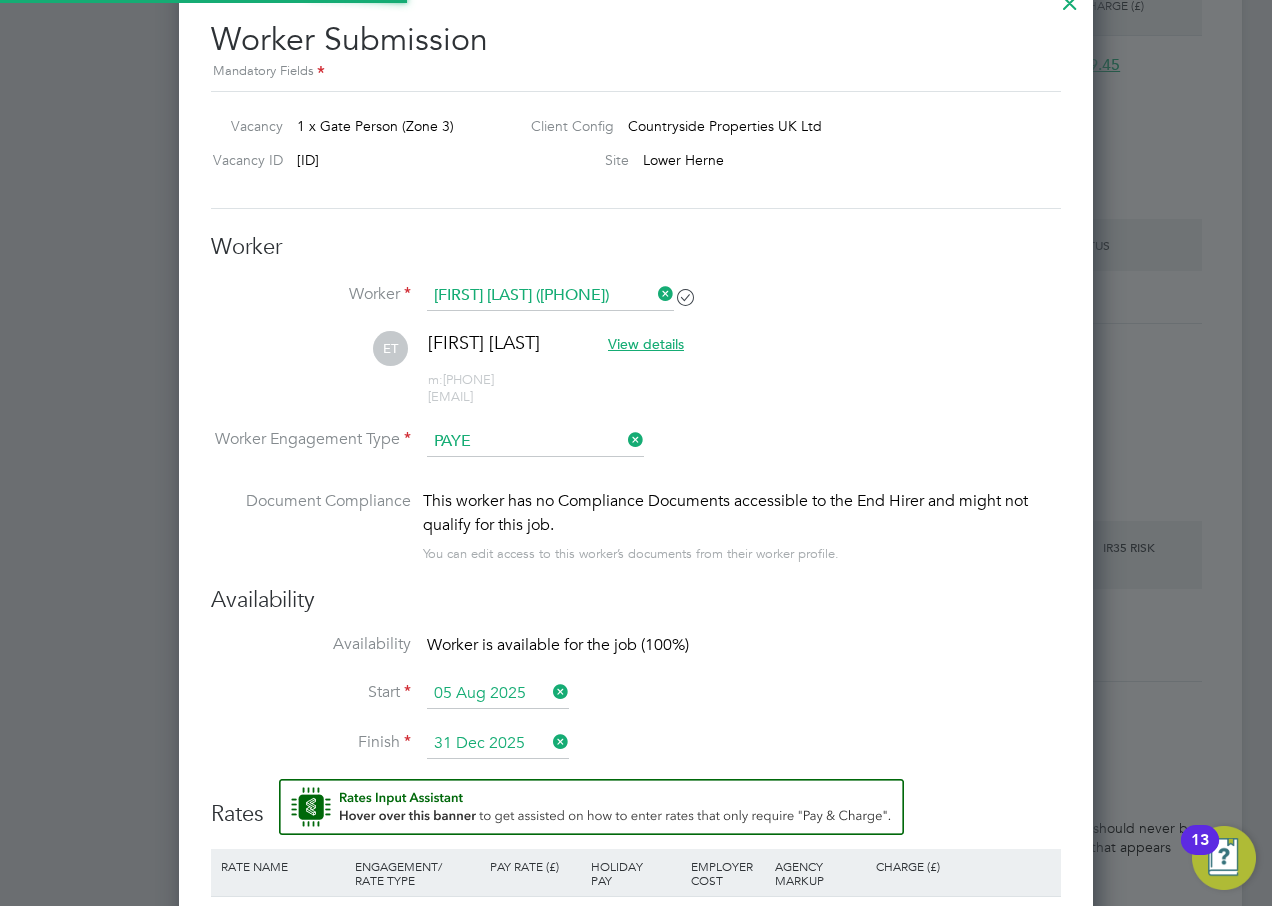 click on "[INITIALS] [FIRST] [LAST]   View details m:  [PHONE]   [EMAIL]" at bounding box center [636, 378] 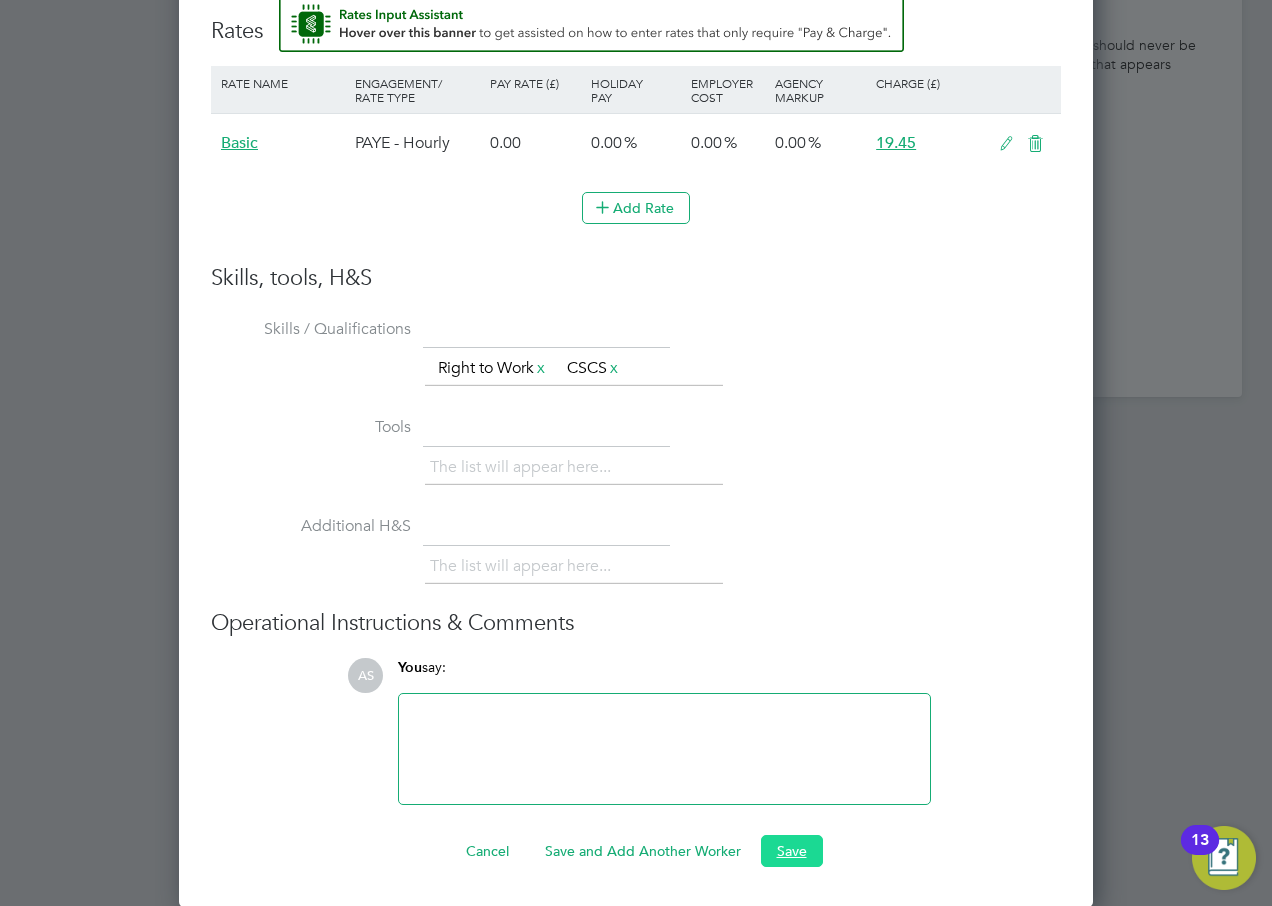 click on "Save" at bounding box center [792, 851] 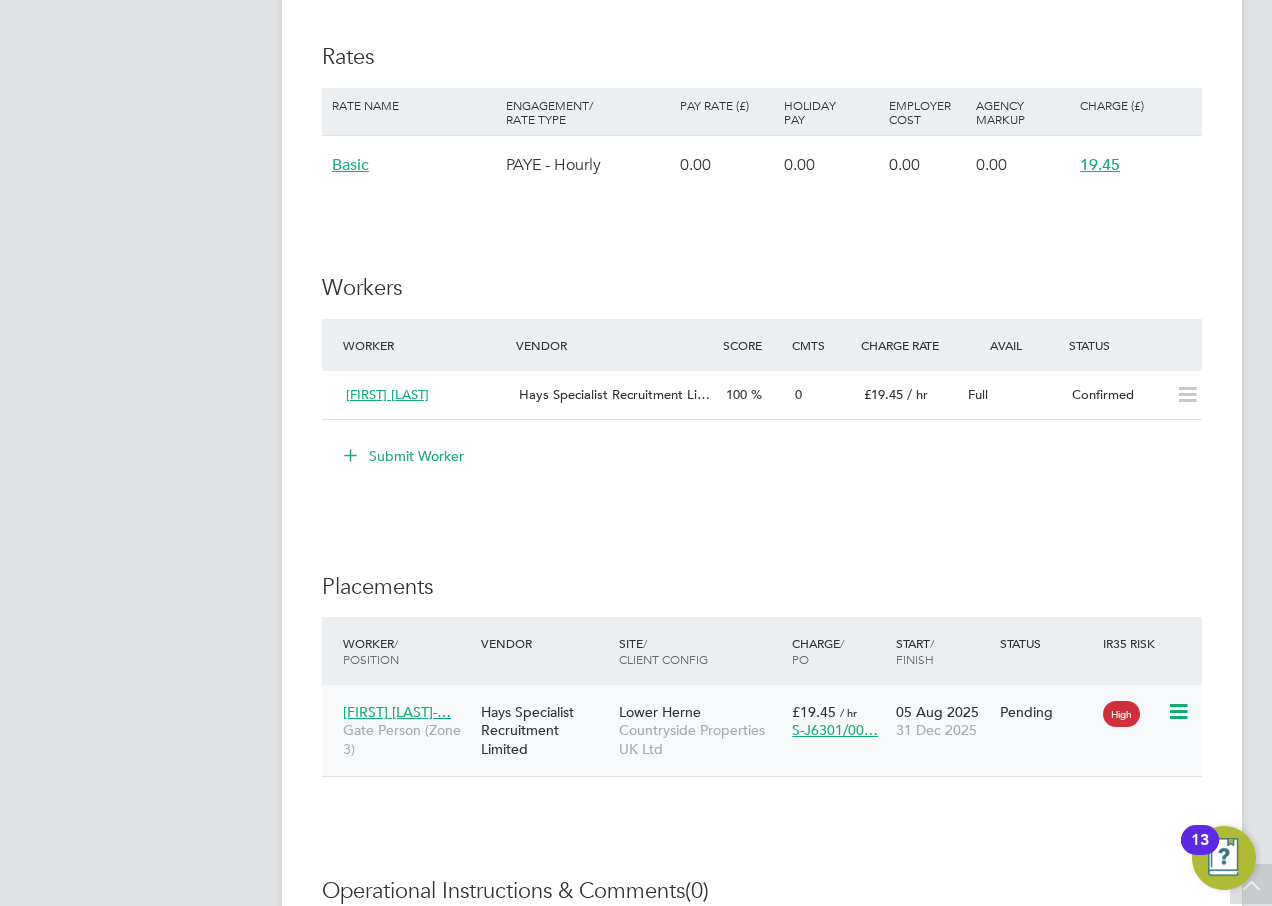 click on "High" 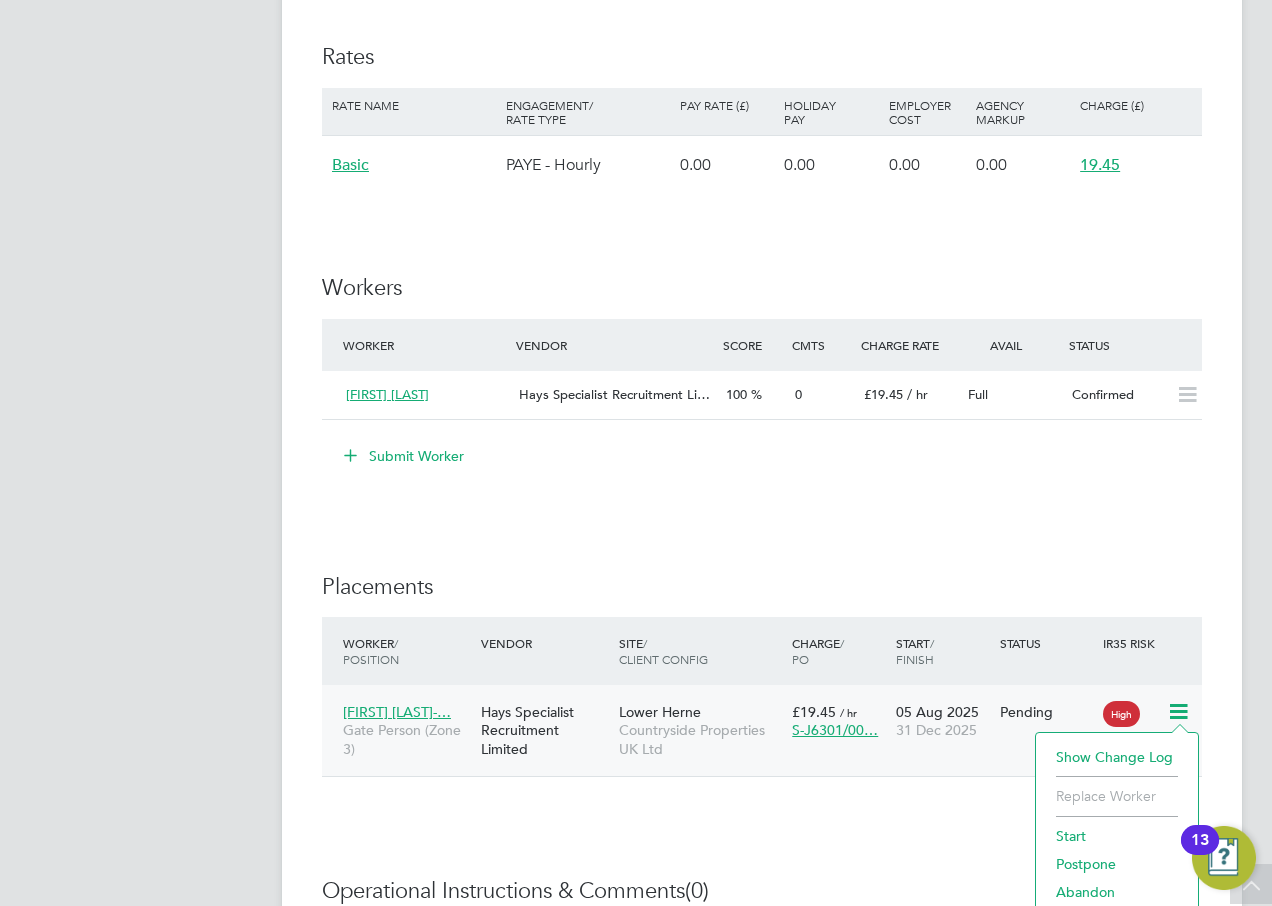 click on "Start" 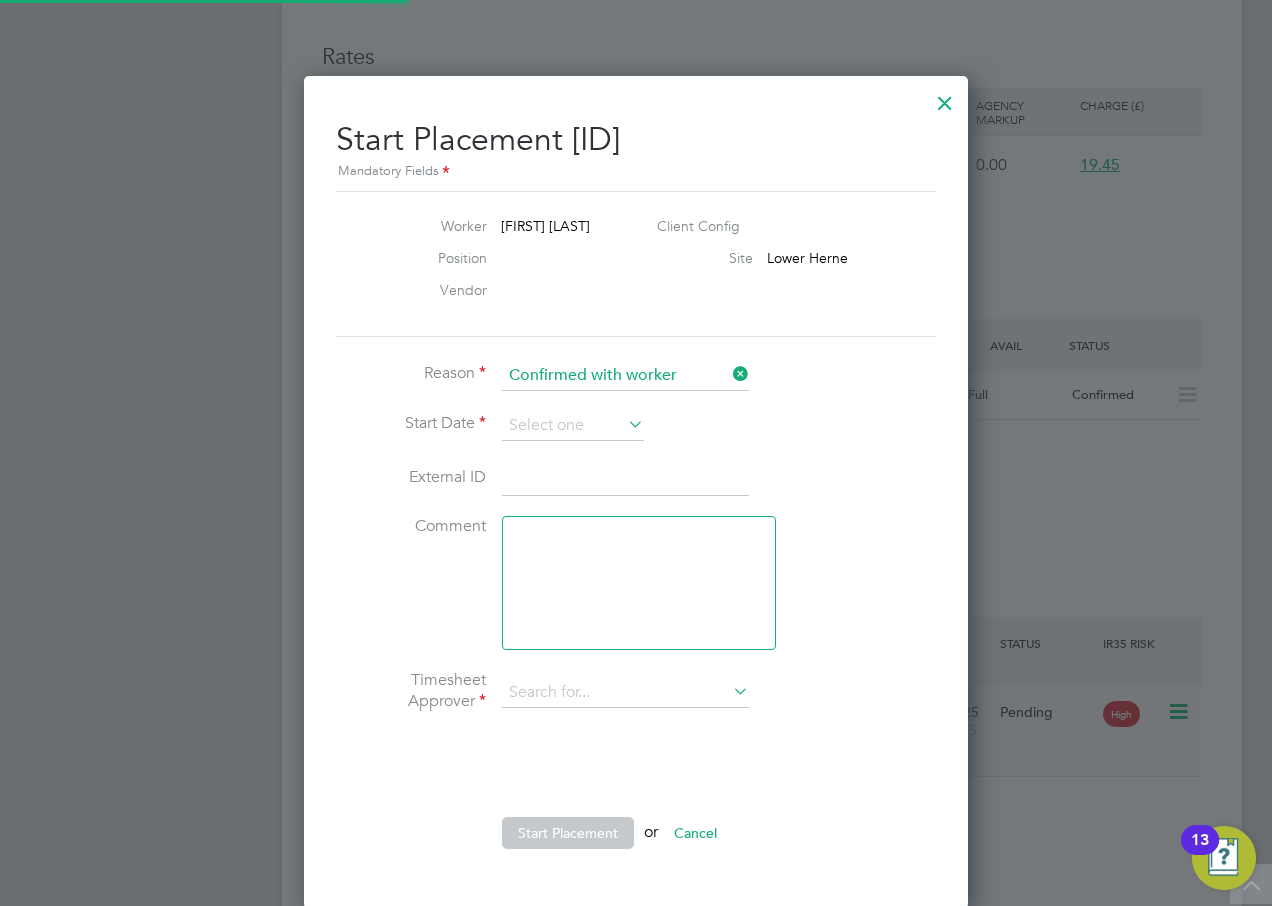 scroll, scrollTop: 10, scrollLeft: 10, axis: both 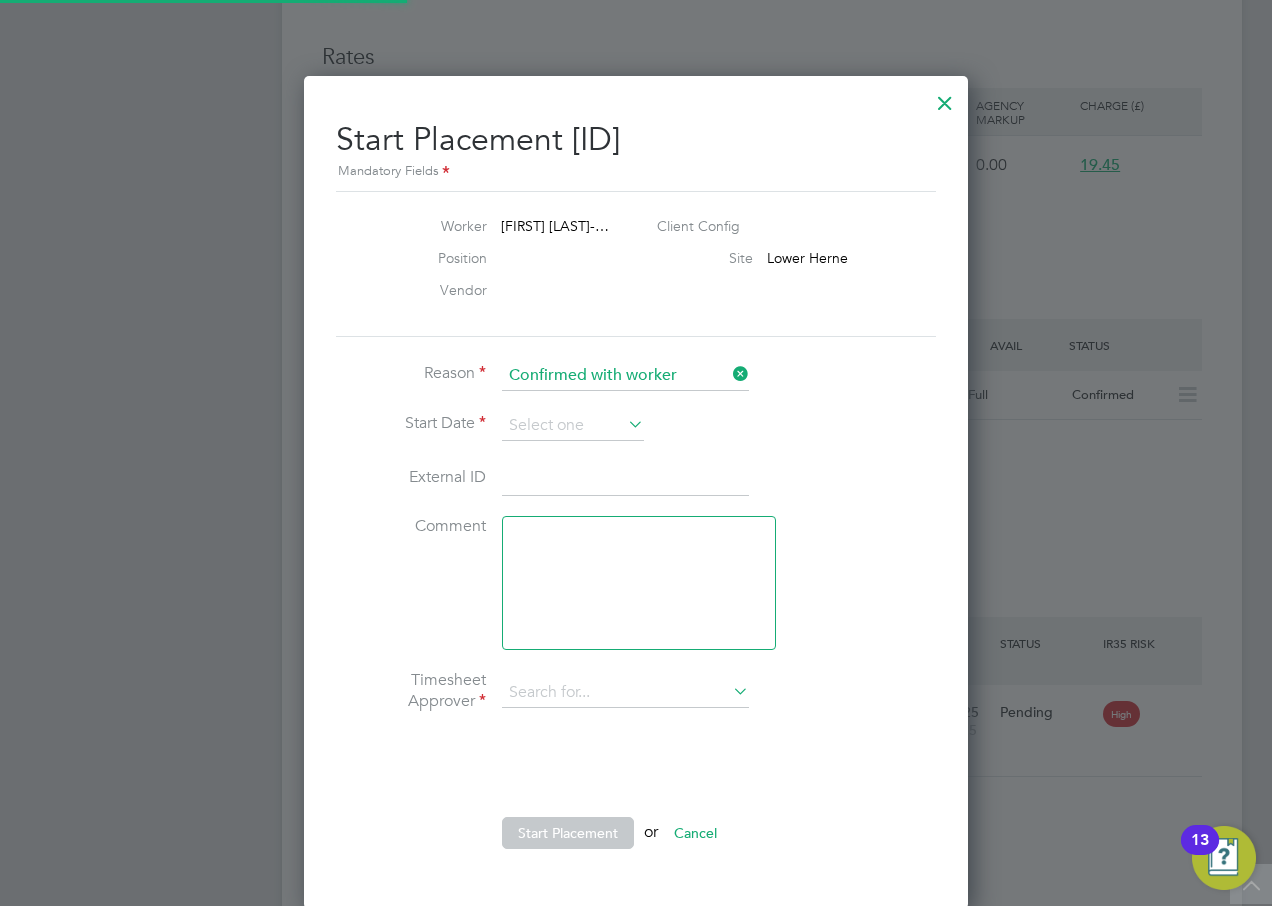 type on "[FIRST] [LAST]" 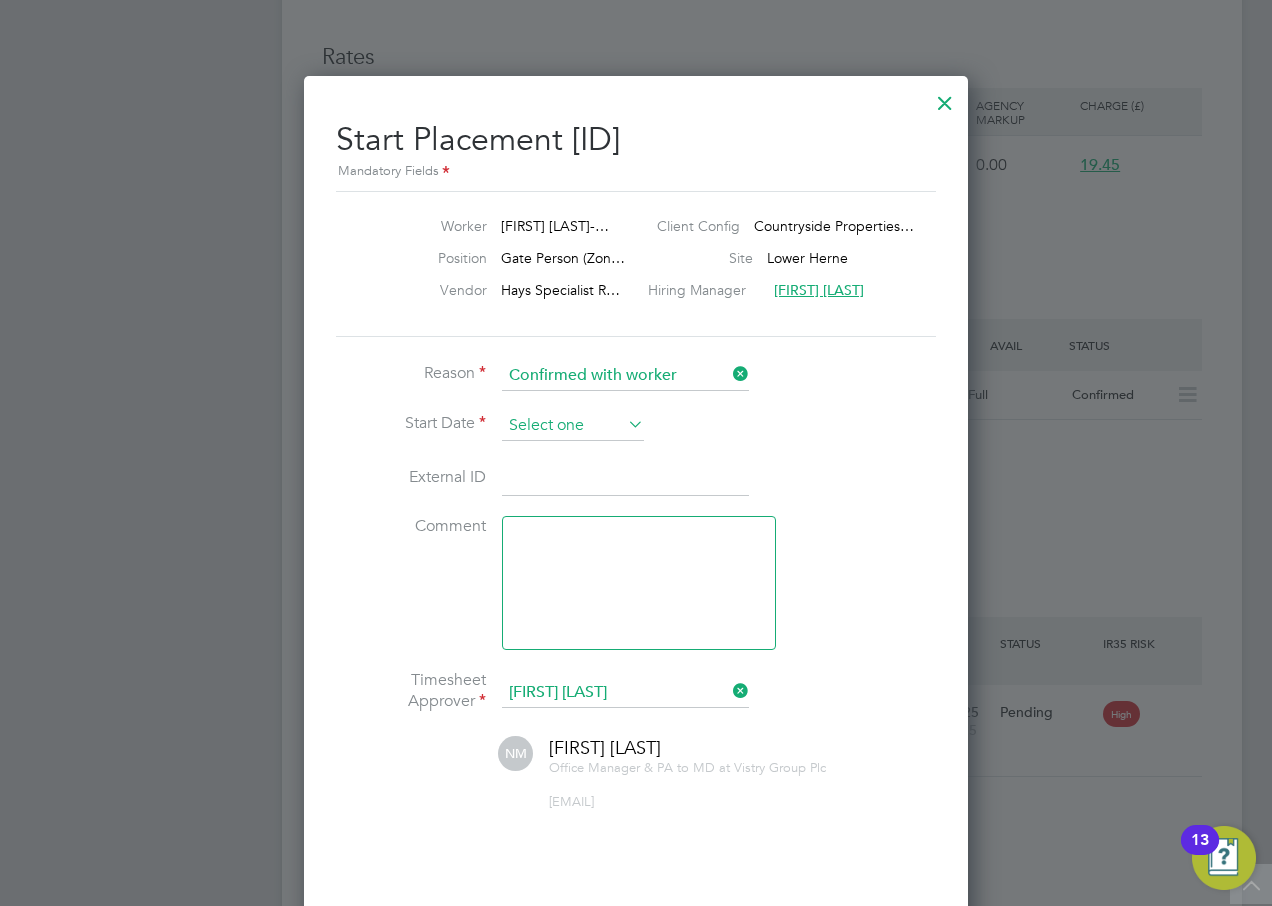click 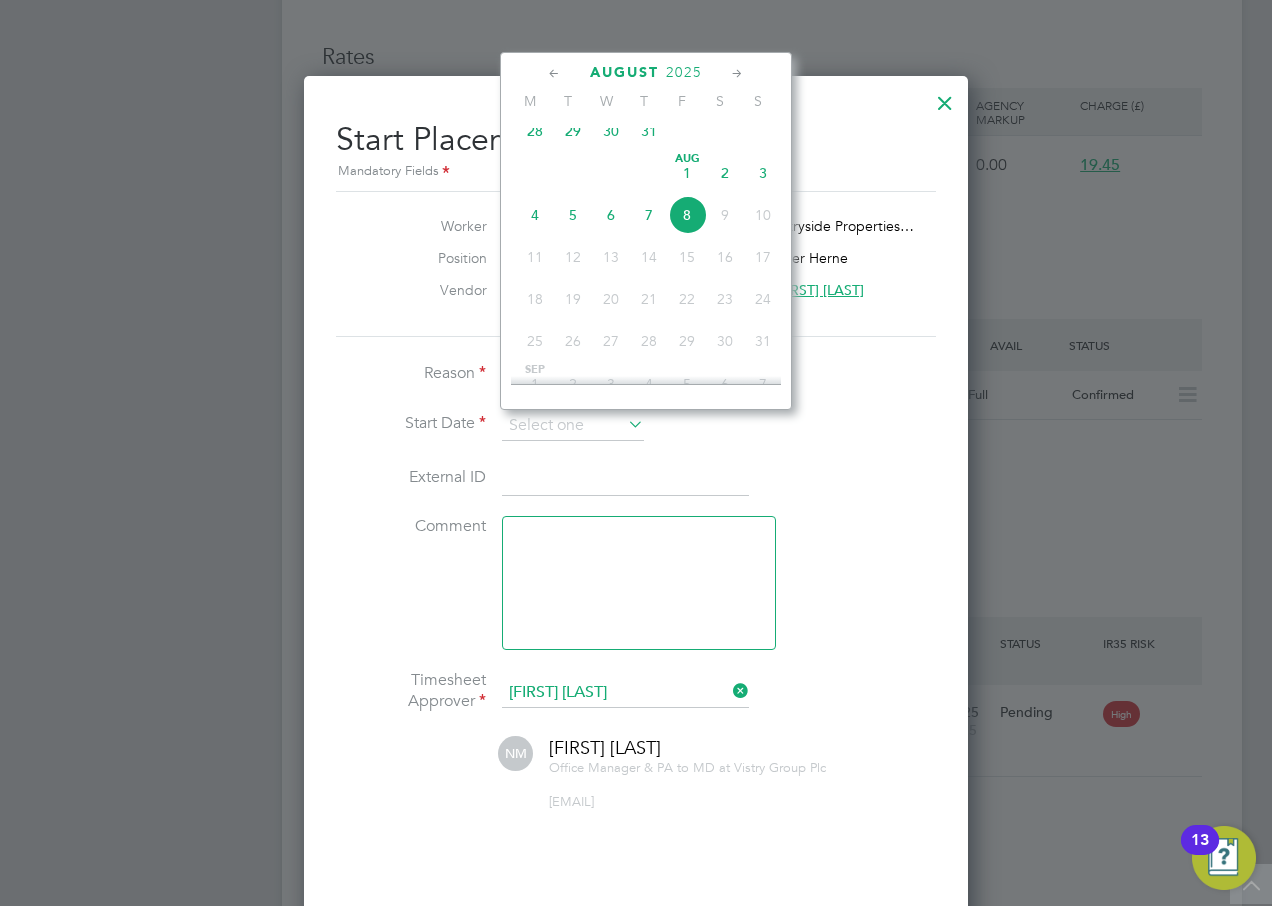 click on "5" 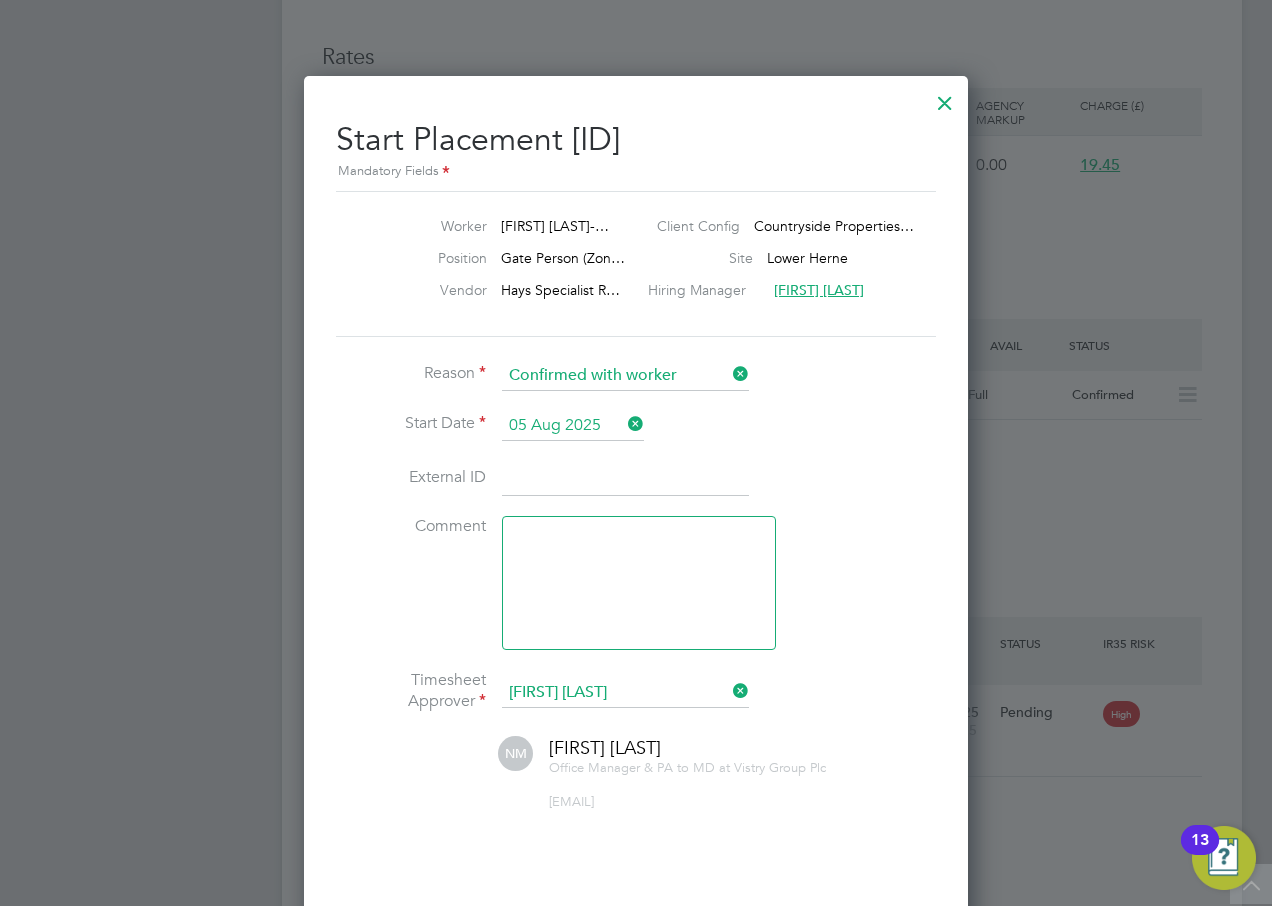 click on "Start Date   05 Aug 2025" 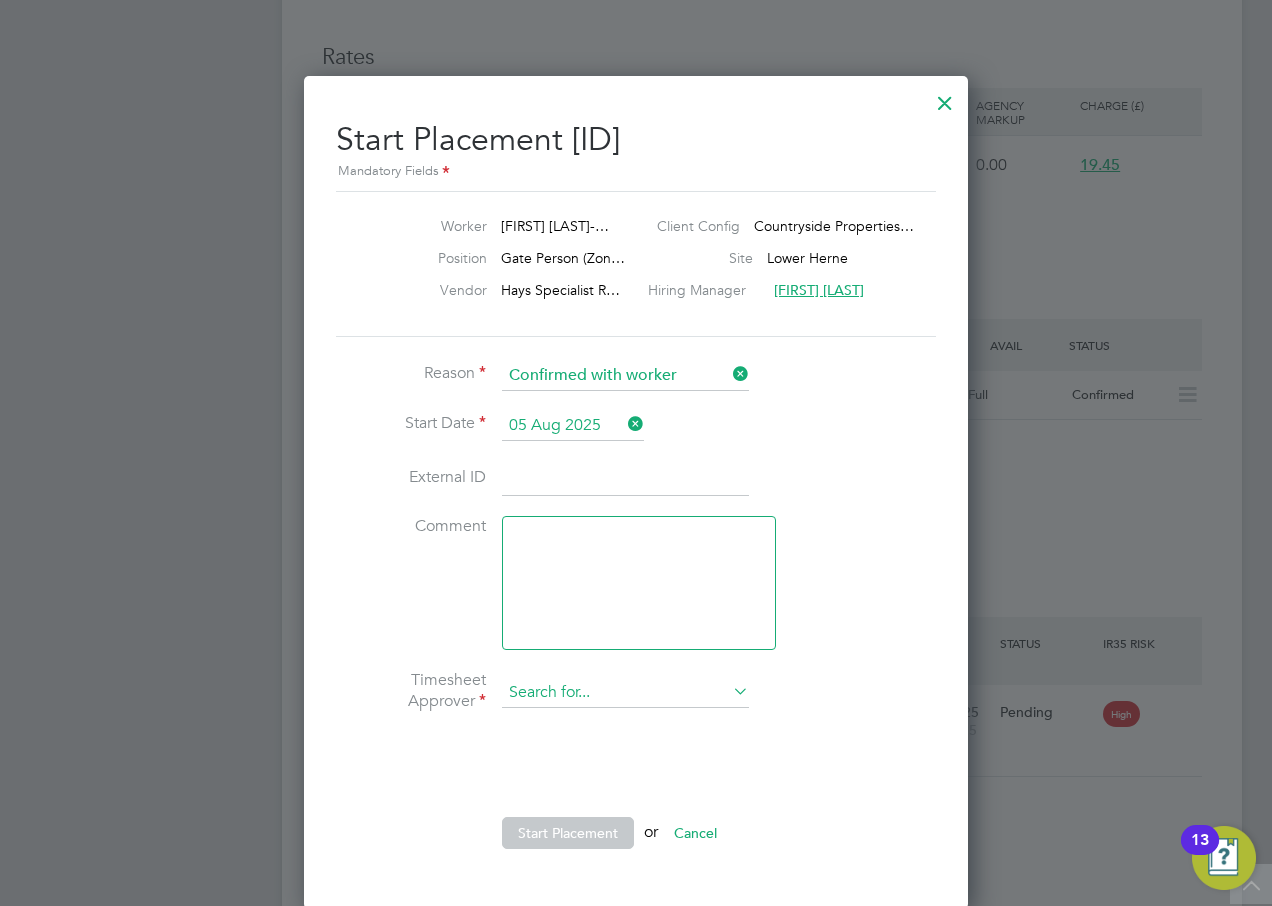 click 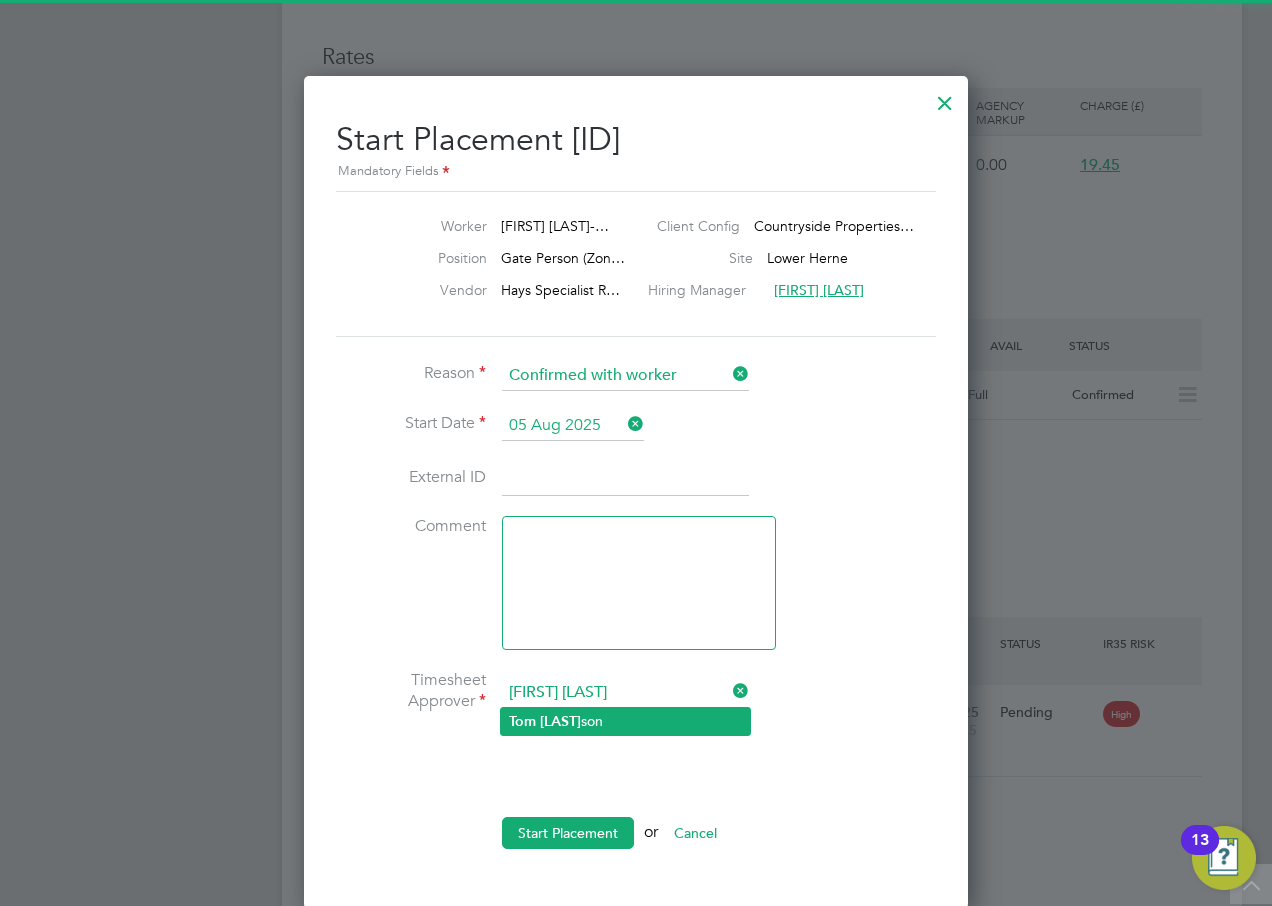 click on "[FIRST]   [LAST]" 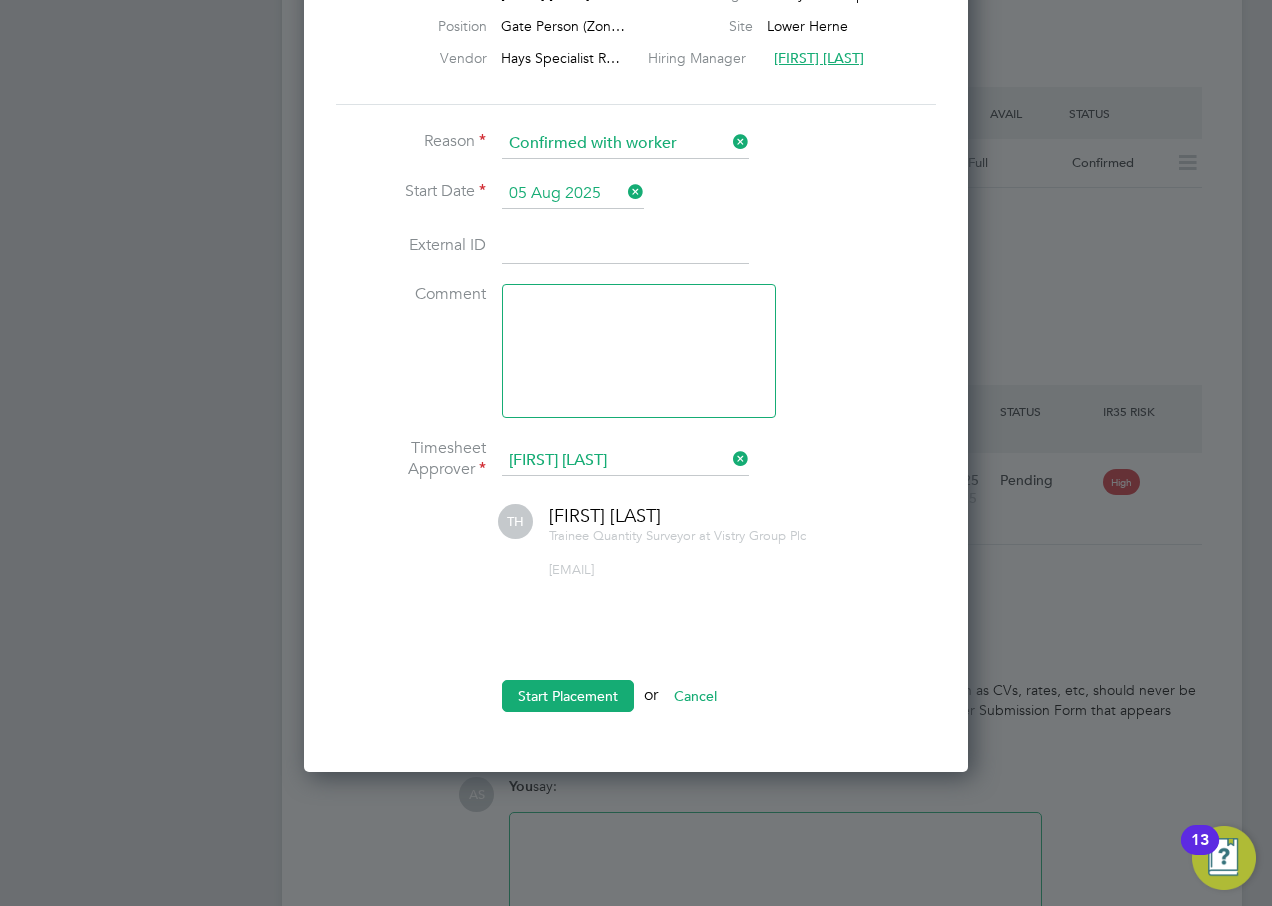 scroll, scrollTop: 1800, scrollLeft: 0, axis: vertical 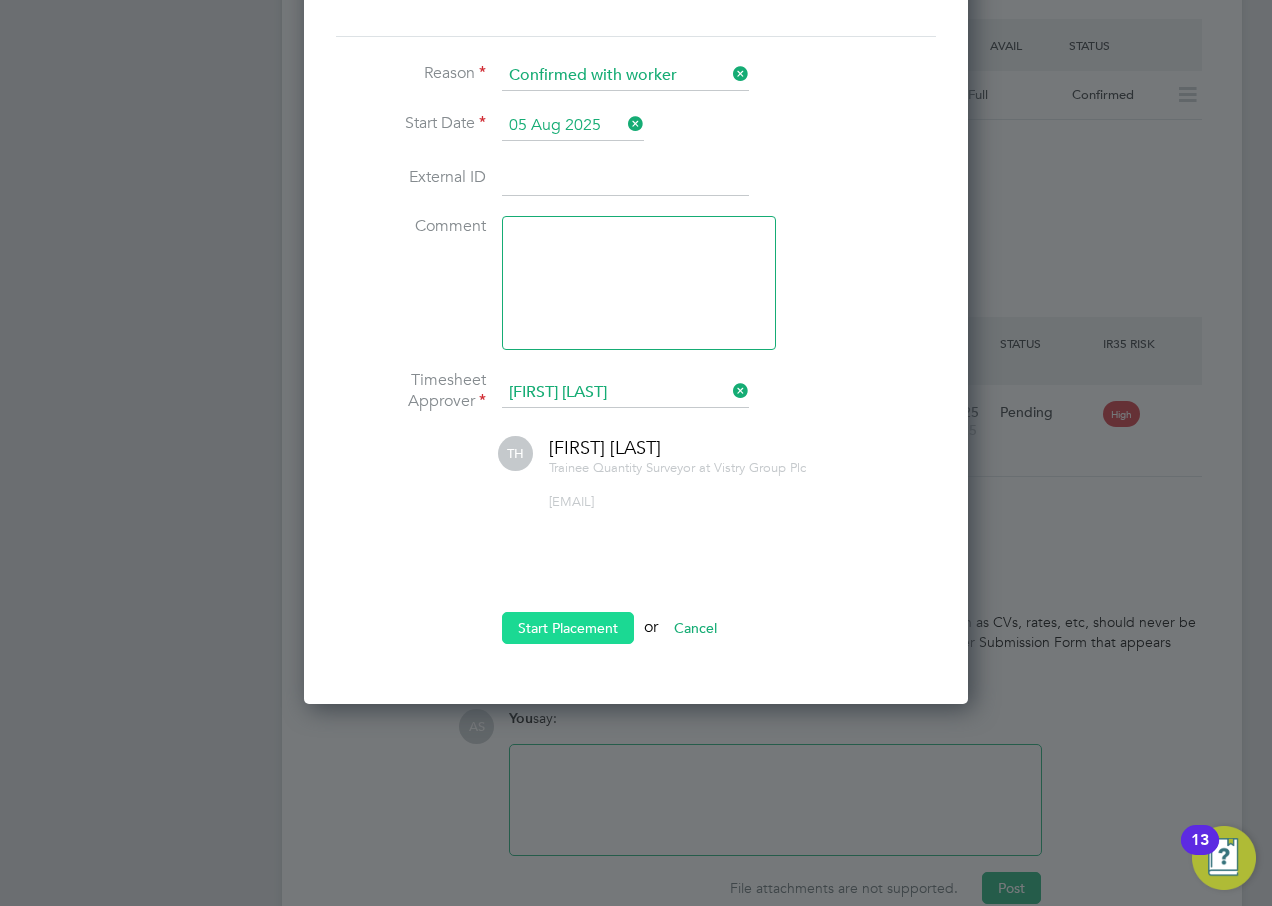 click on "Start Placement" 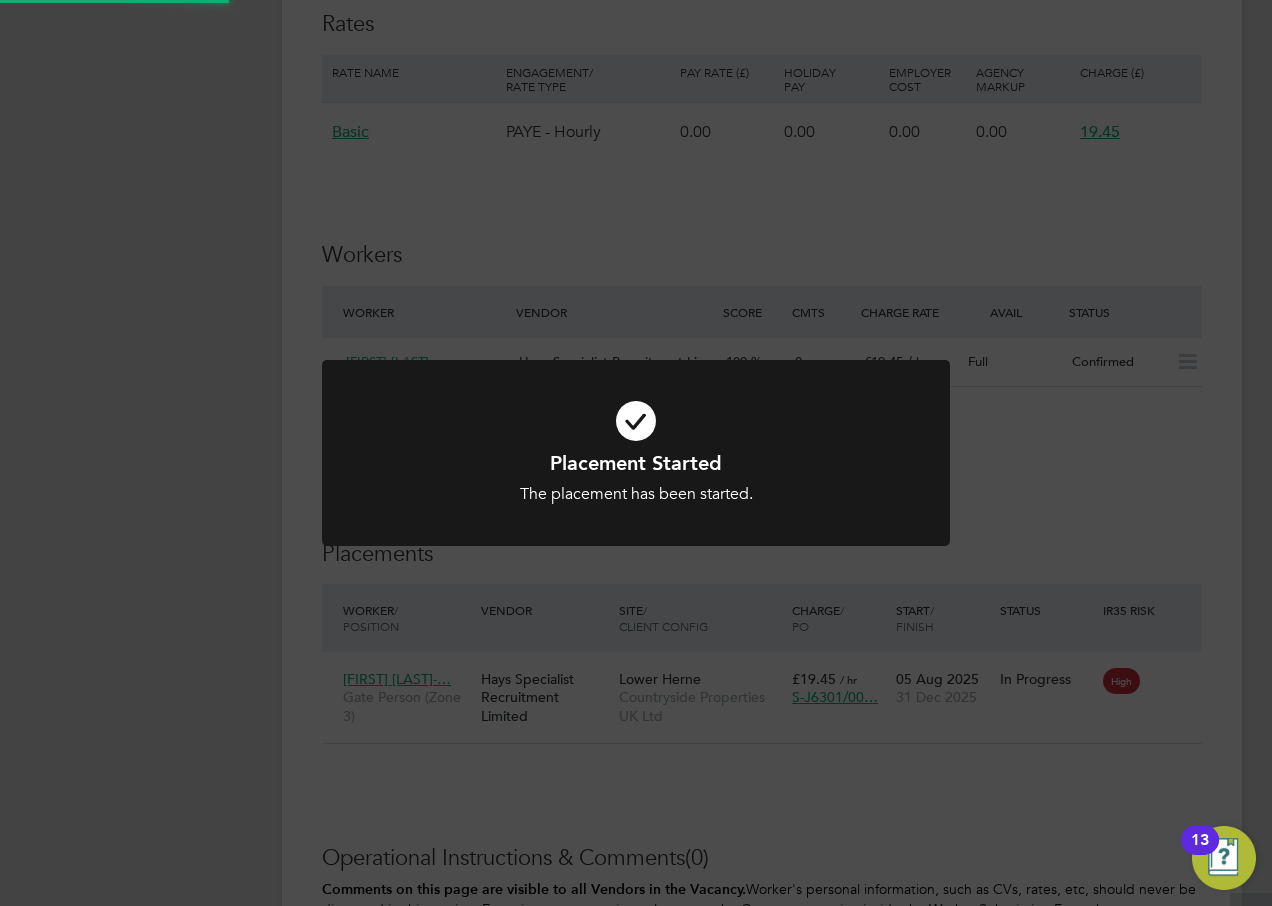 scroll, scrollTop: 1500, scrollLeft: 0, axis: vertical 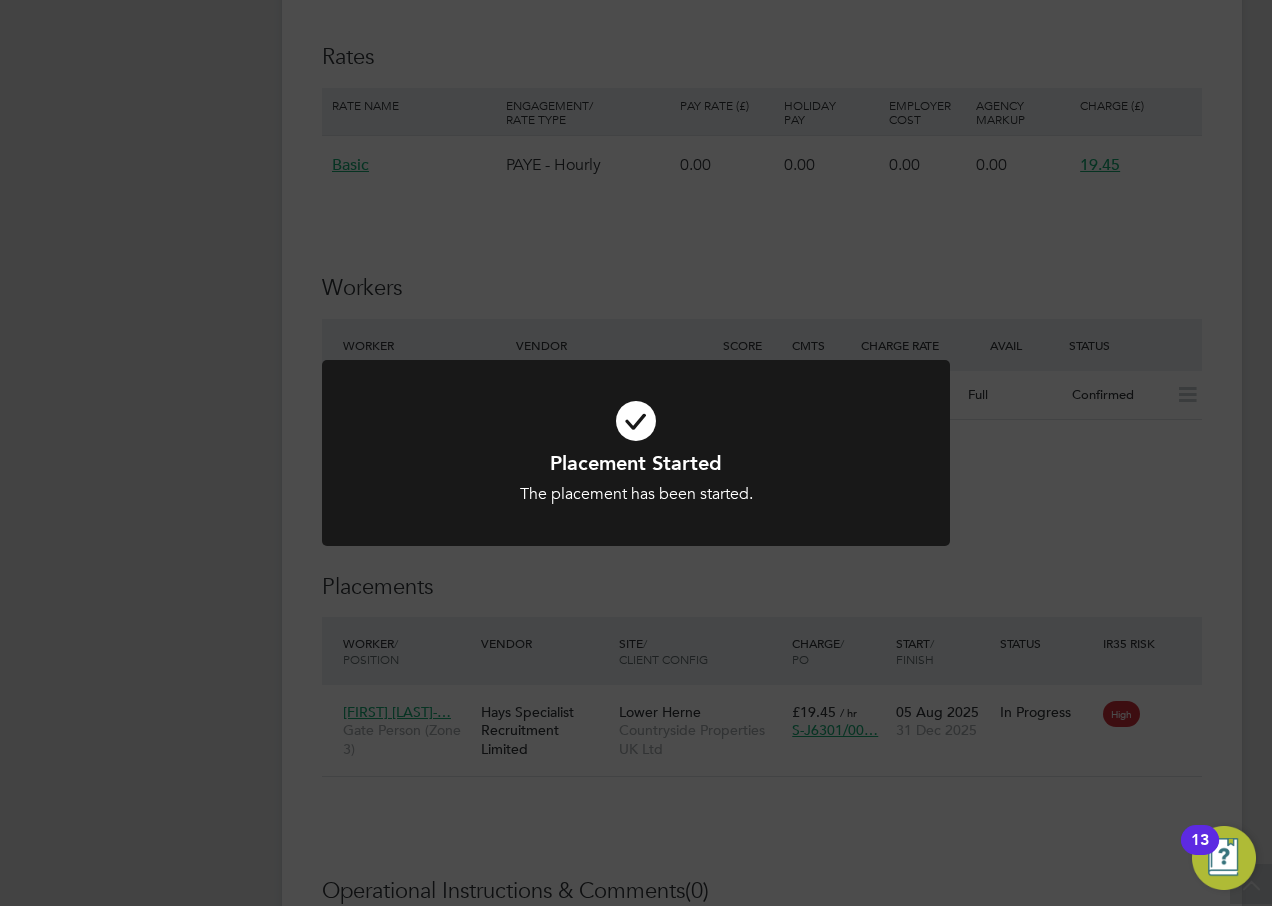 click on "Placement Started The placement has been started. Cancel Okay" 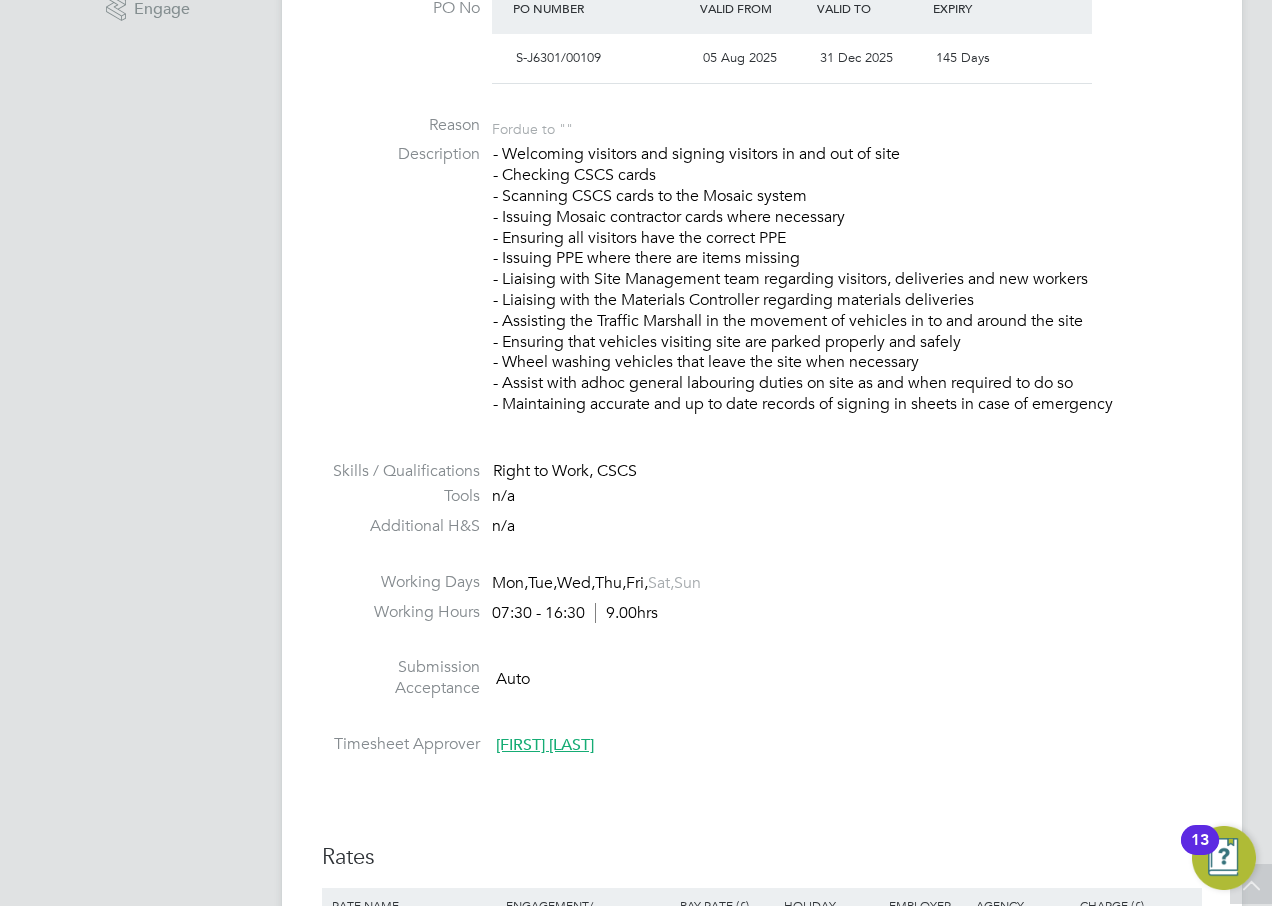 scroll, scrollTop: 0, scrollLeft: 0, axis: both 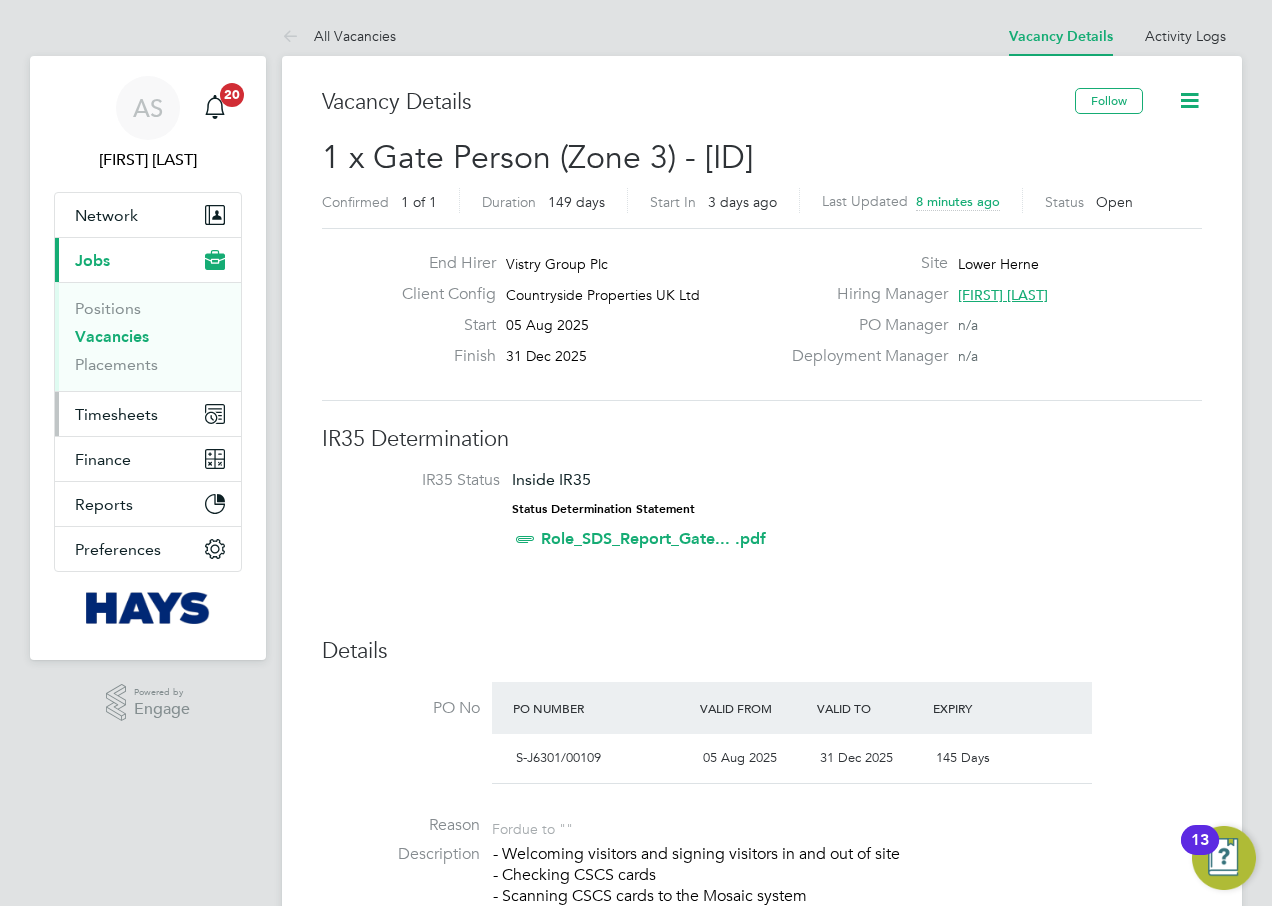 click on "Timesheets" at bounding box center [116, 414] 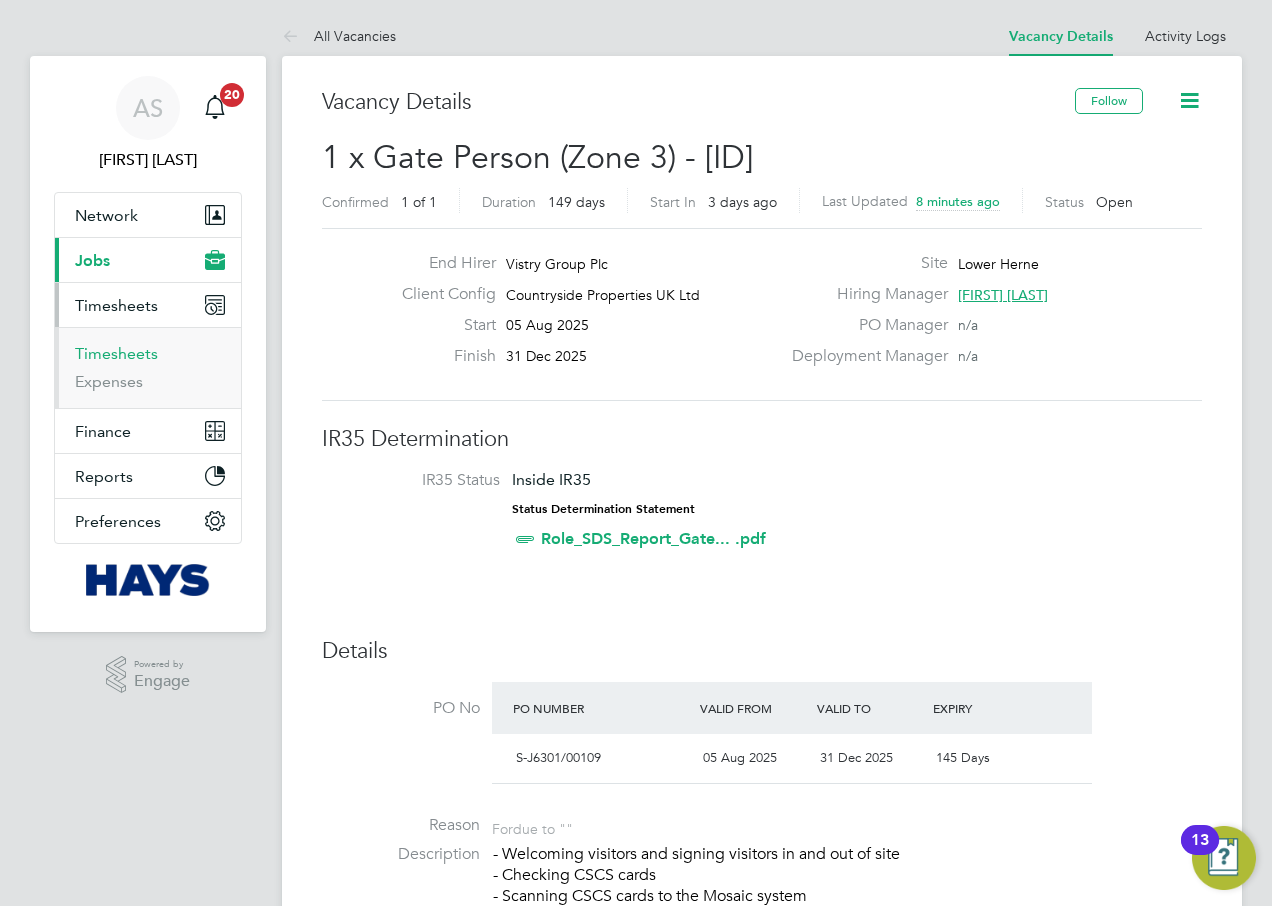 click on "Timesheets" at bounding box center [116, 353] 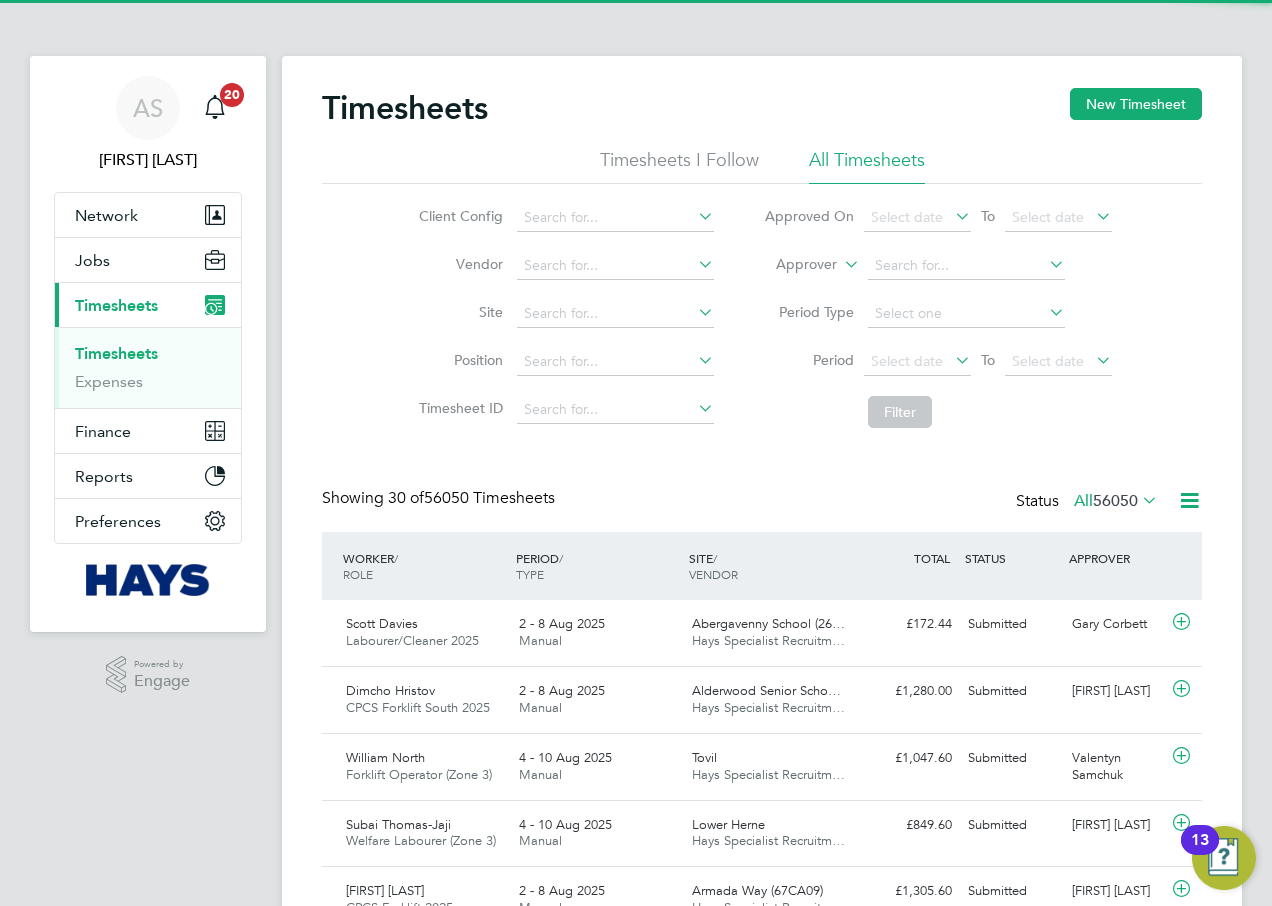 scroll, scrollTop: 10, scrollLeft: 10, axis: both 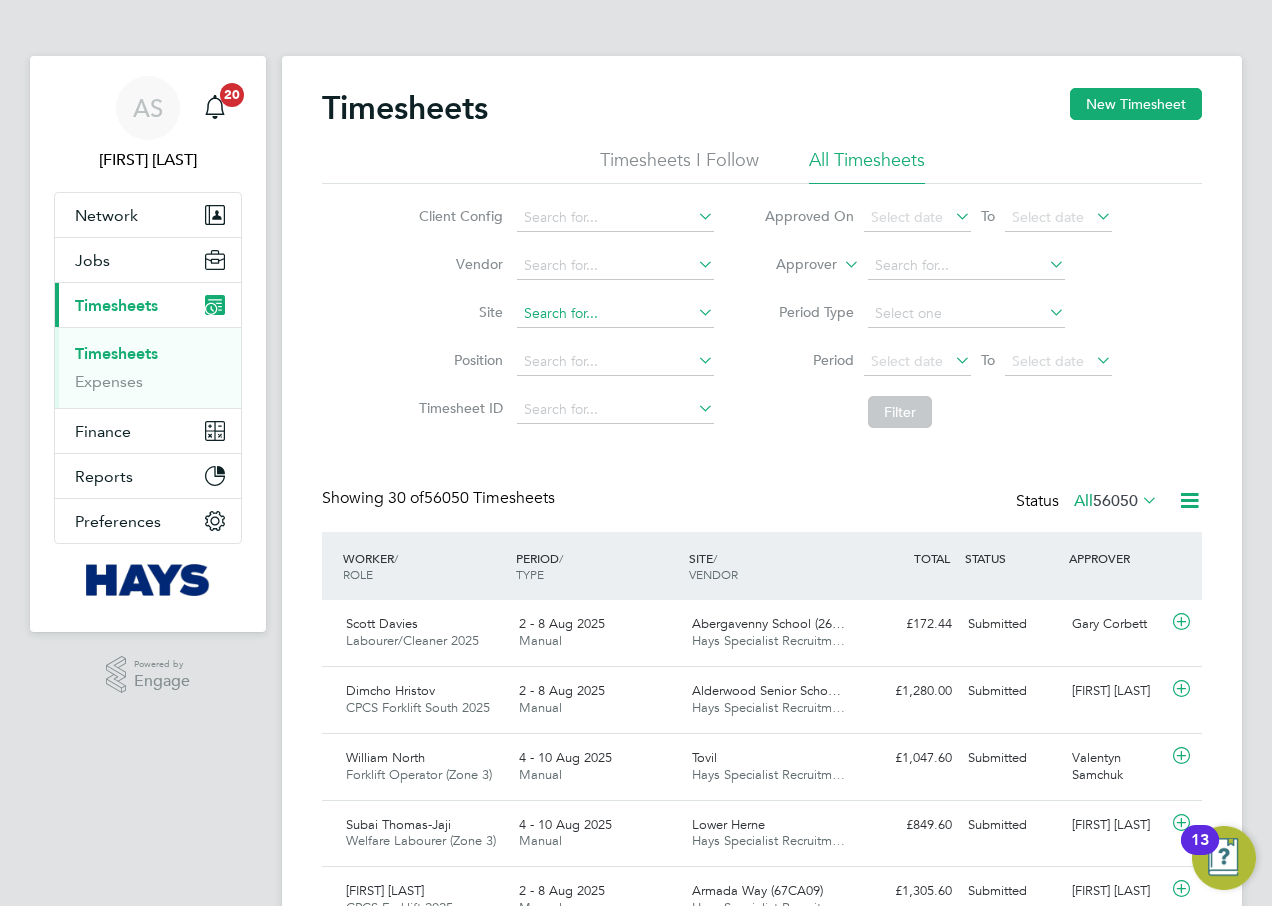 click 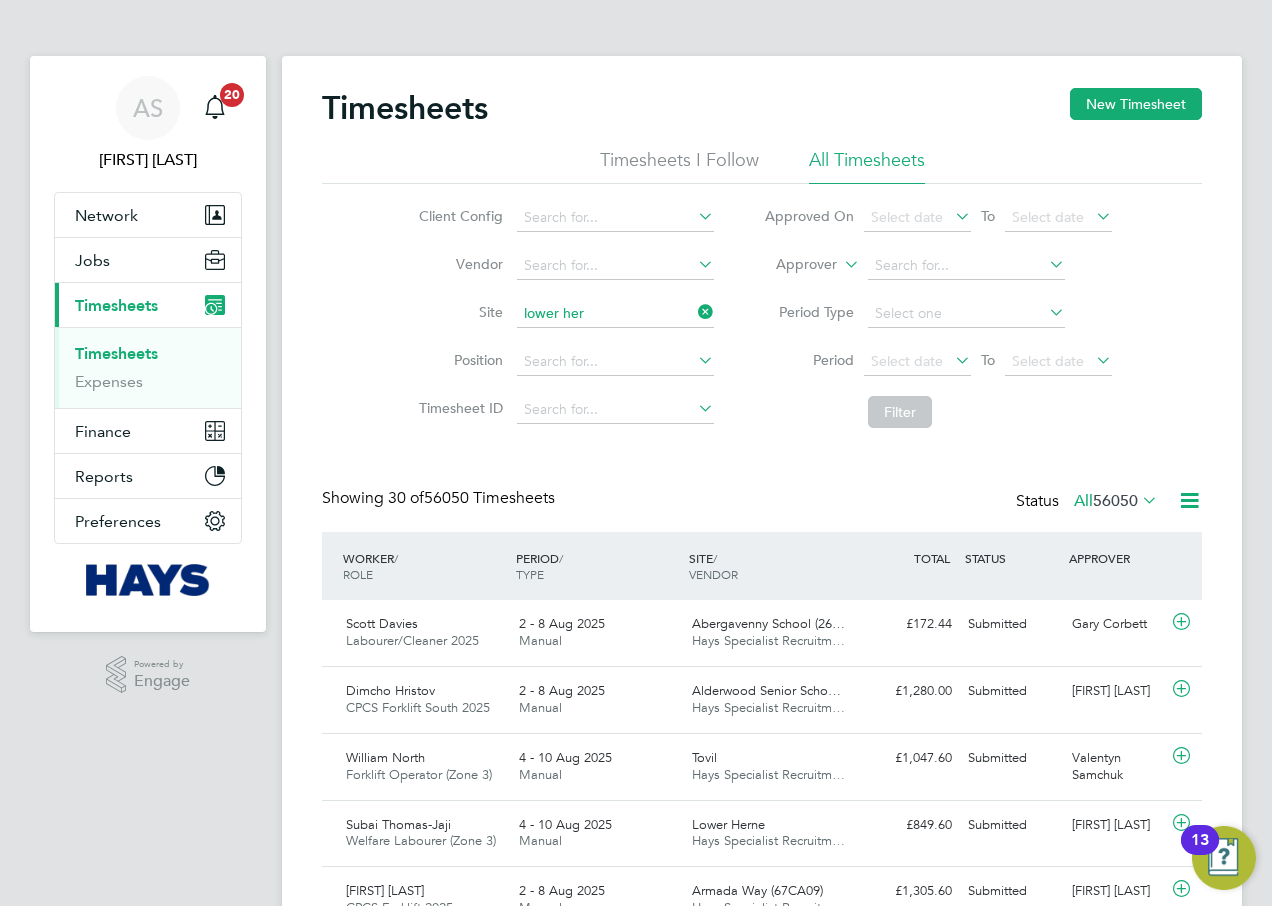 click on "Lower" 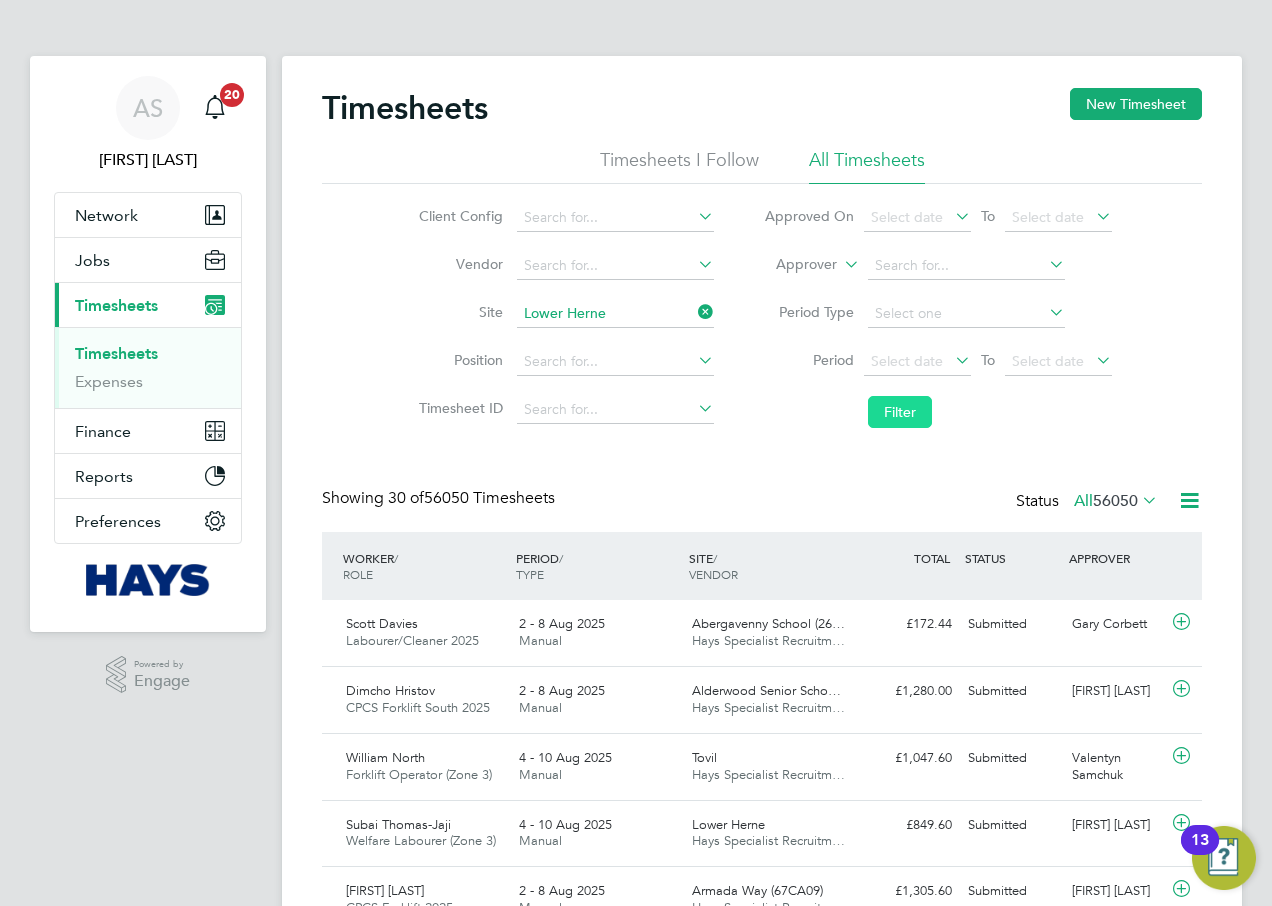 click on "Filter" 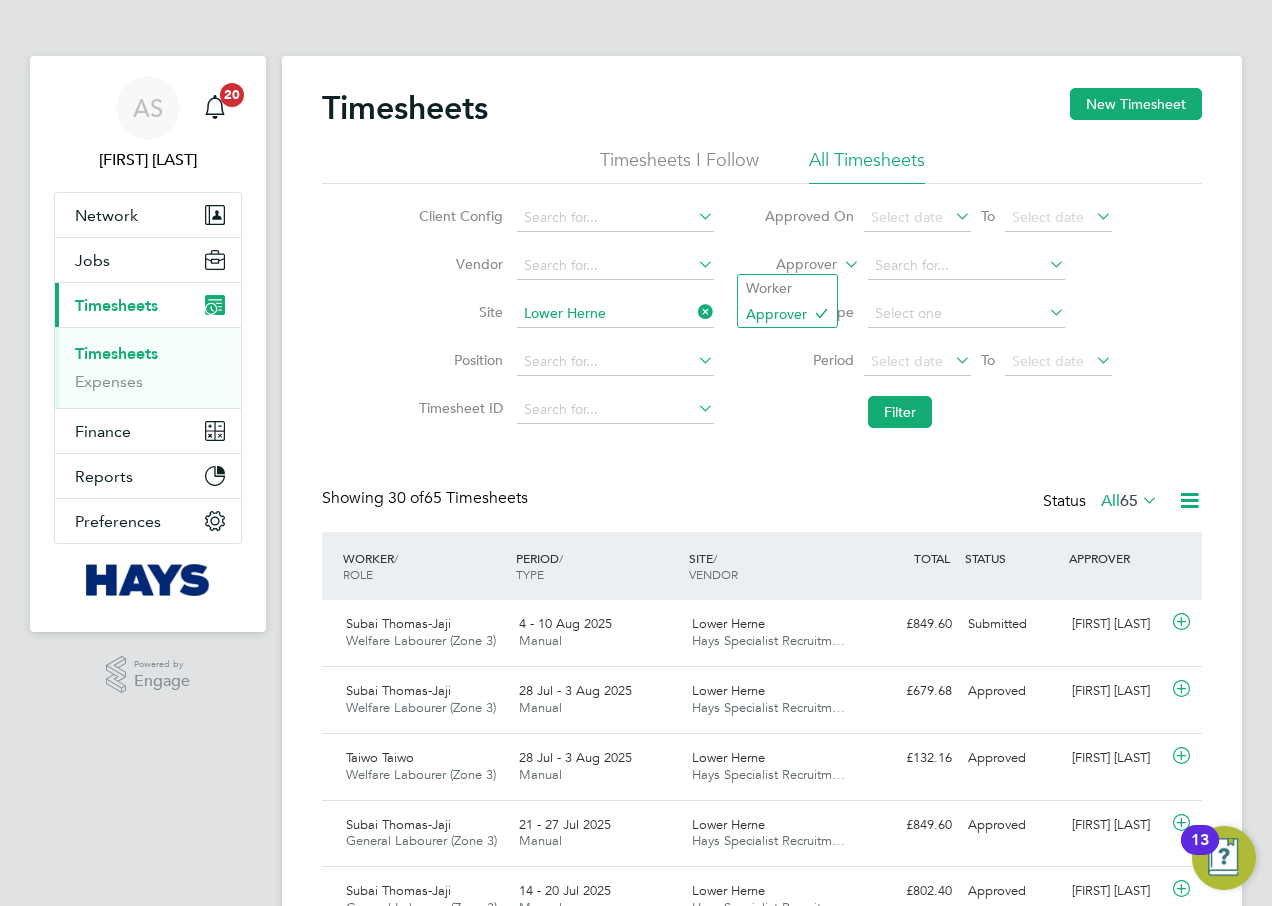 click on "Approver" 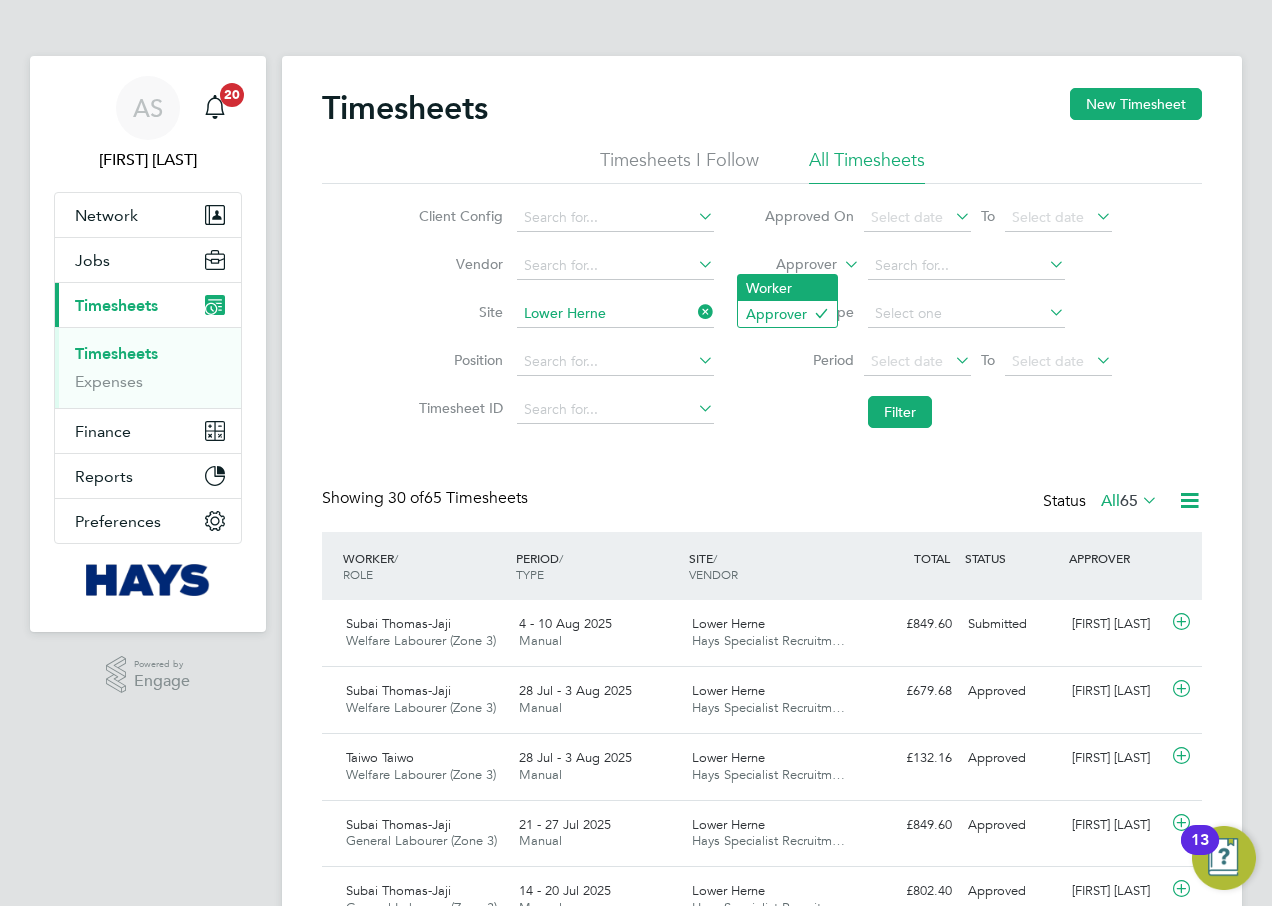 click on "Worker" 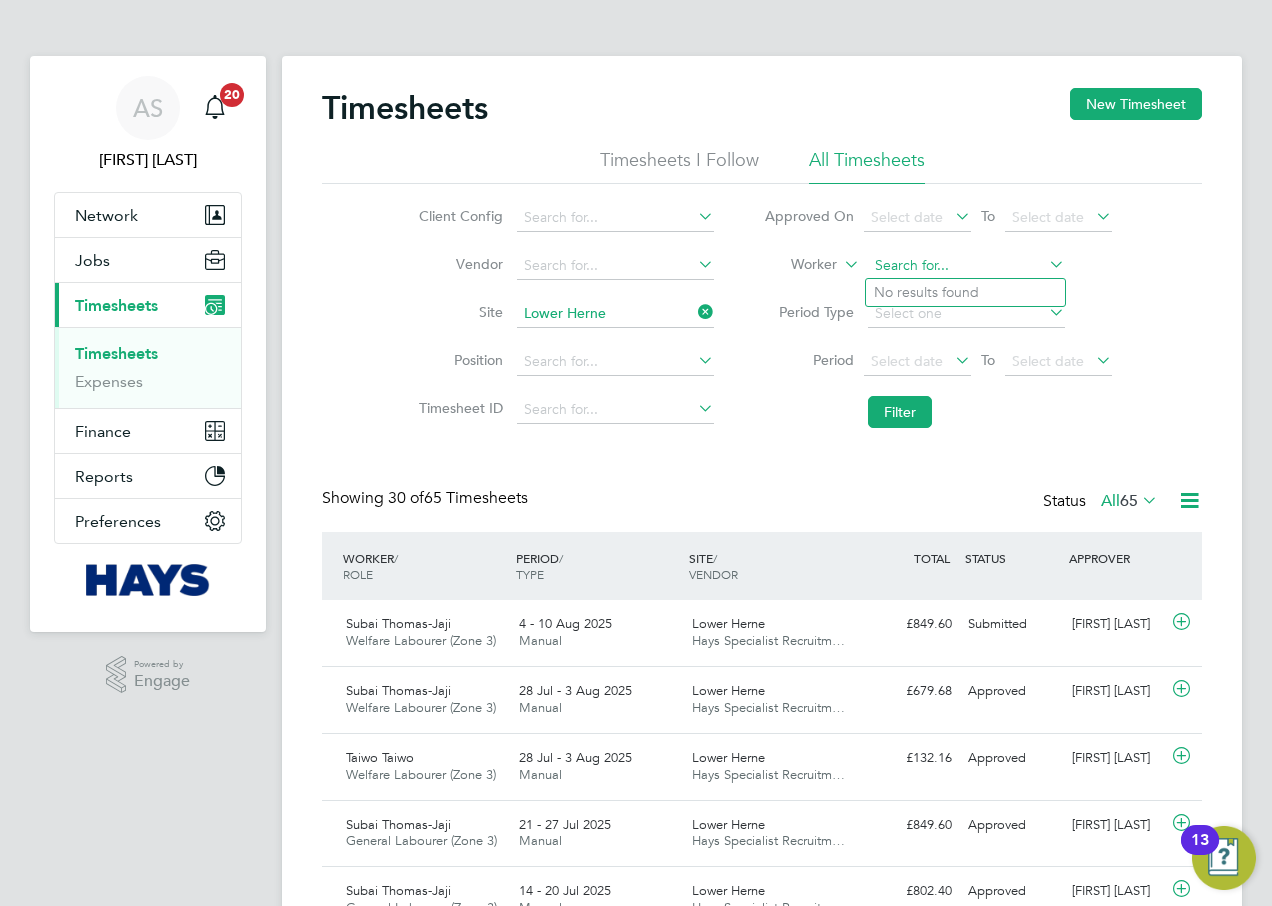 click 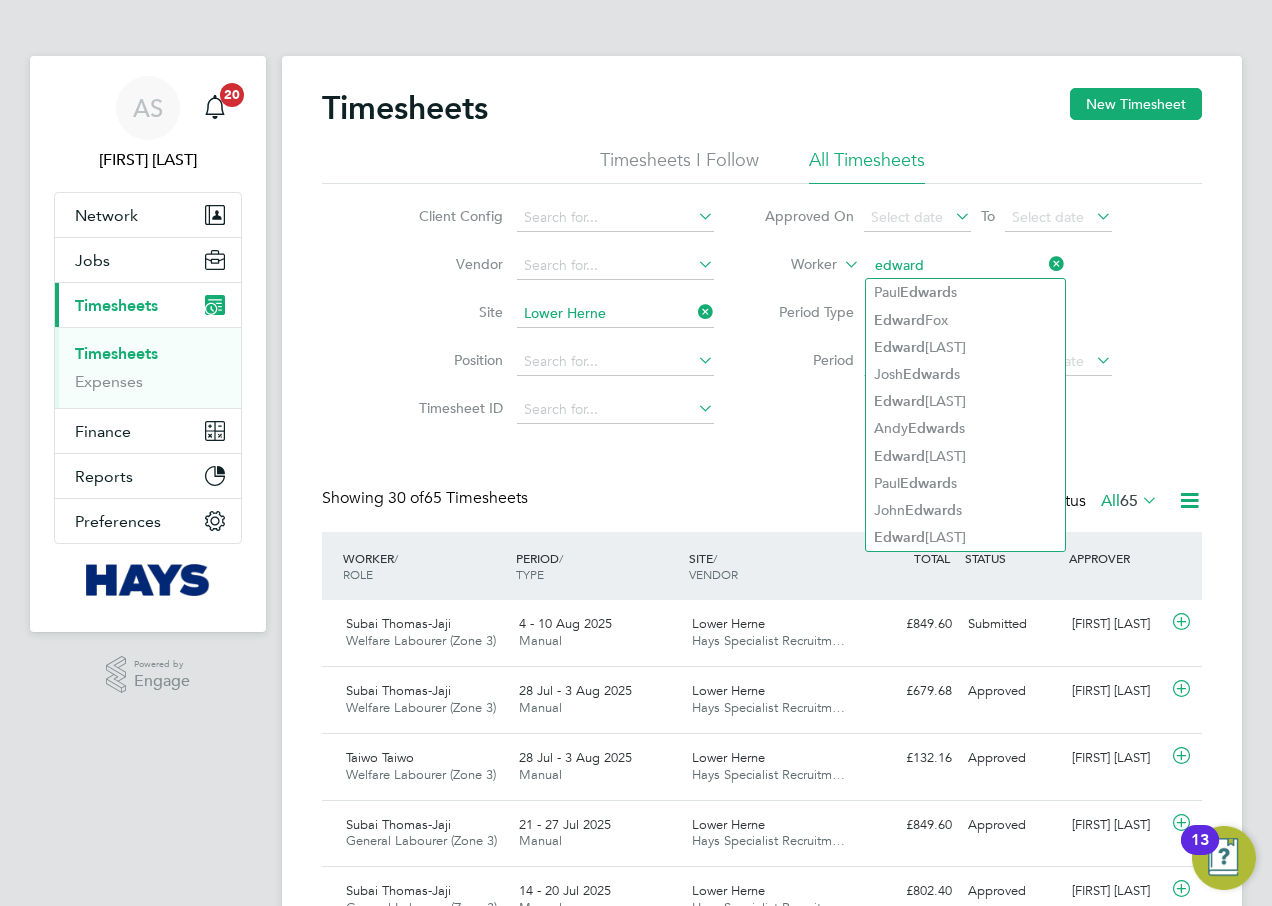 type on "edward" 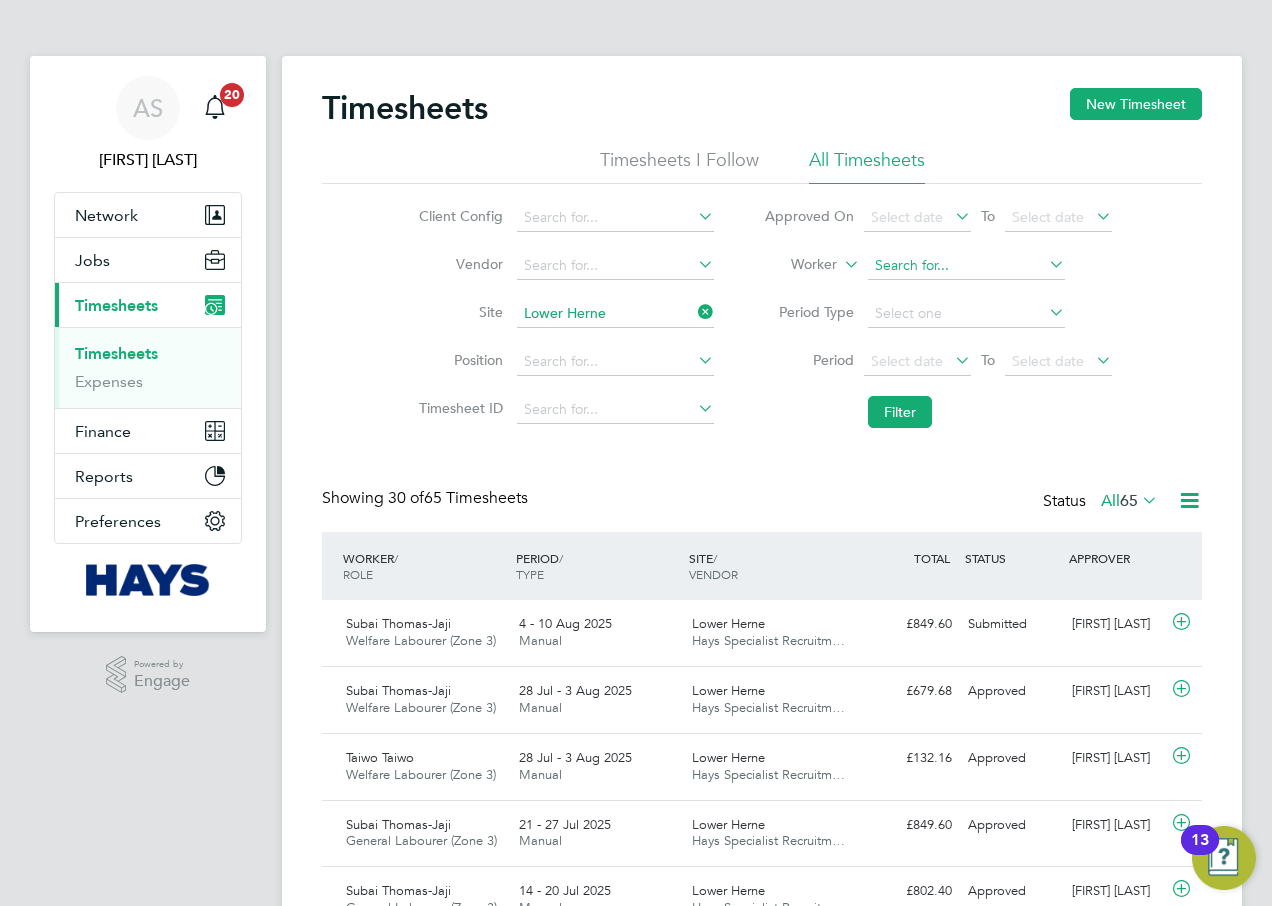 click 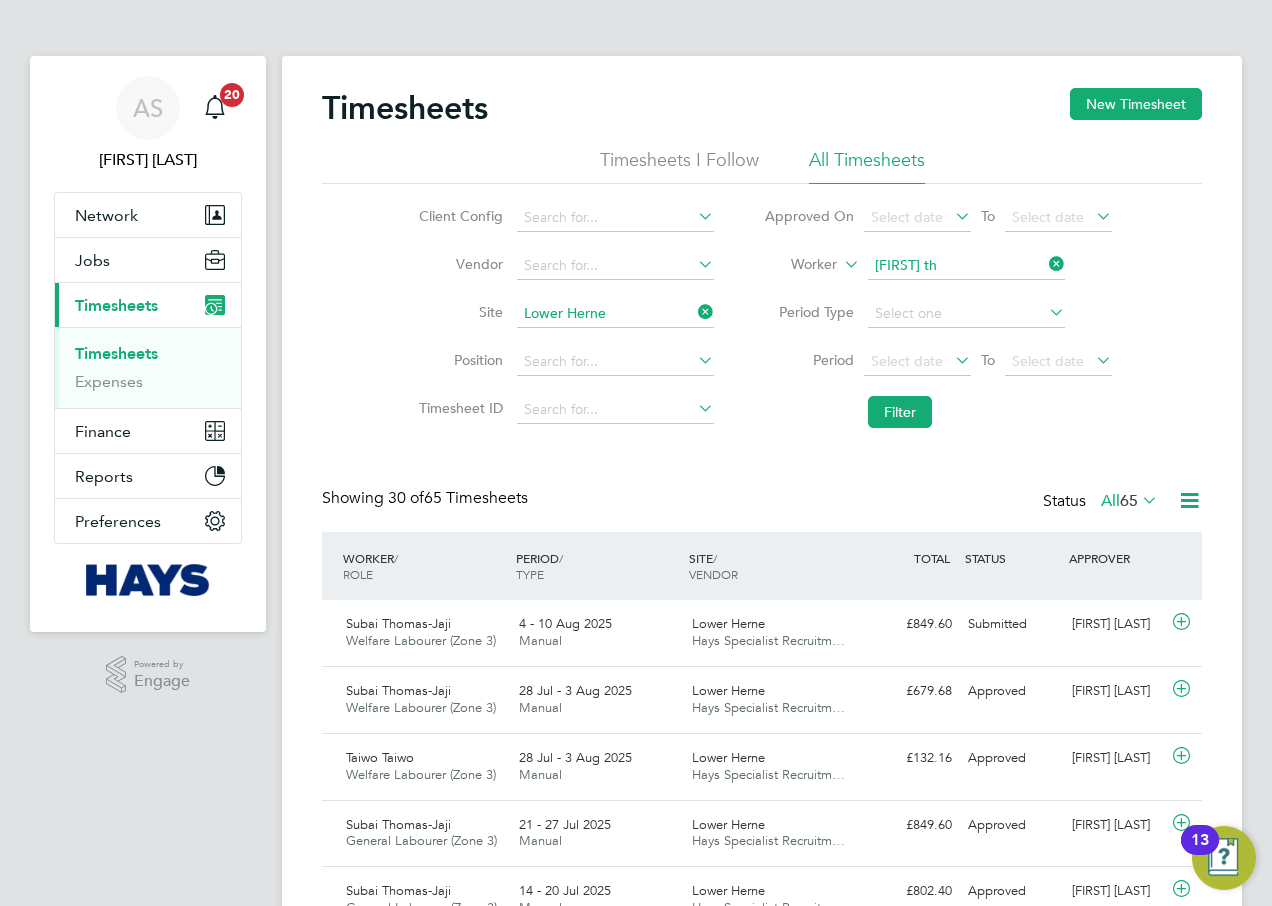 click on "[FIRST]   [LAST]" 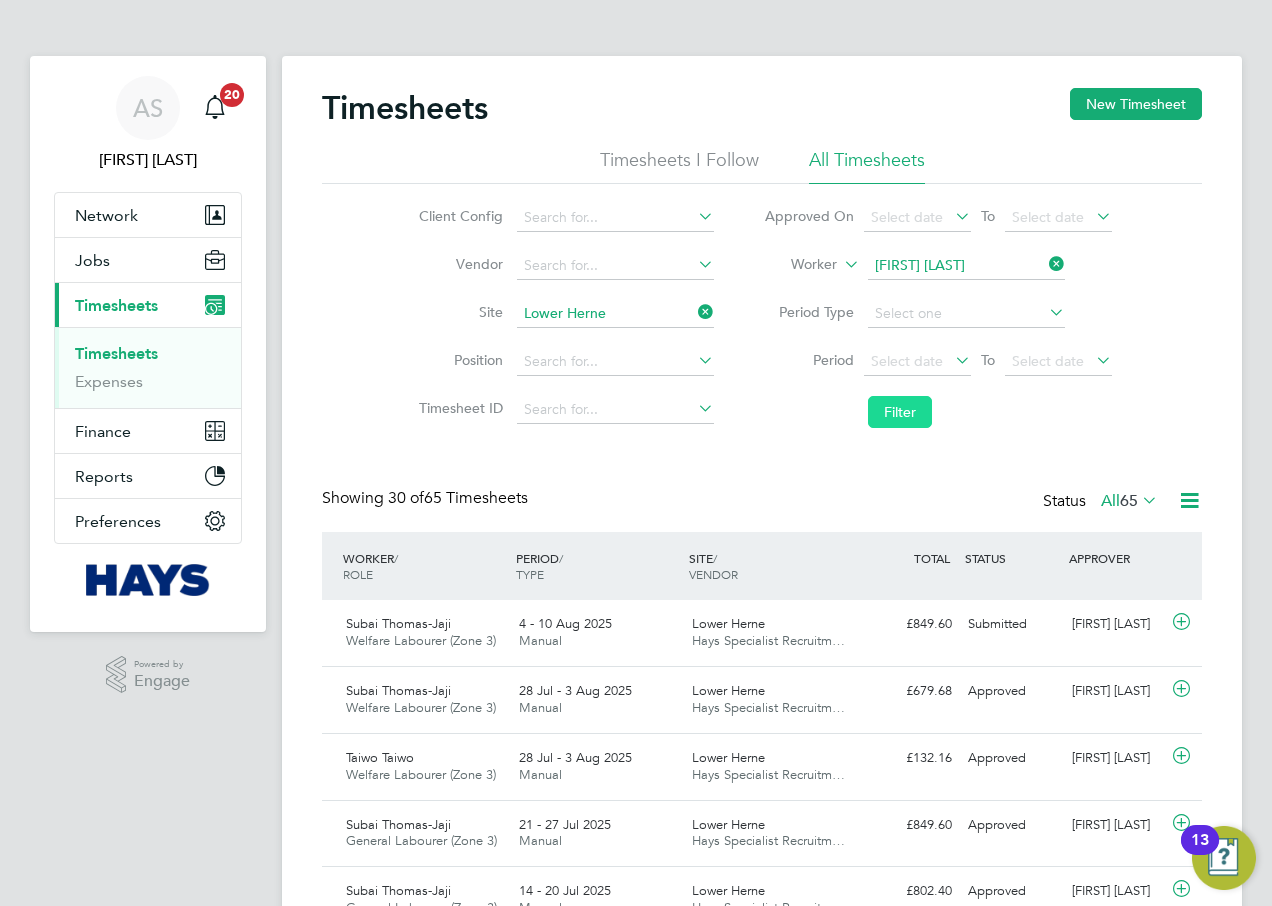 click on "Filter" 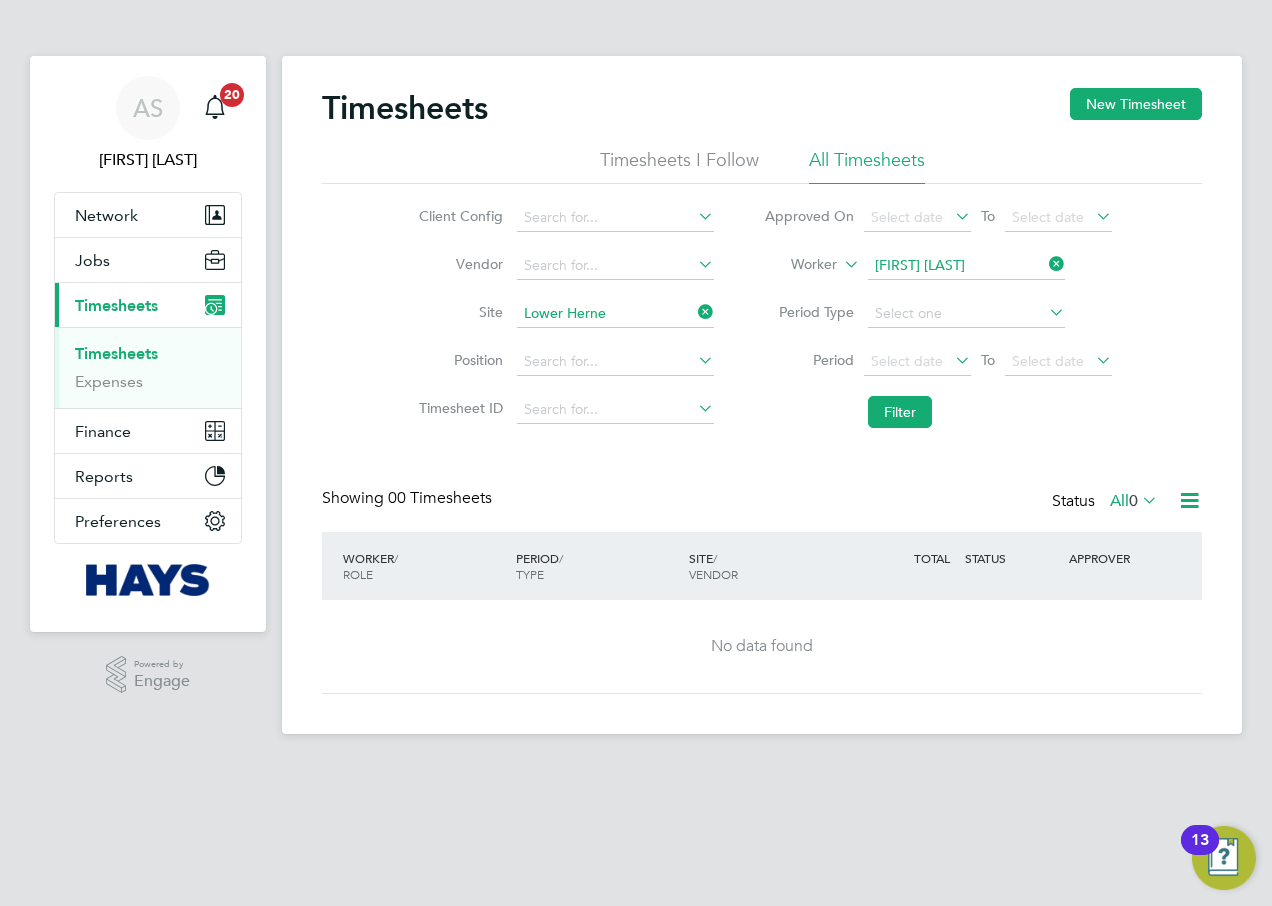 click 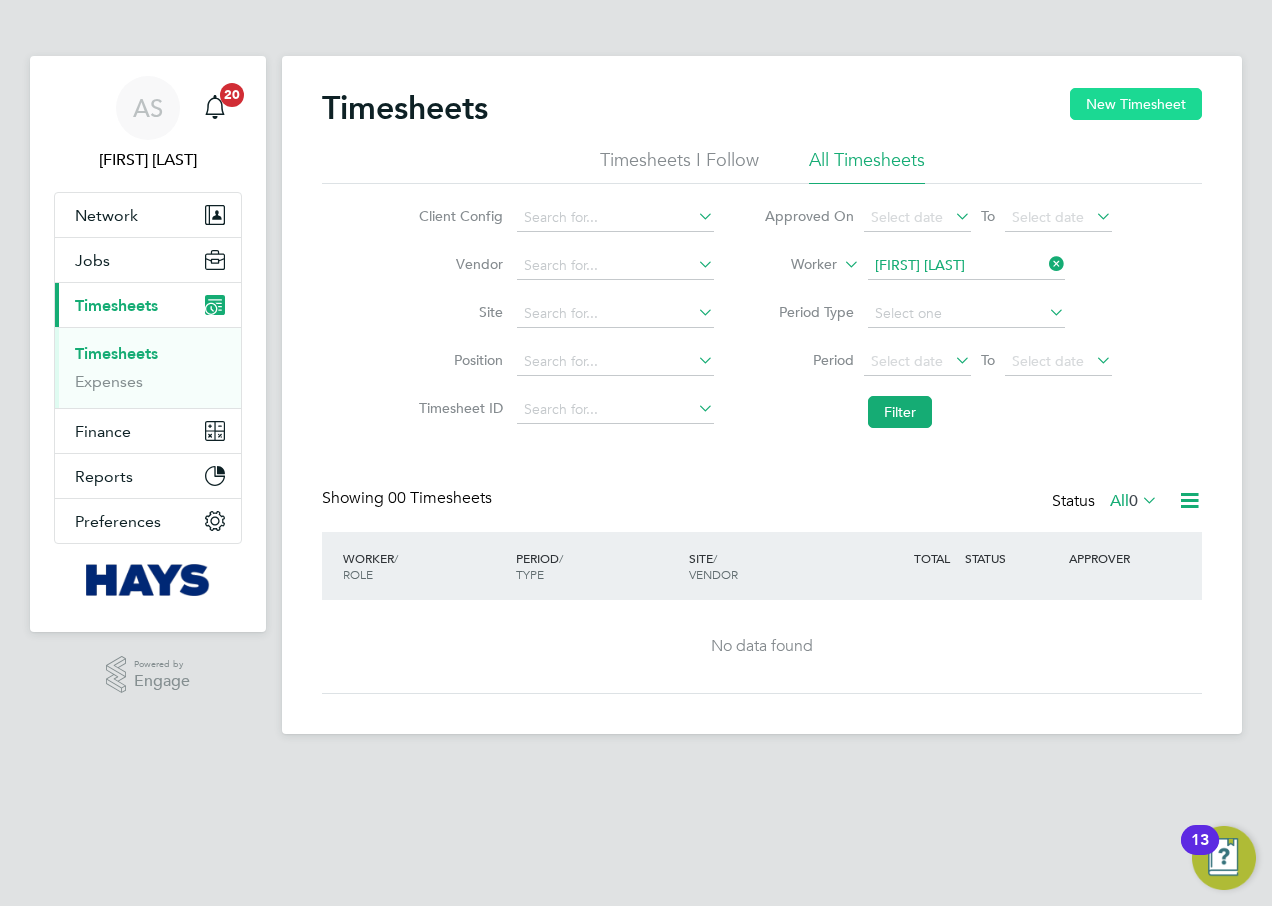 click on "New Timesheet" 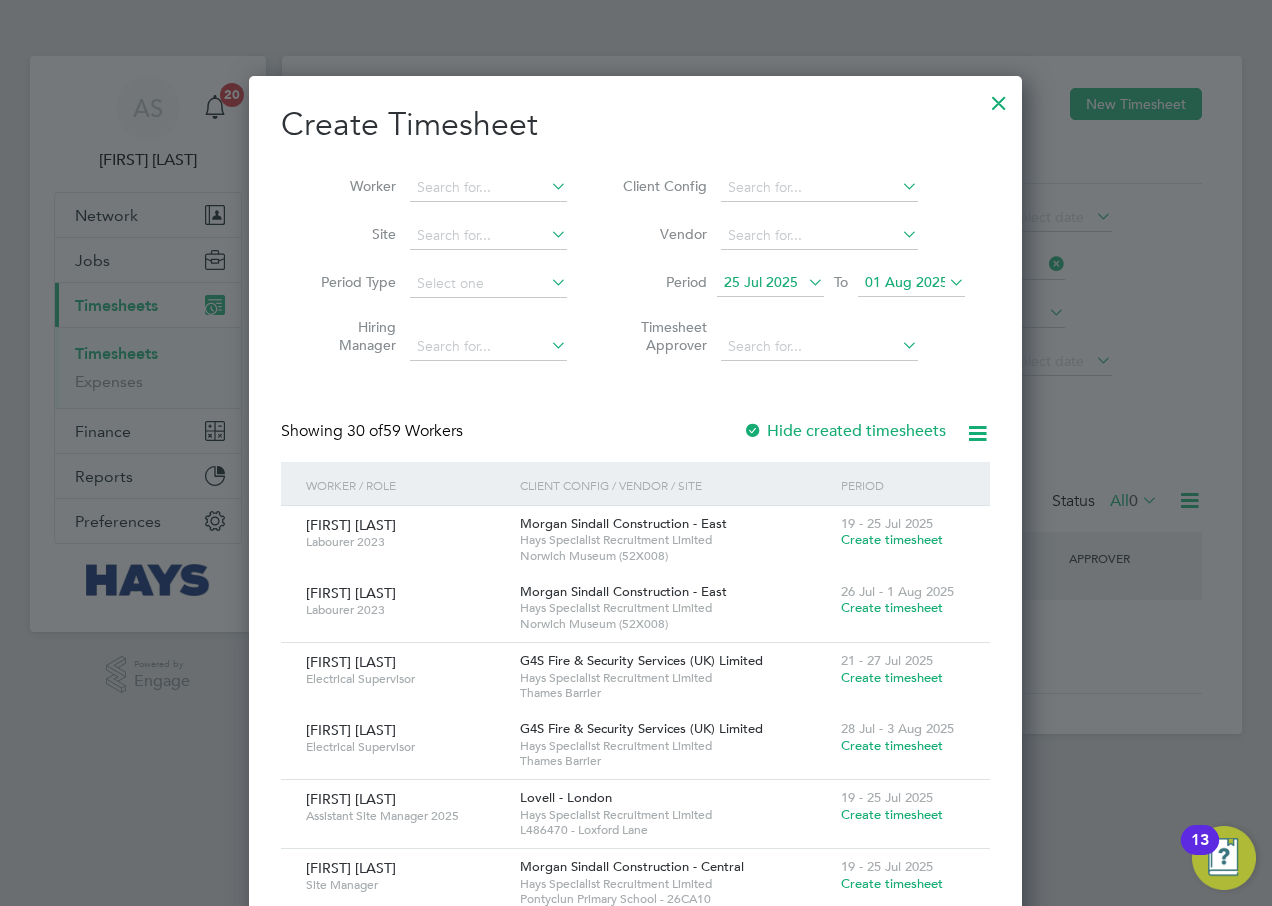 click on "25 Jul 2025" at bounding box center [770, 283] 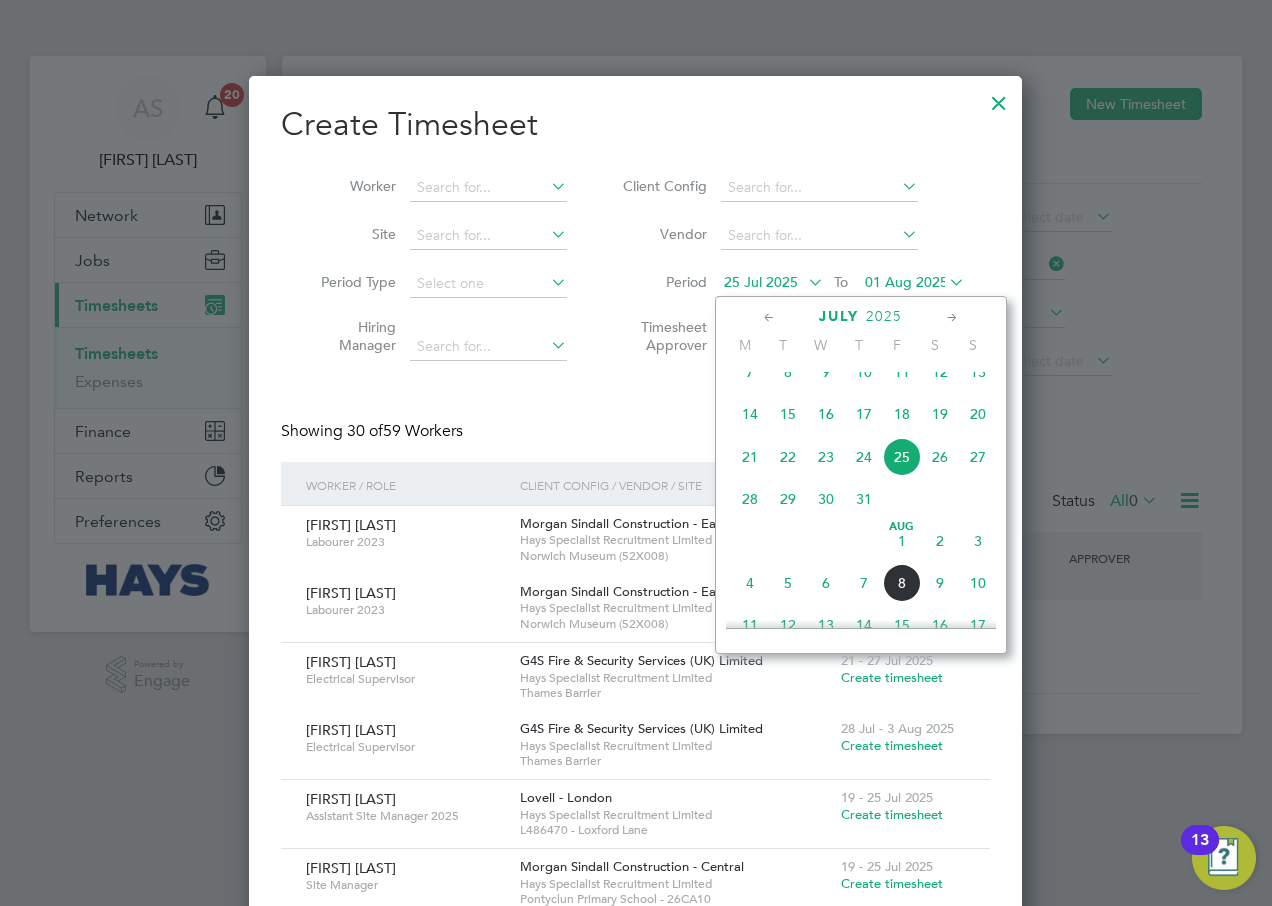 click on "4" 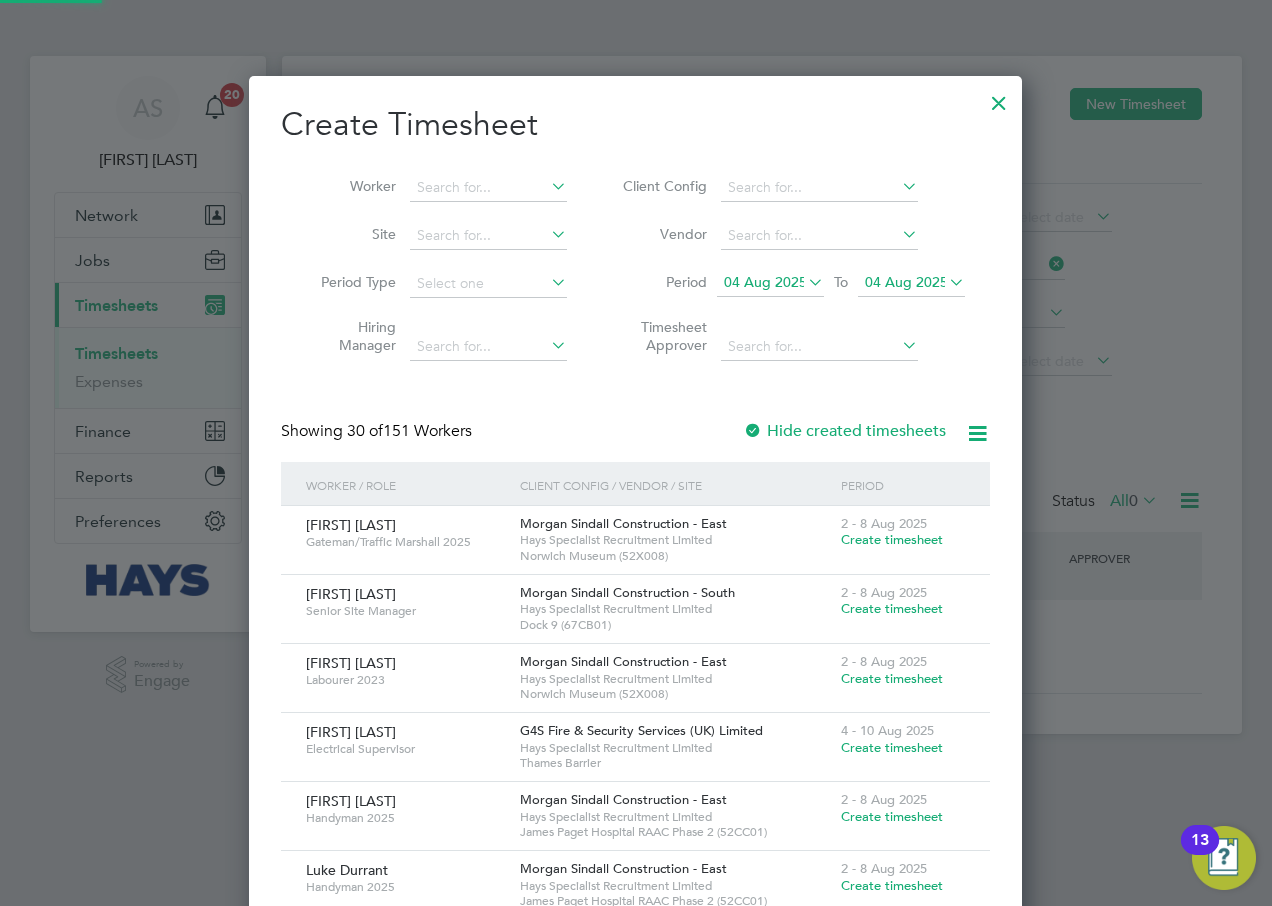 click on "04 Aug 2025" at bounding box center [906, 282] 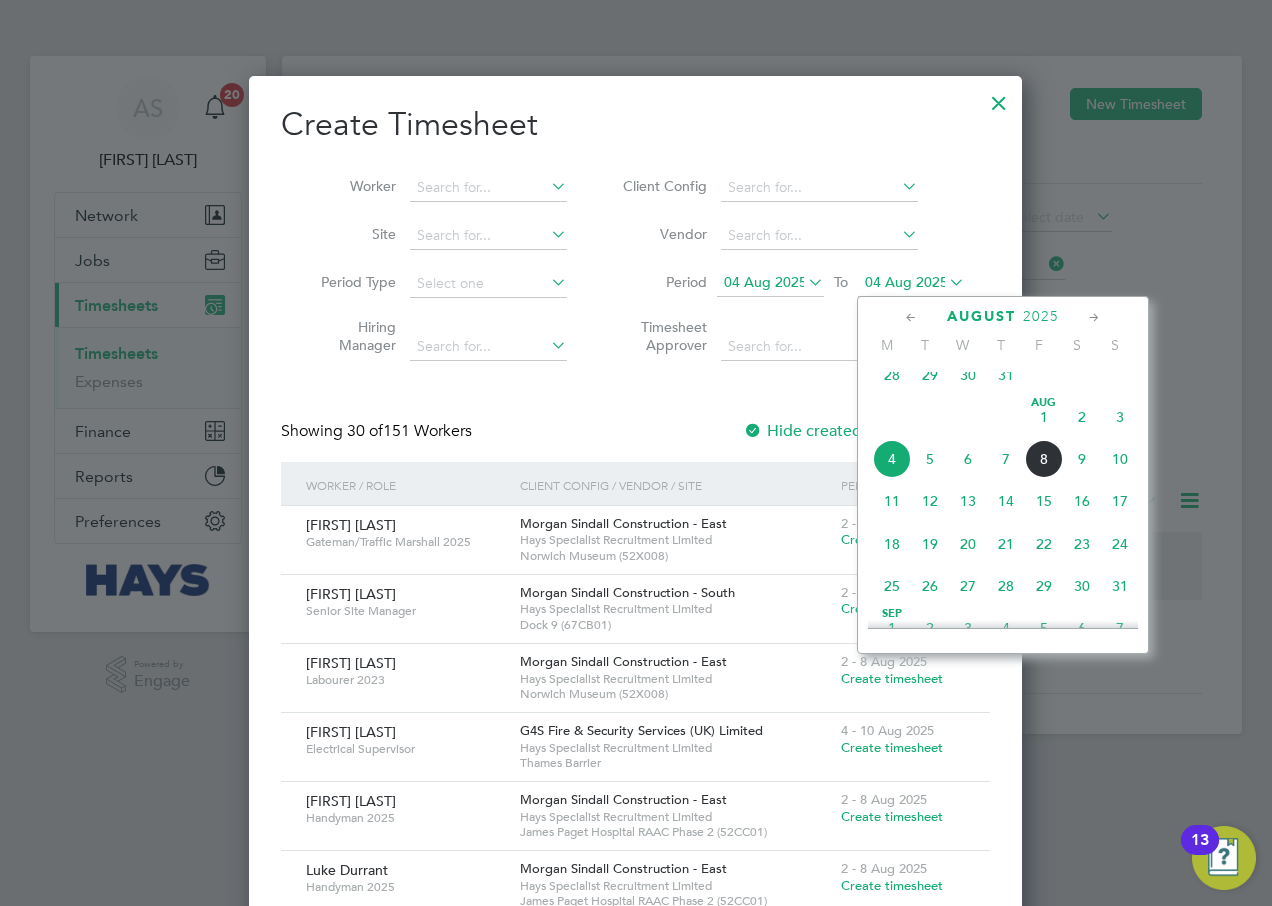 click on "10" 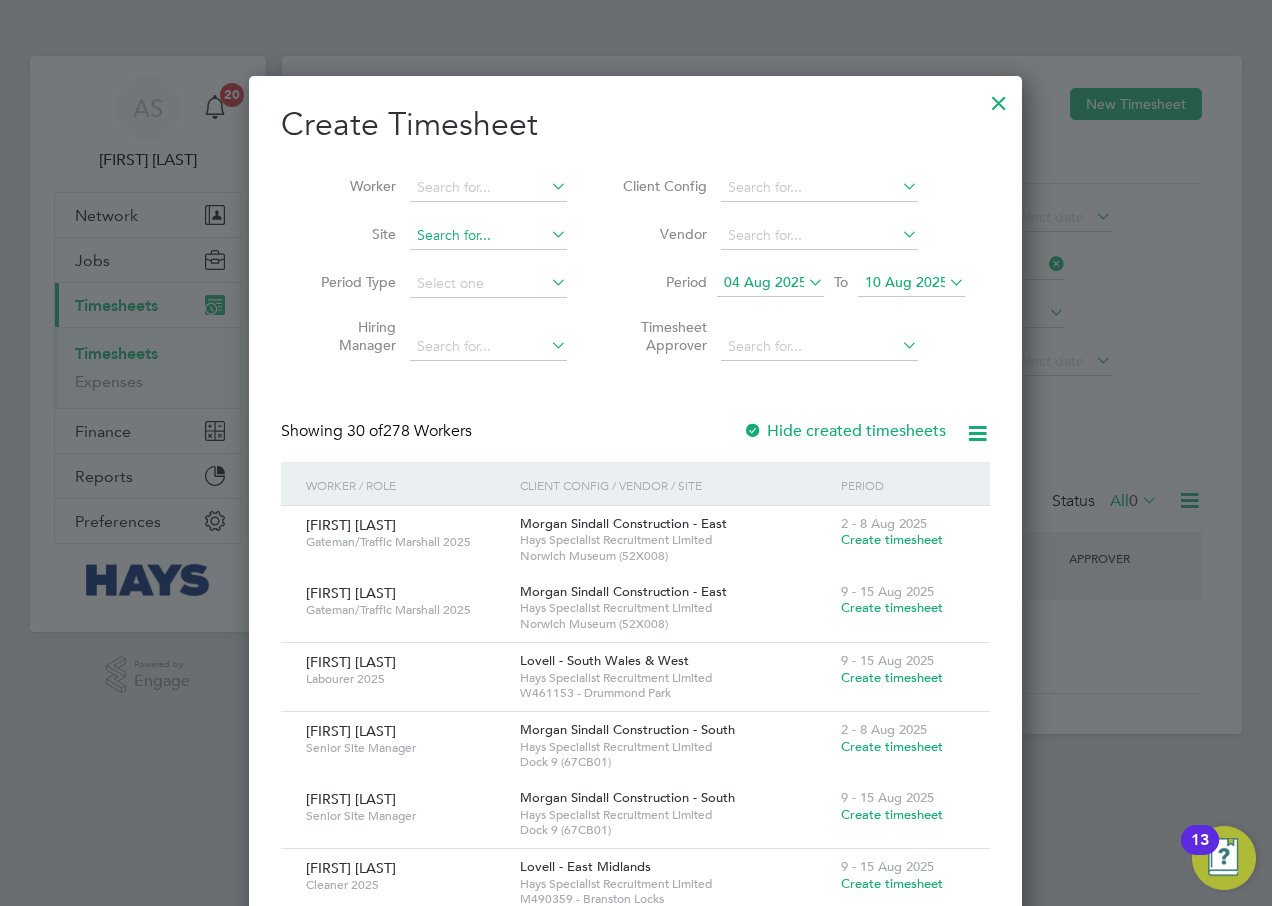 click at bounding box center (488, 236) 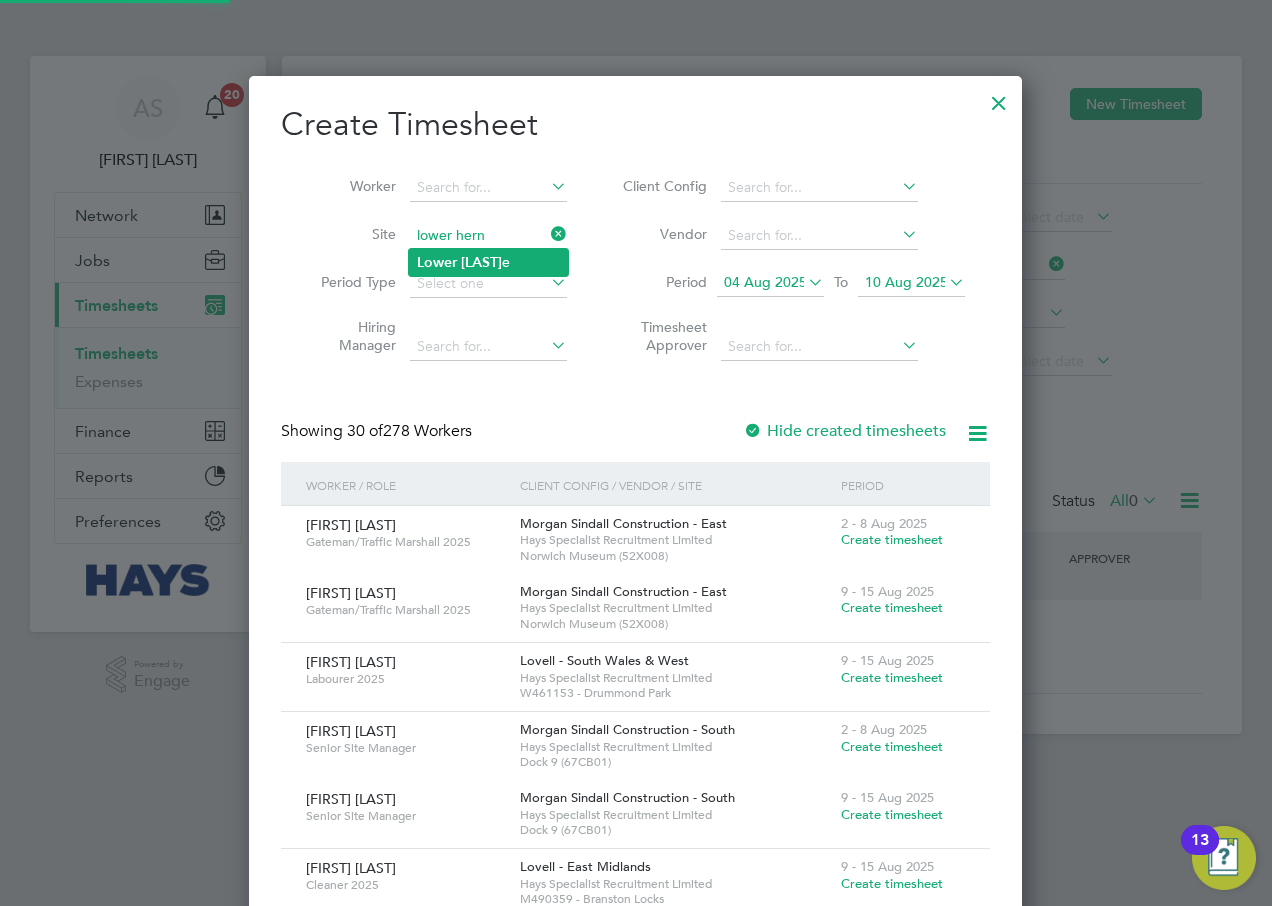 click on "[LAST]" 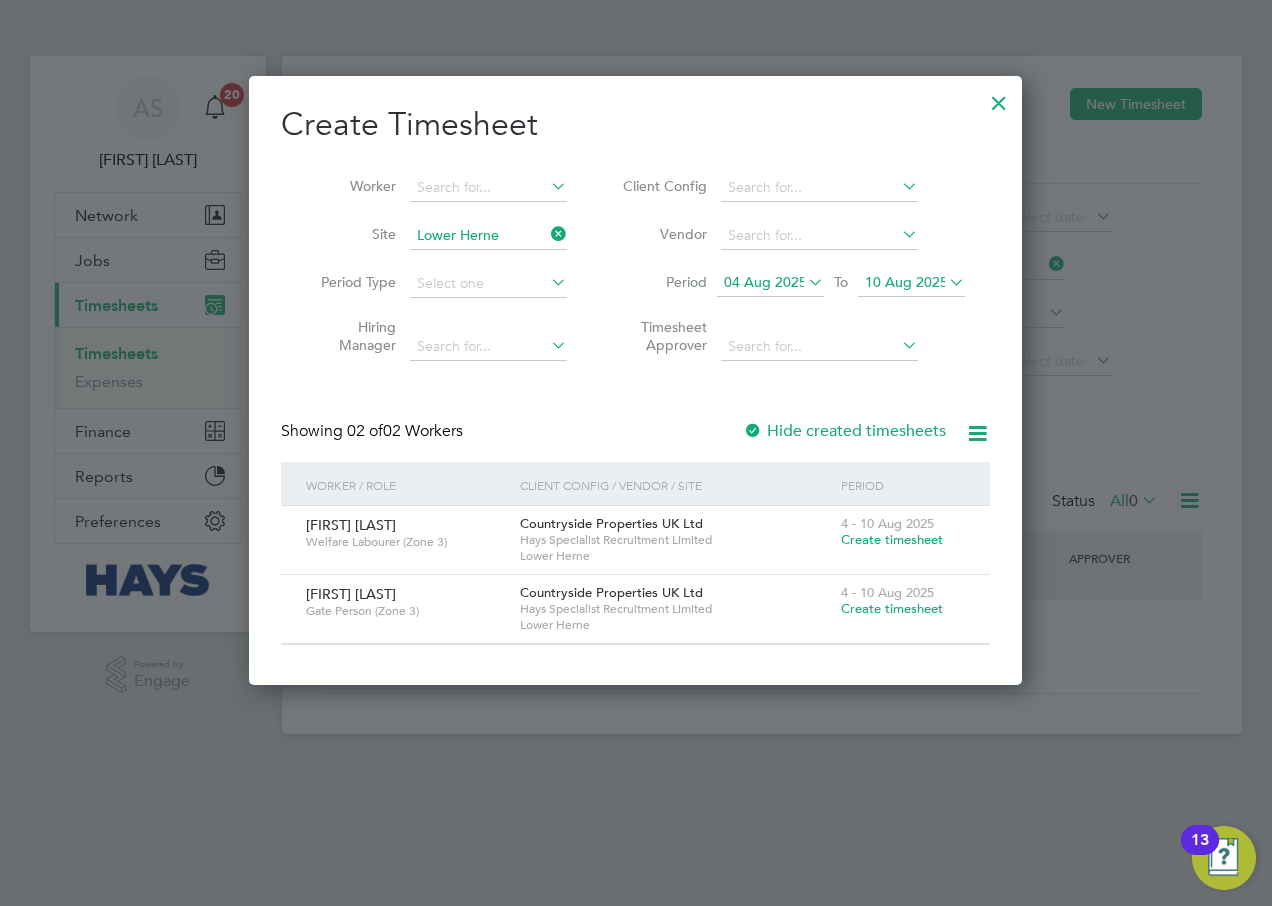 click on "Create timesheet" at bounding box center (892, 608) 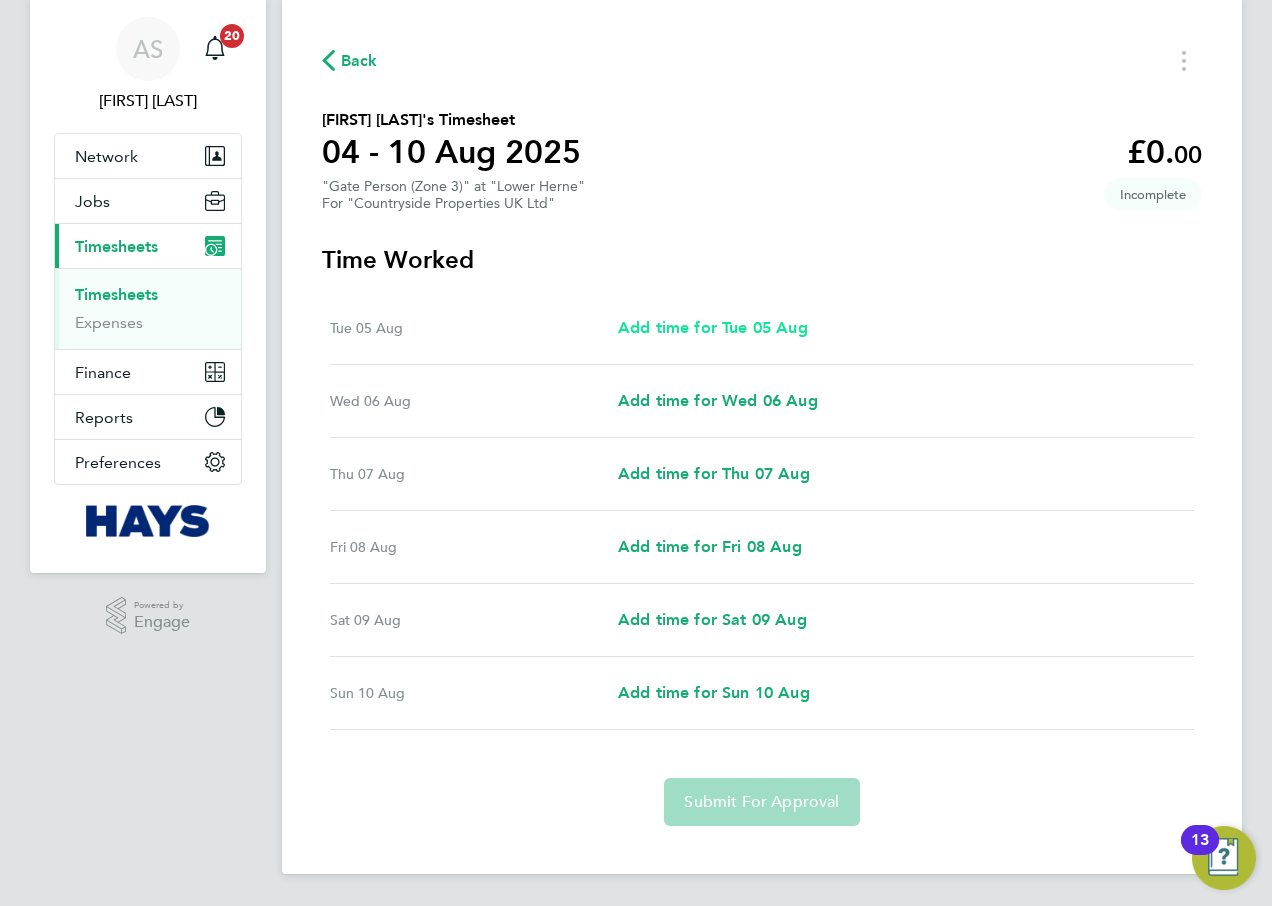 click on "Add time for Tue 05 Aug" at bounding box center (713, 327) 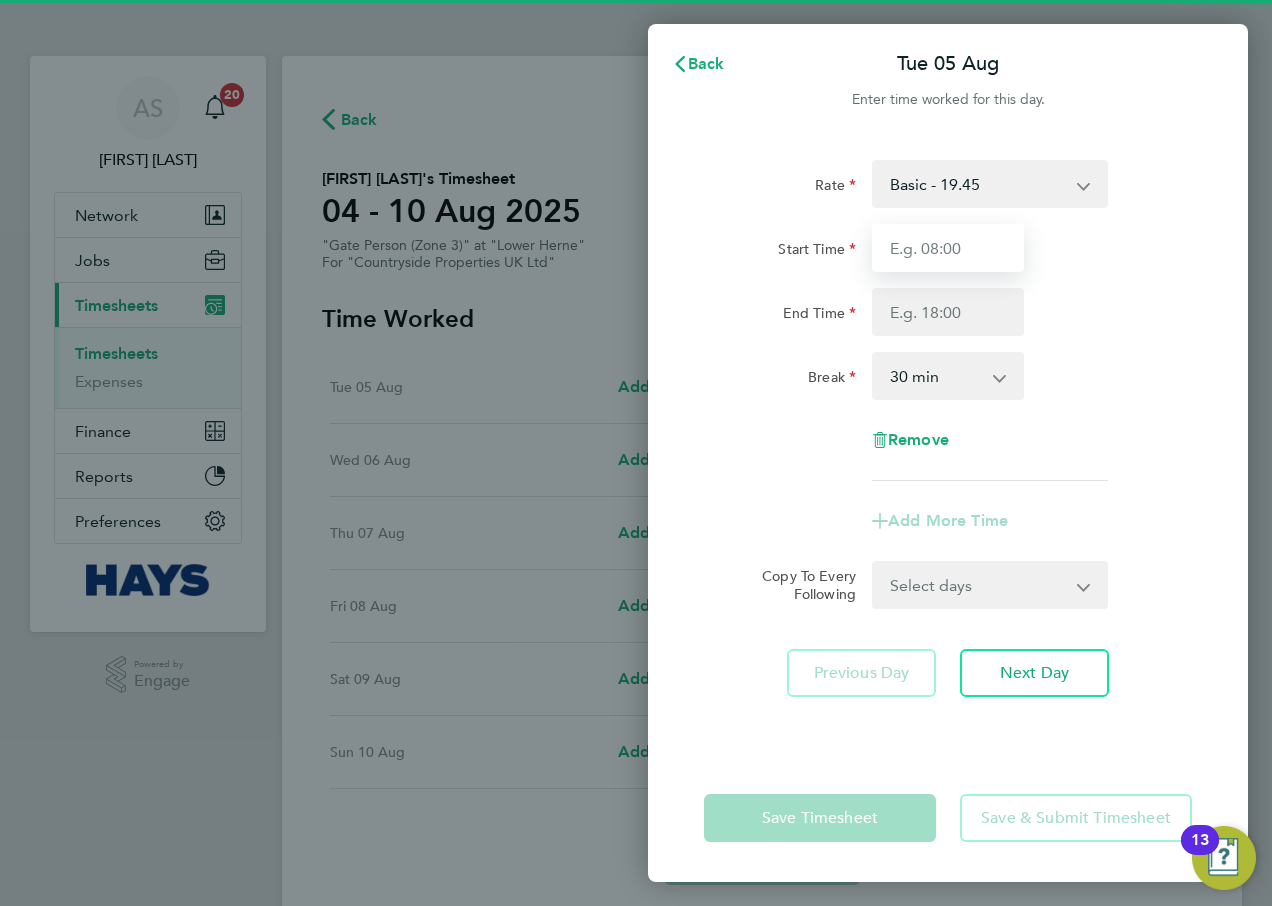 click on "Start Time" at bounding box center (948, 248) 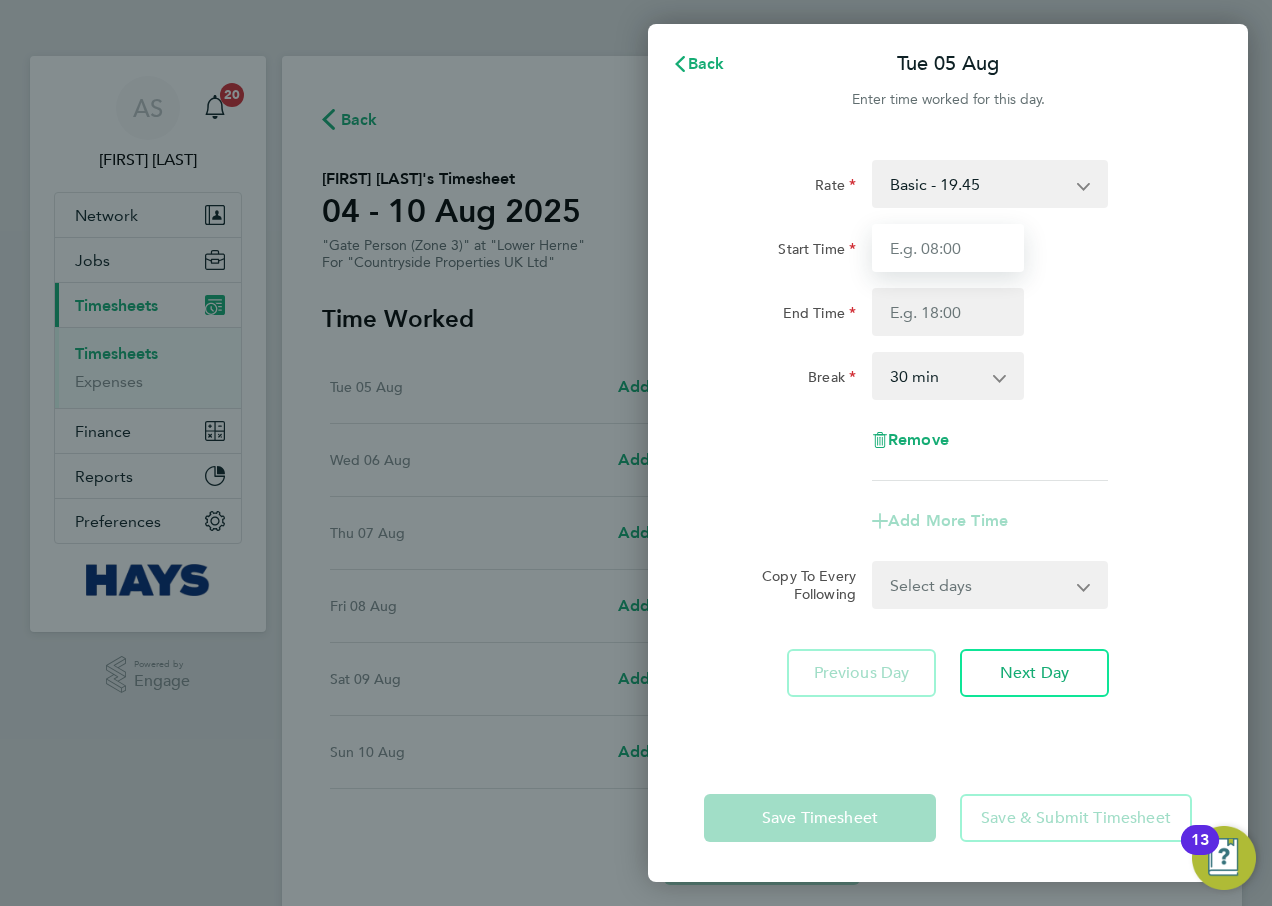 type on "07:30" 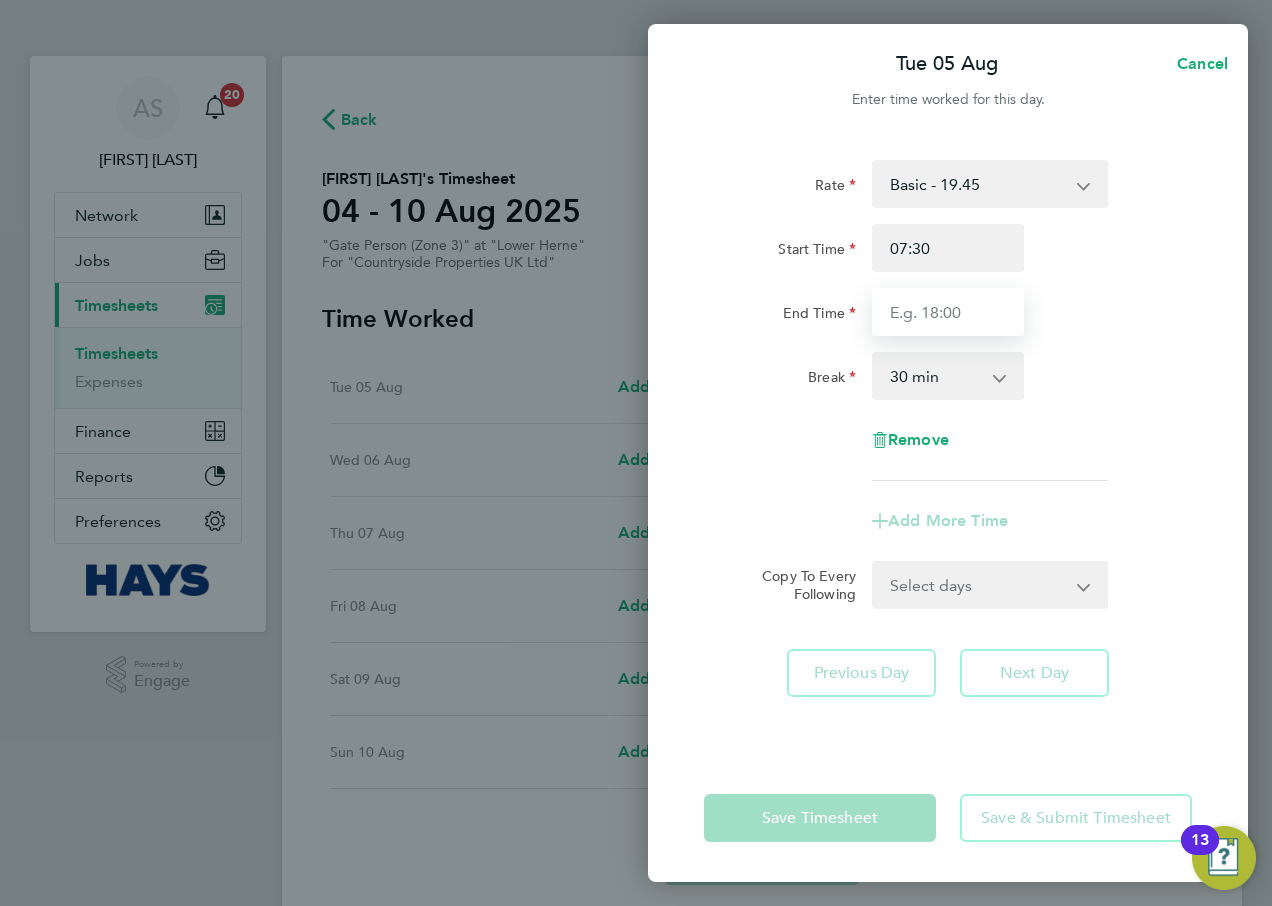 click on "End Time" at bounding box center (948, 312) 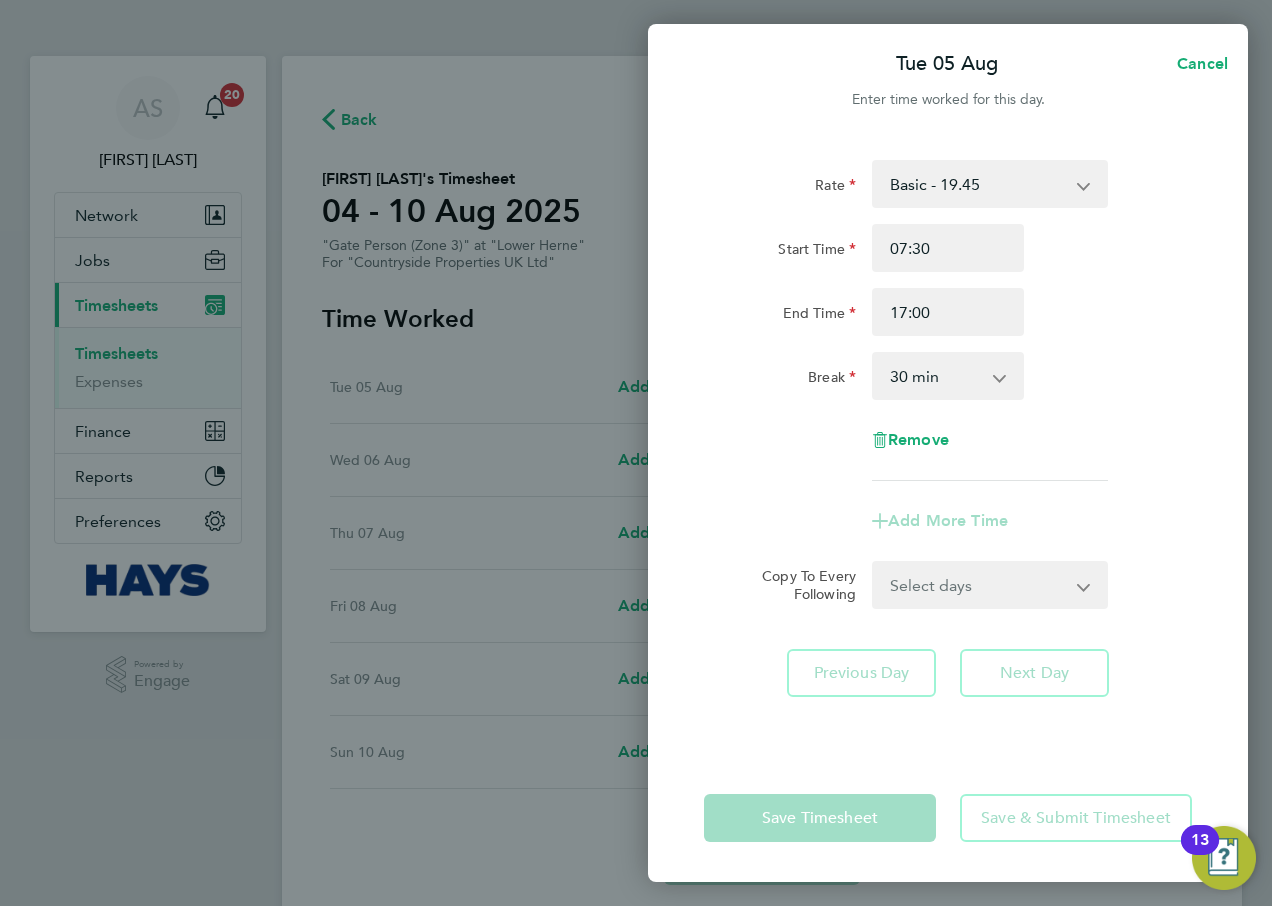 click on "Break  0 min   15 min   30 min   45 min   60 min   75 min   90 min" 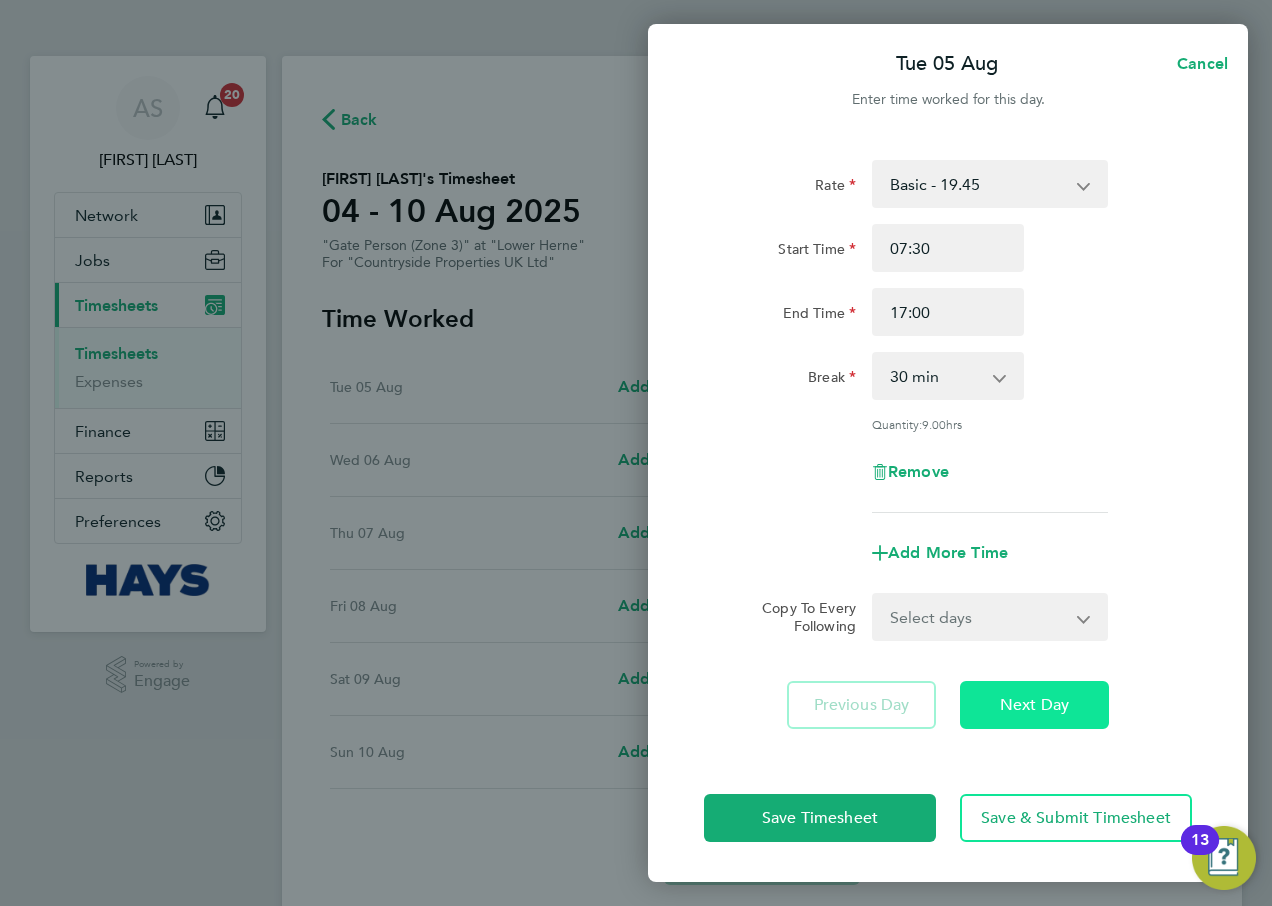 click on "Next Day" 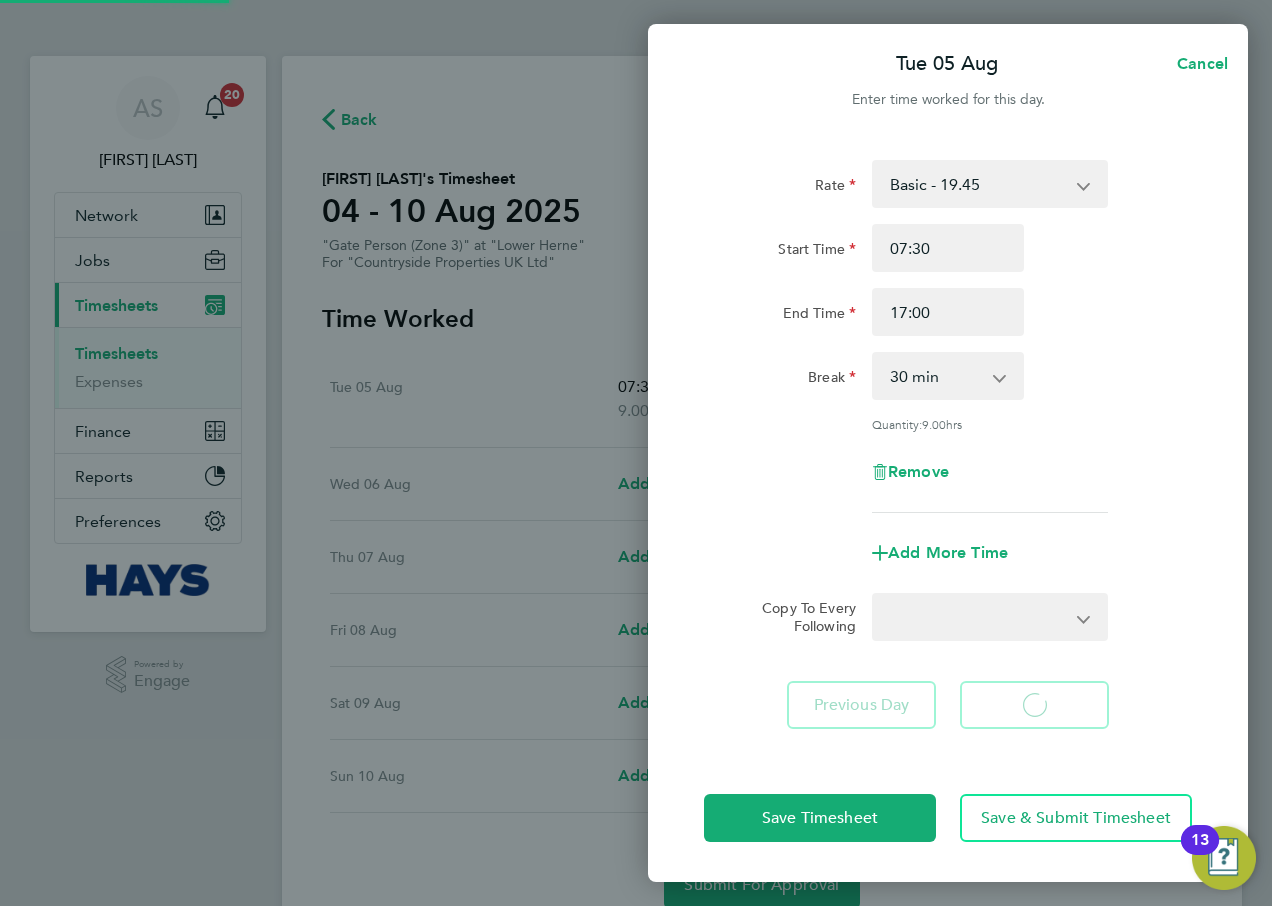 select on "30" 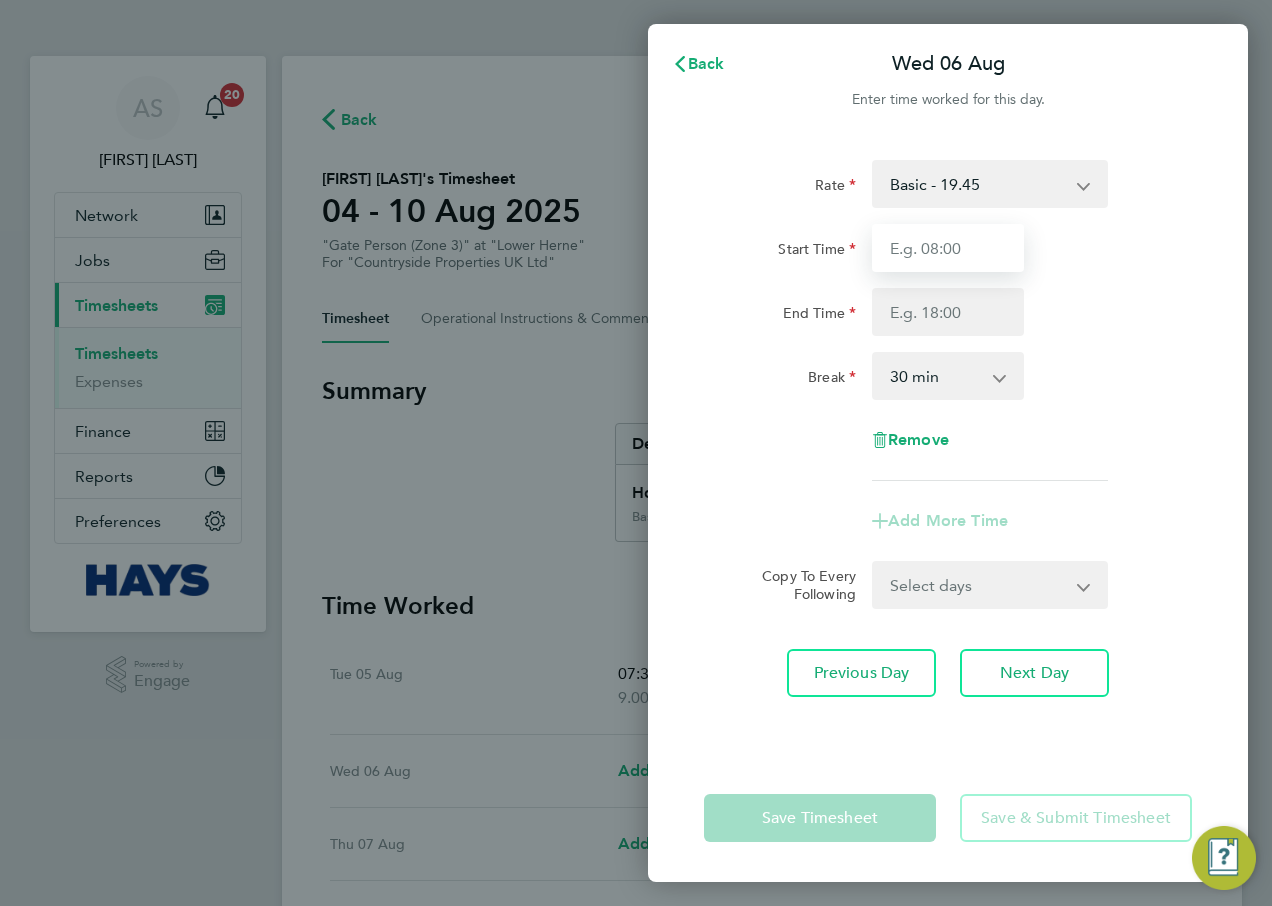 click on "Start Time" at bounding box center (948, 248) 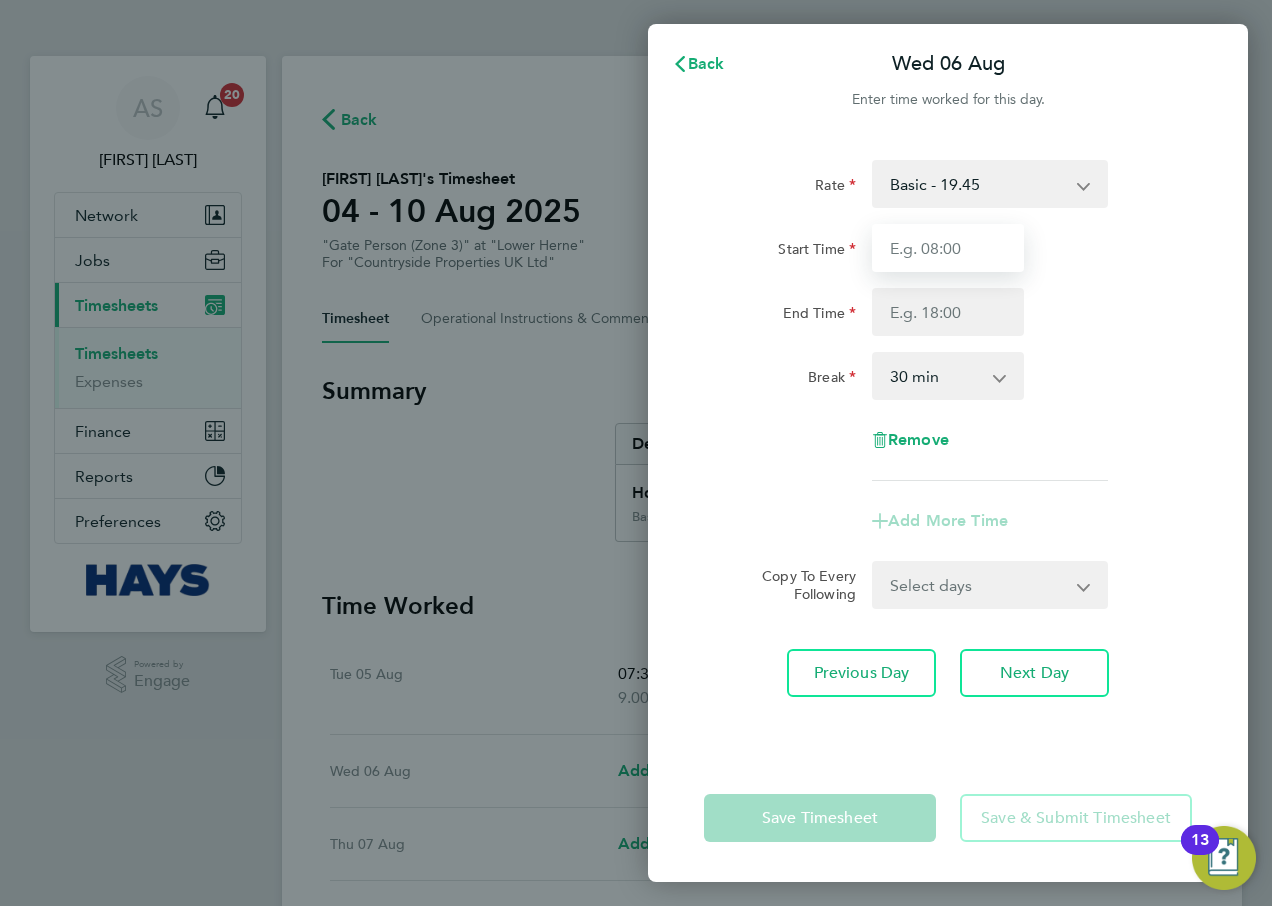 type on "07:30" 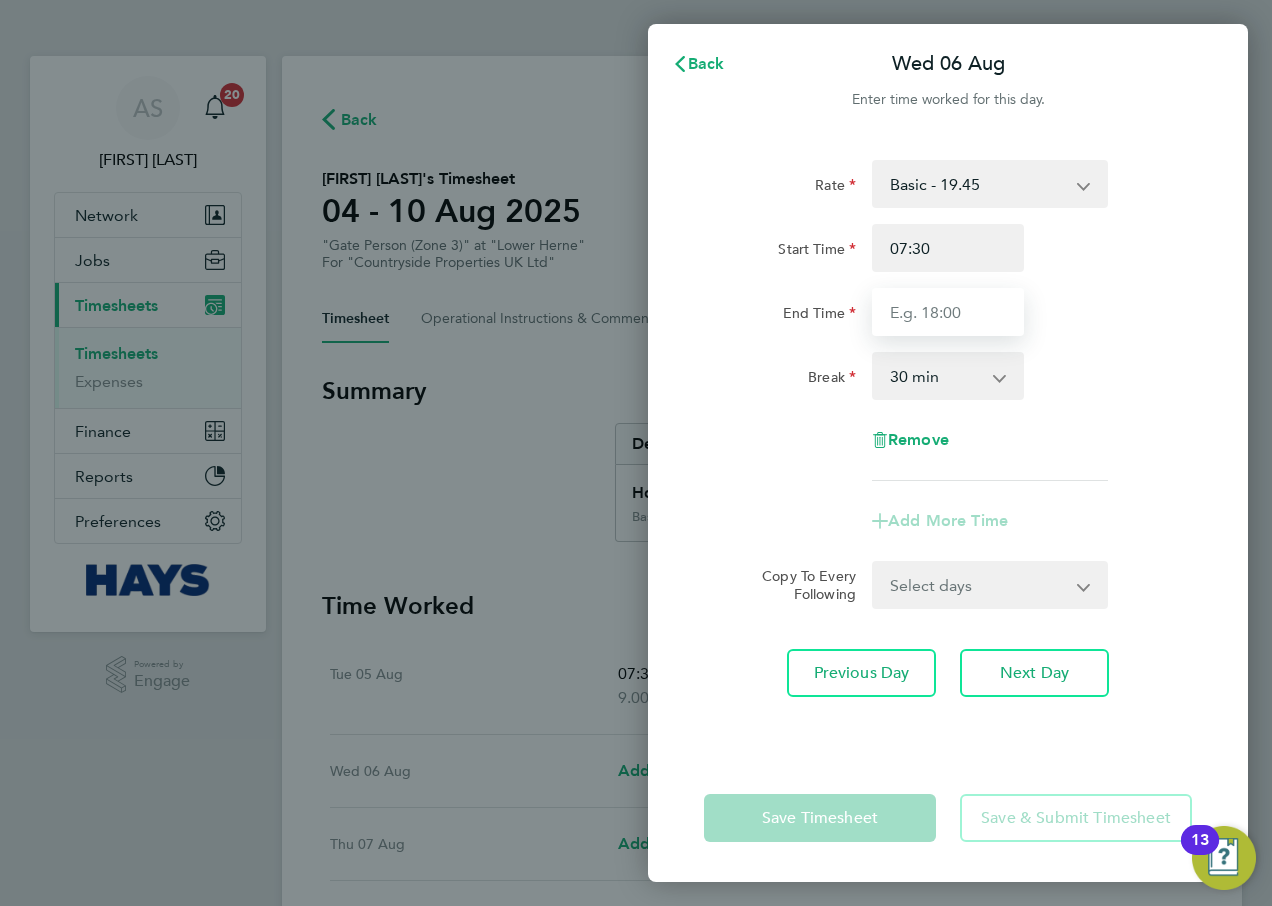 type on "17:00" 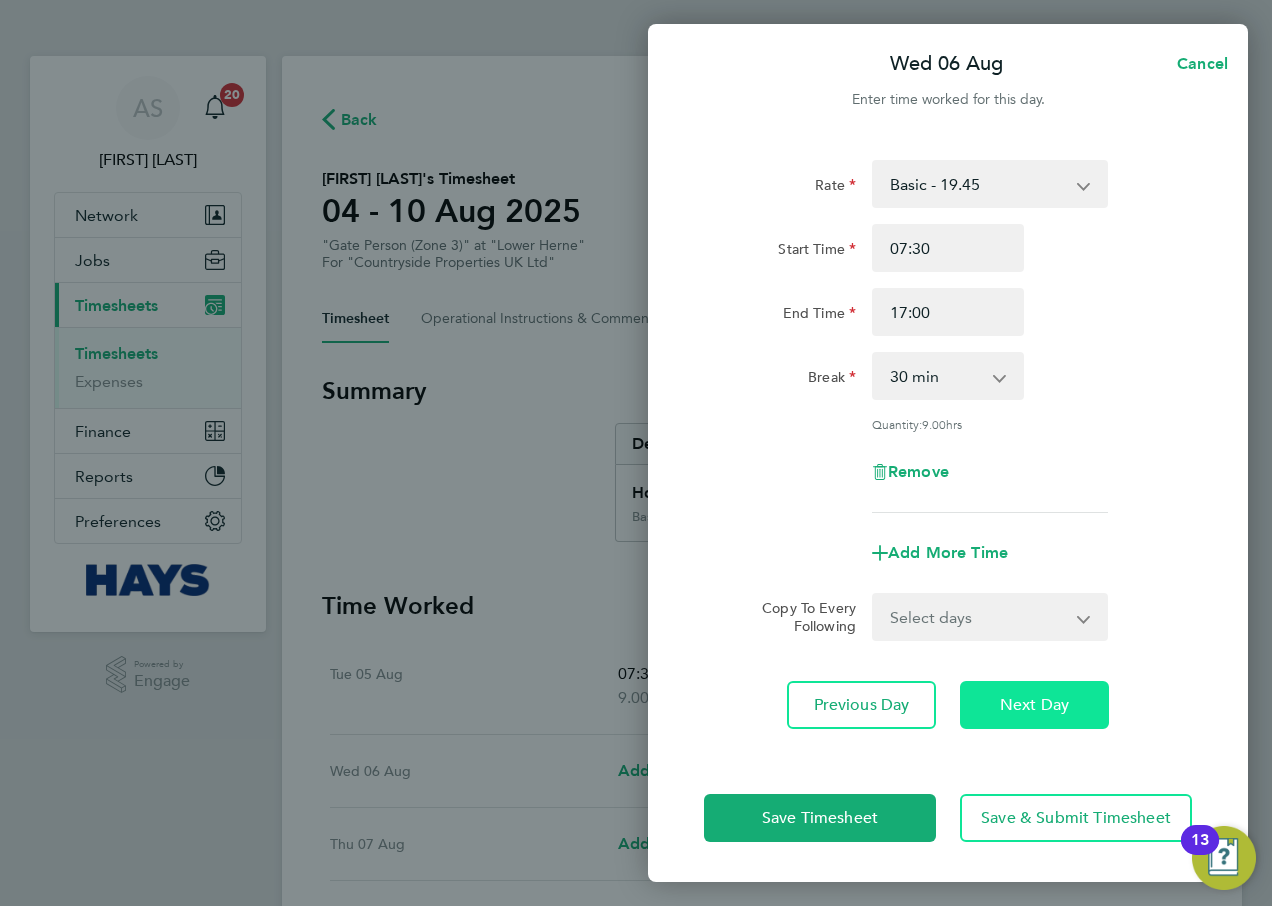 click on "Next Day" 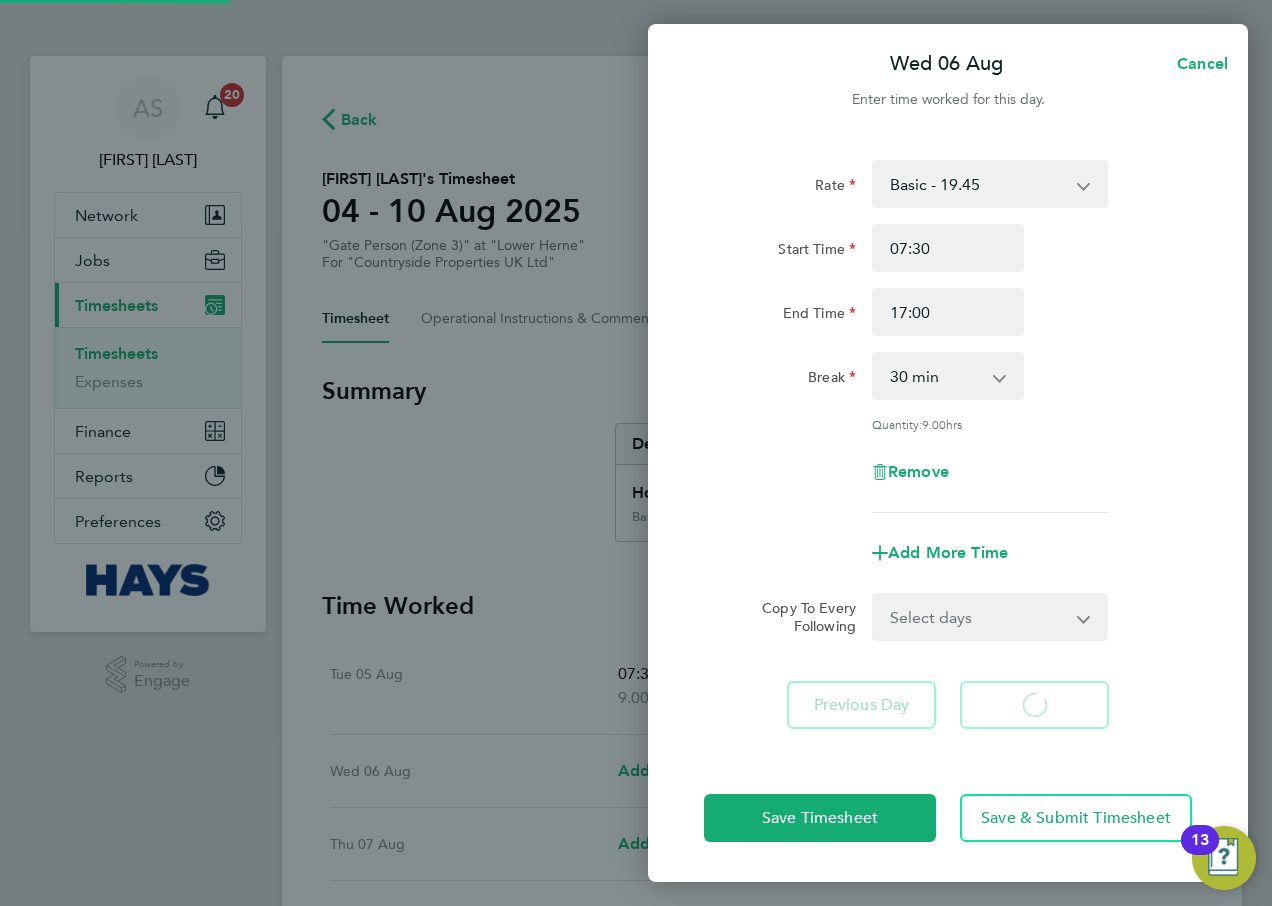 select on "30" 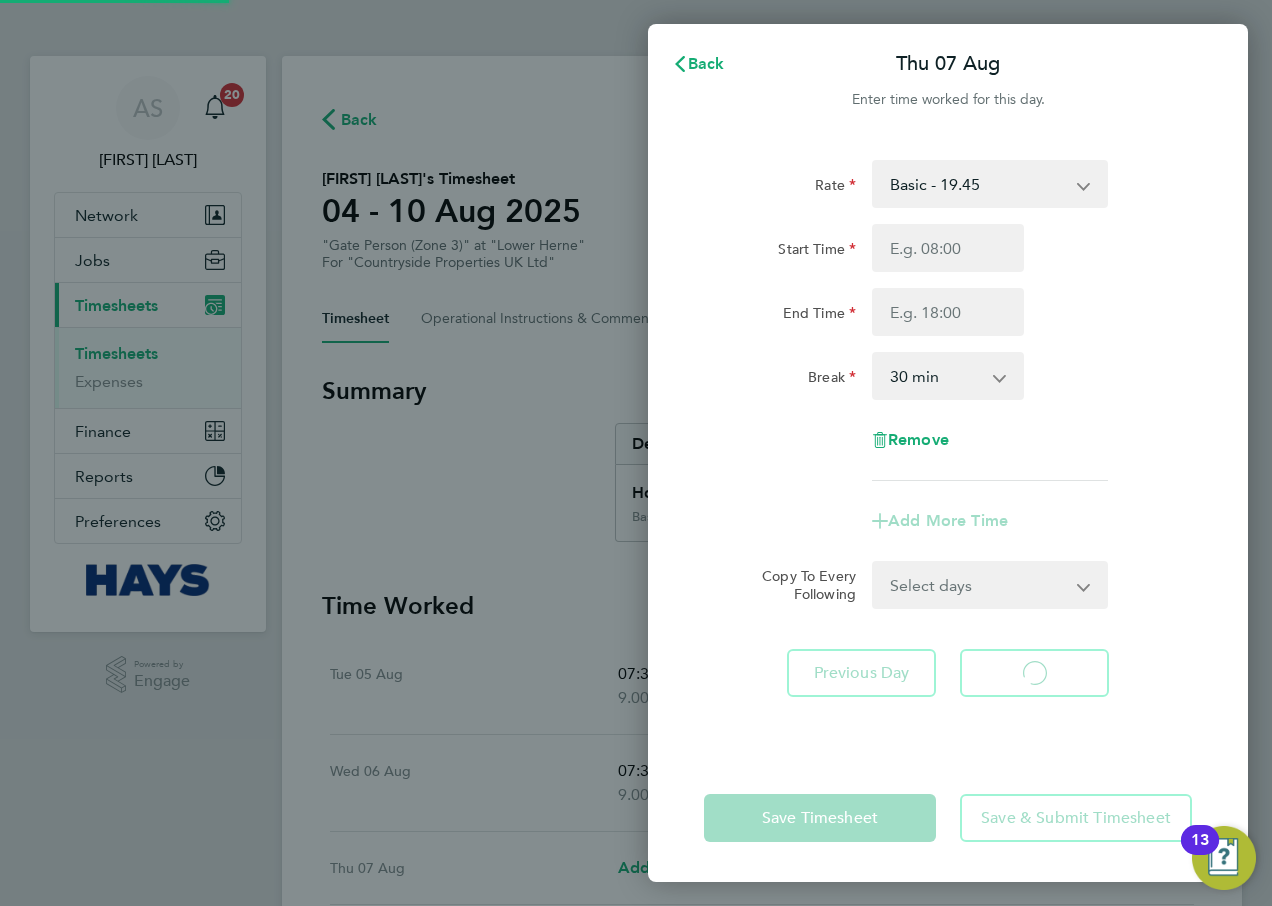 select on "30" 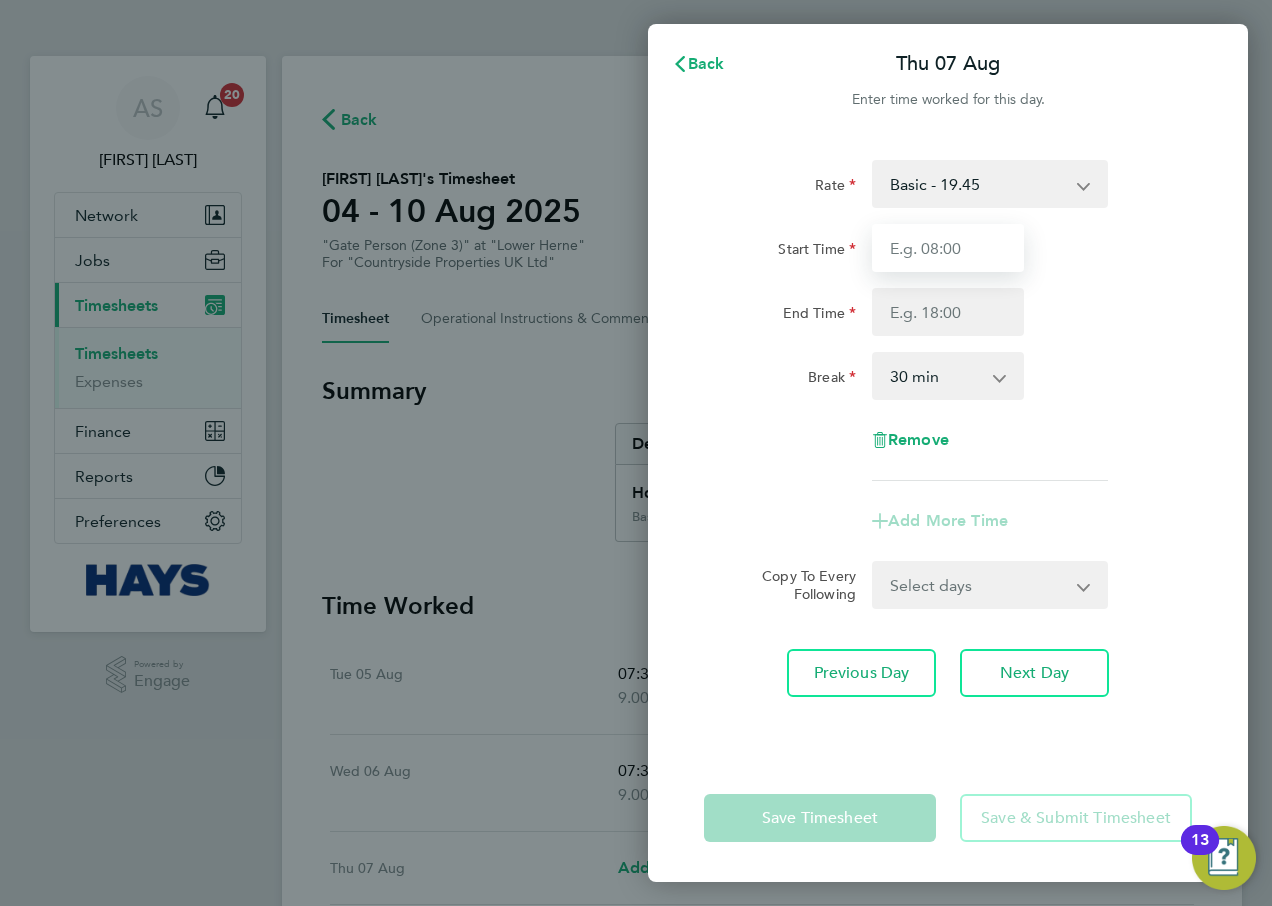 click on "Start Time" at bounding box center [948, 248] 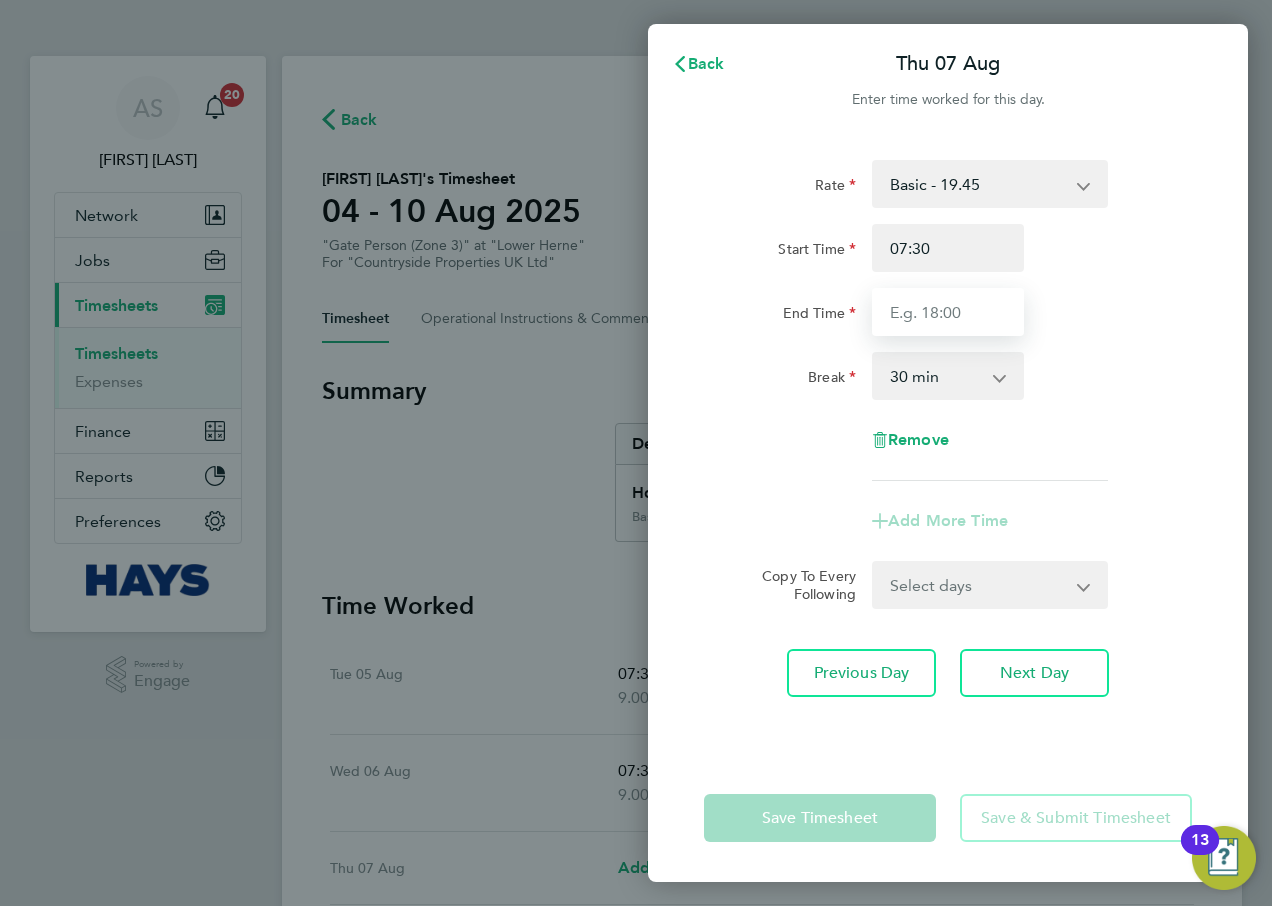 type on "17:00" 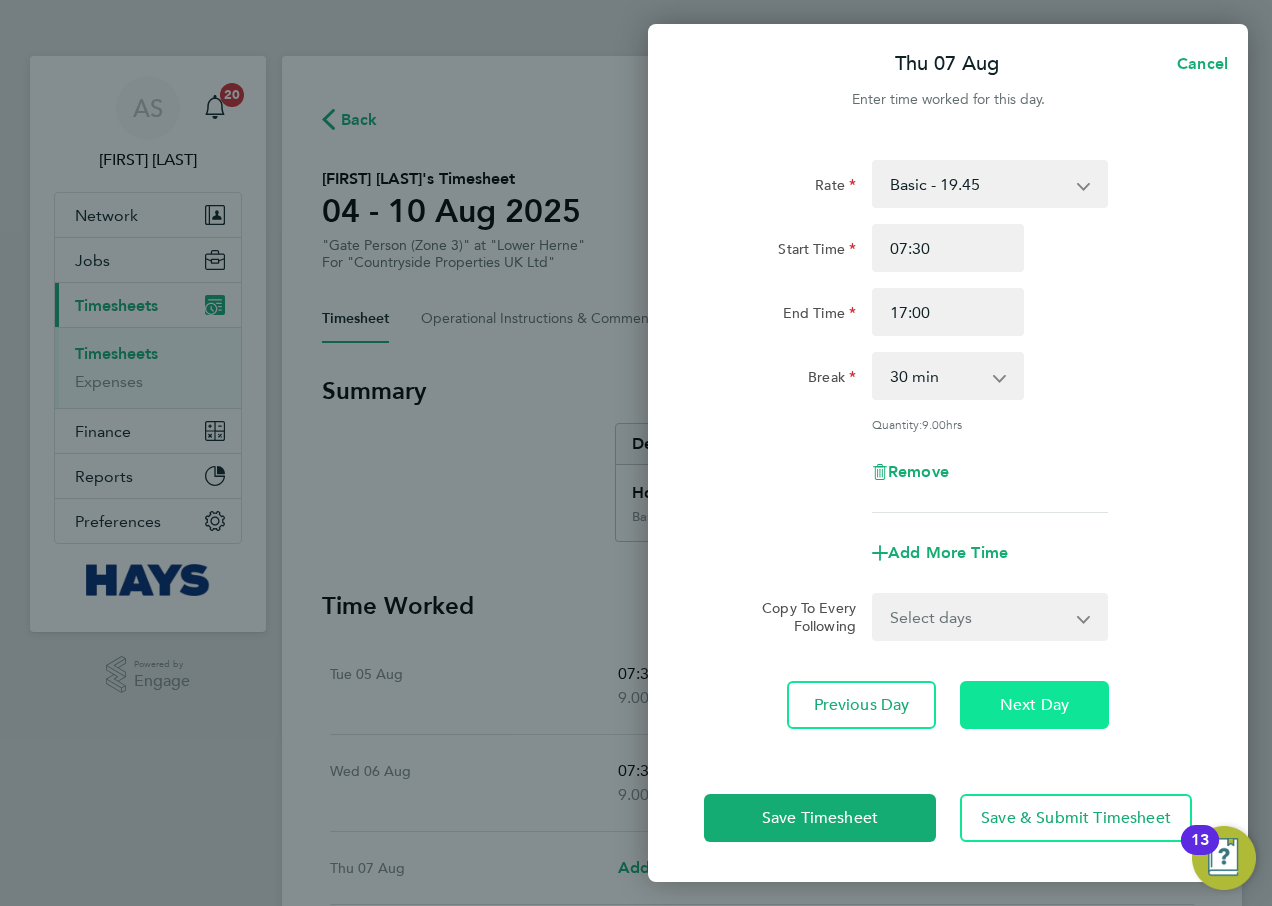 click on "Next Day" 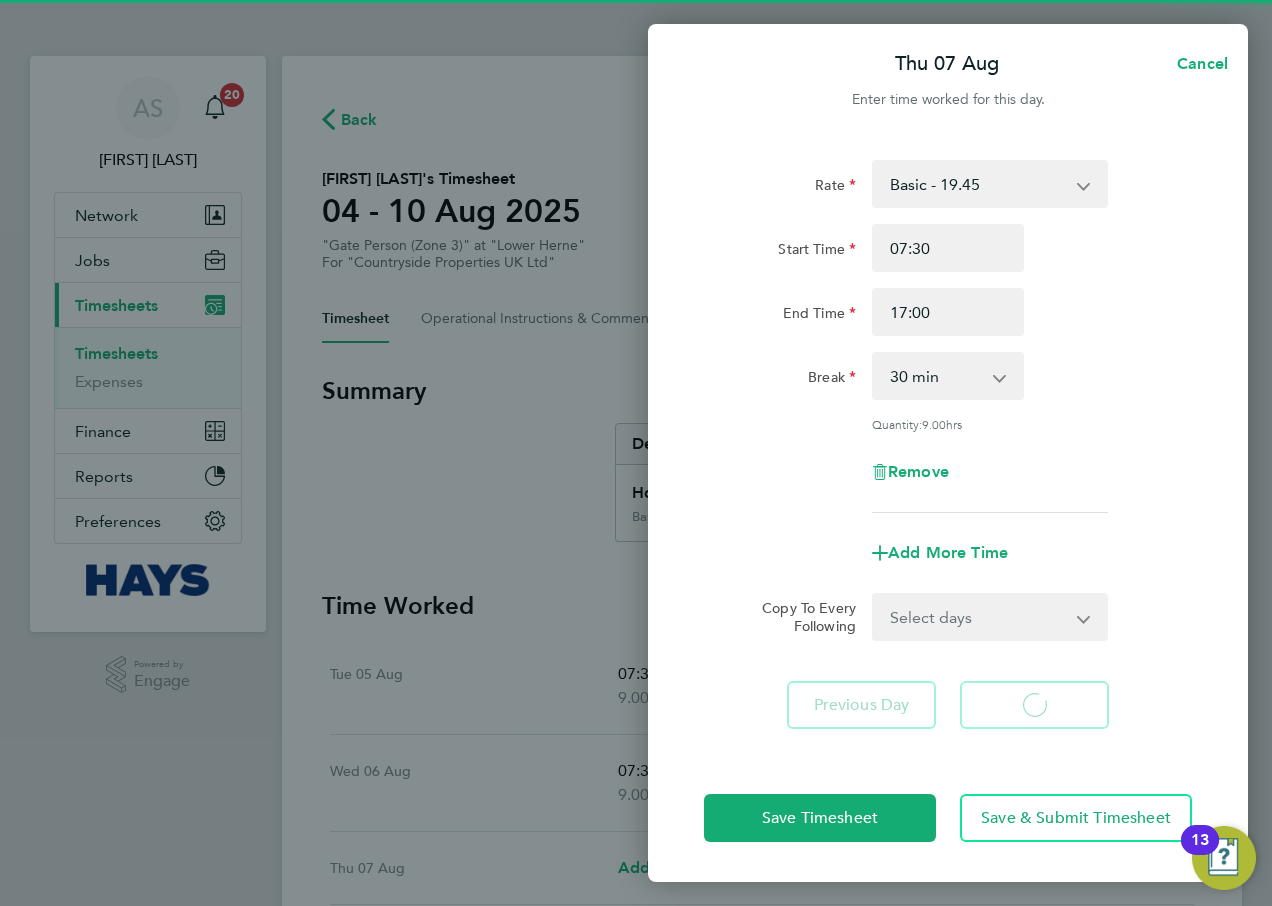 select on "30" 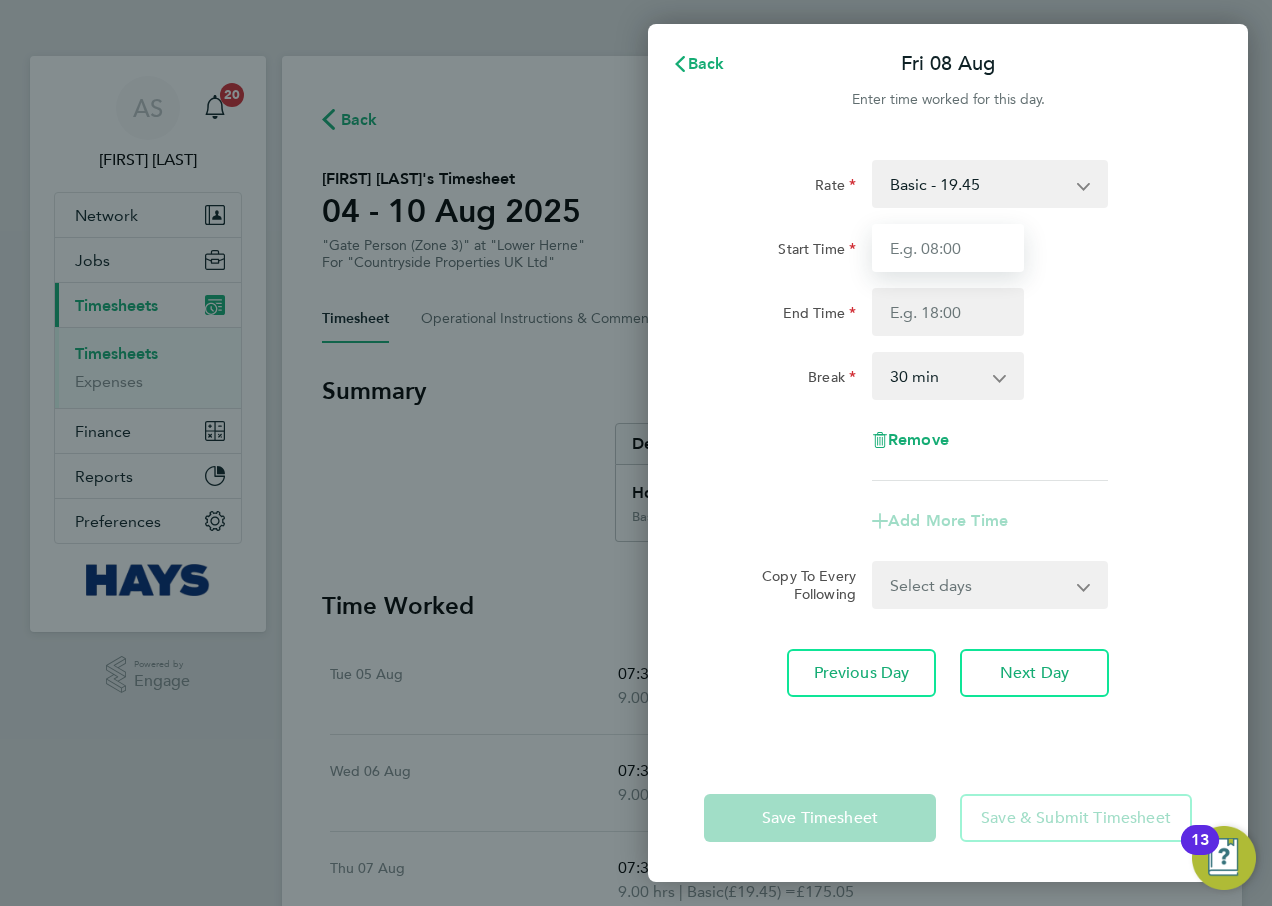 click on "Start Time" at bounding box center (948, 248) 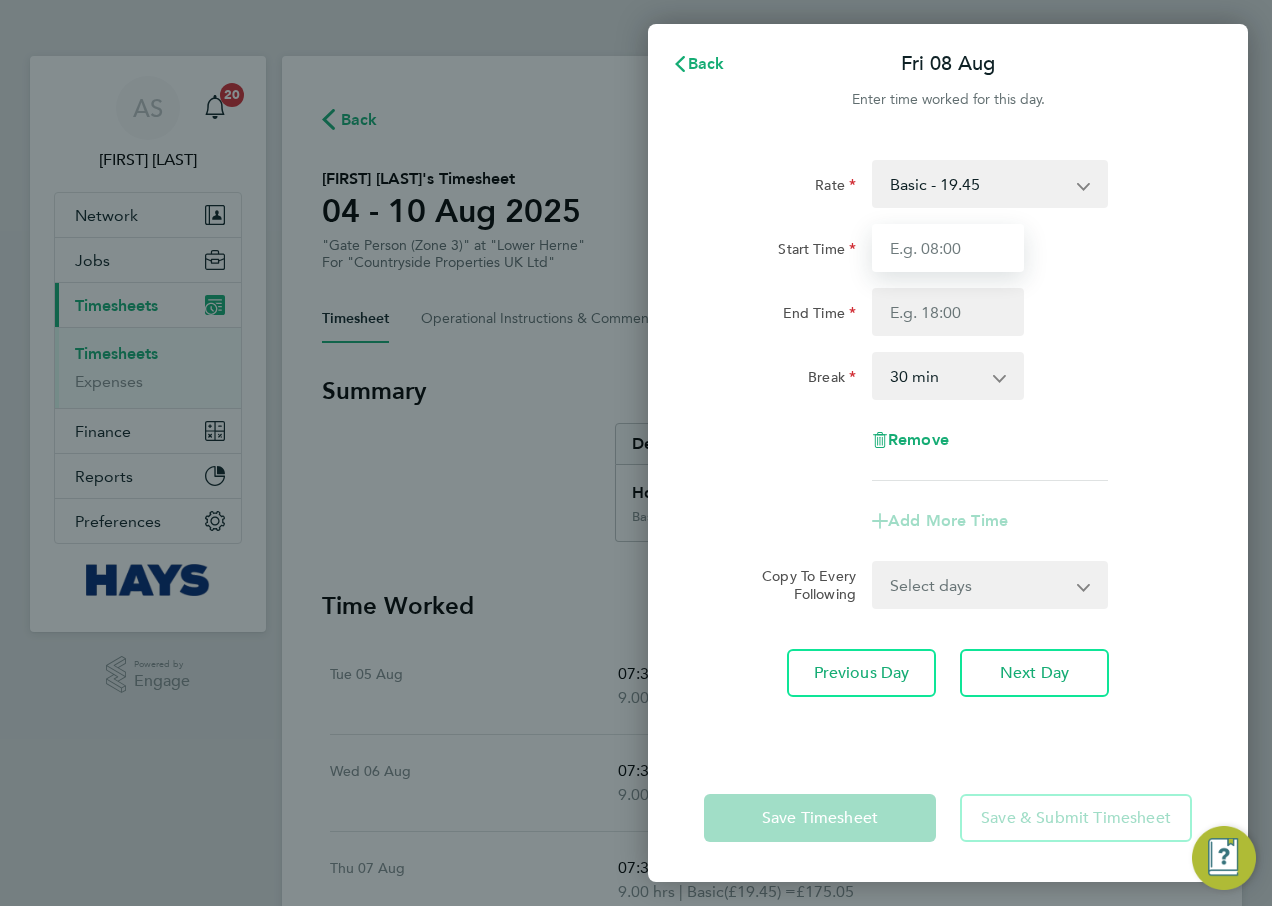 type on "07:30" 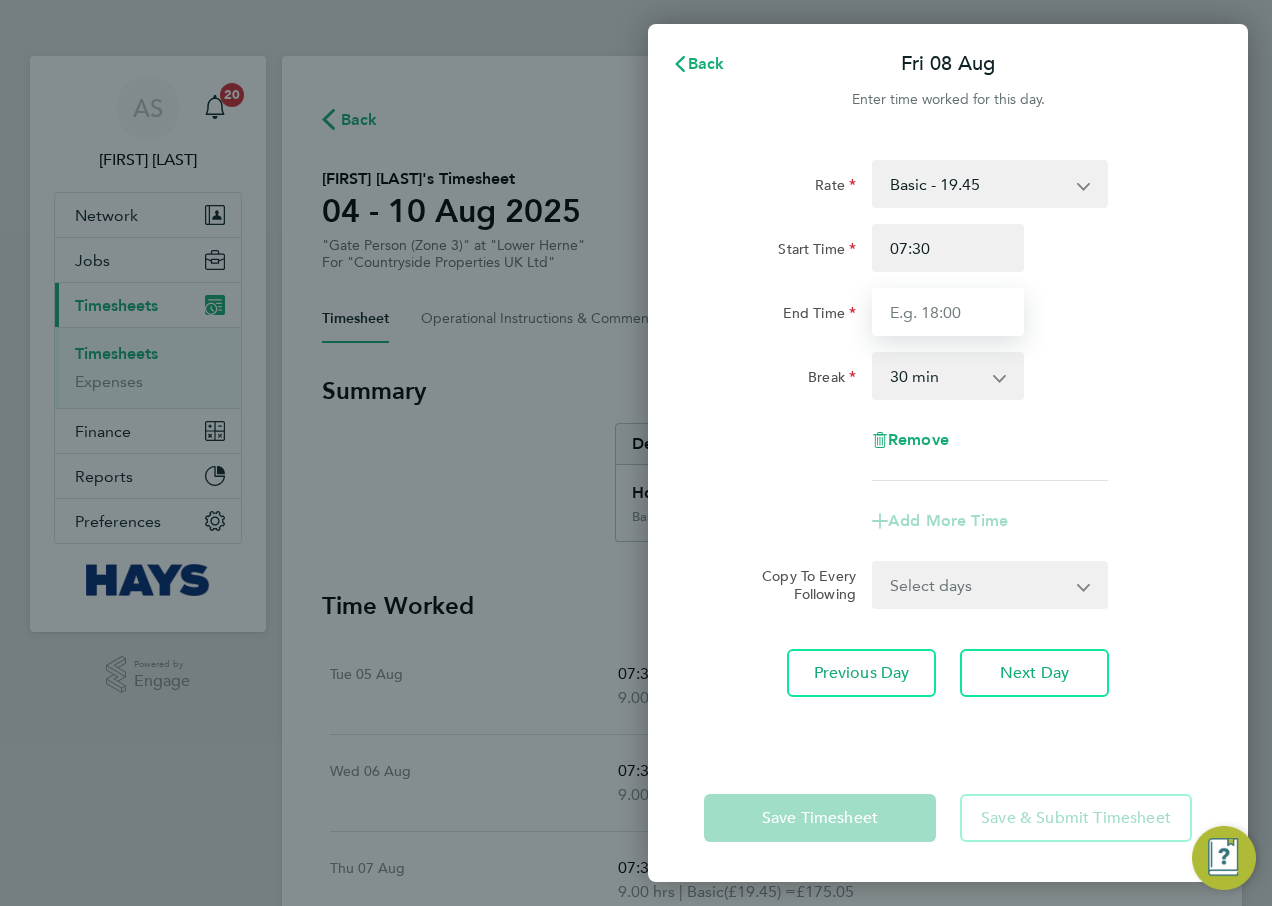 type on "17:00" 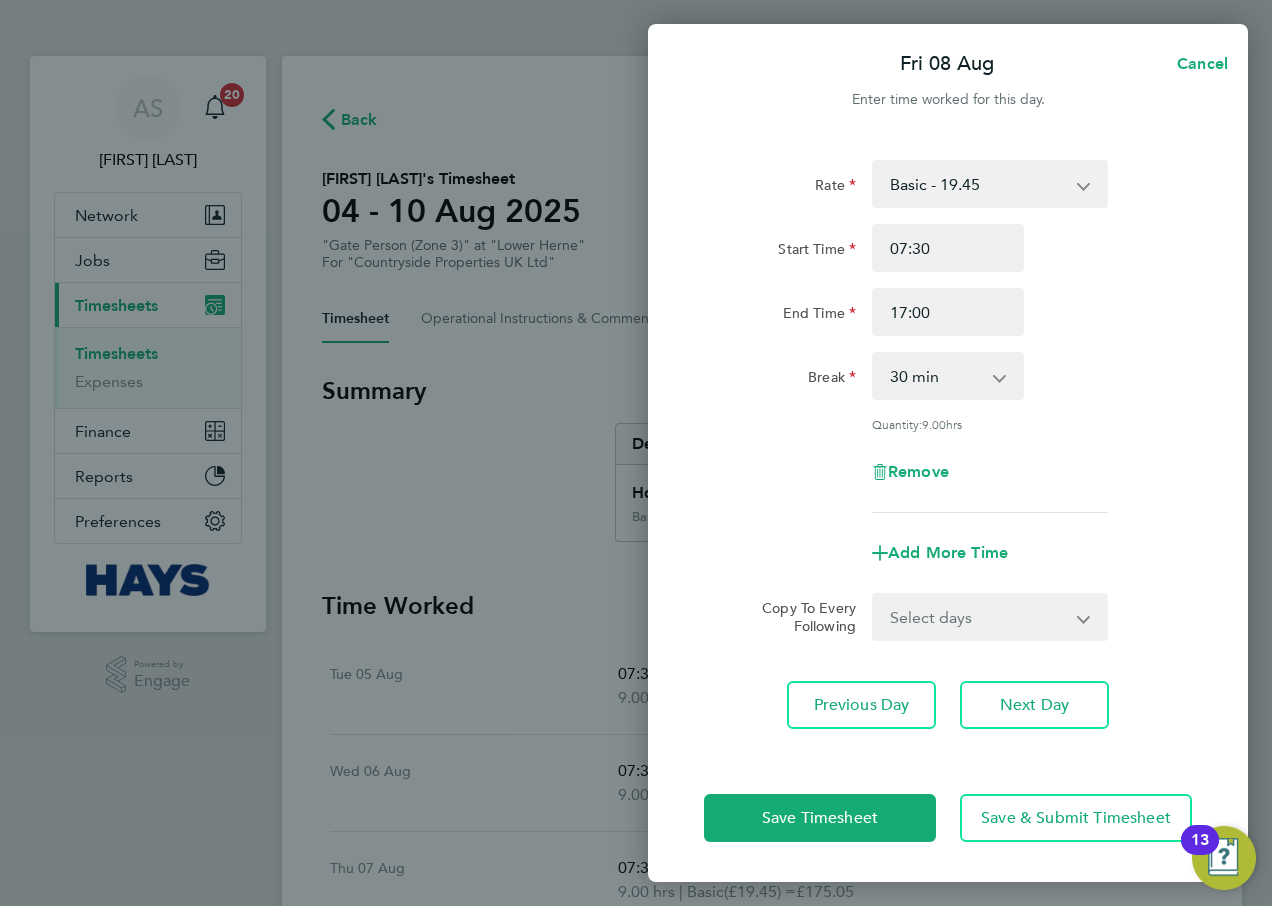 click on "Break  0 min   15 min   30 min   45 min   60 min   75 min   90 min" 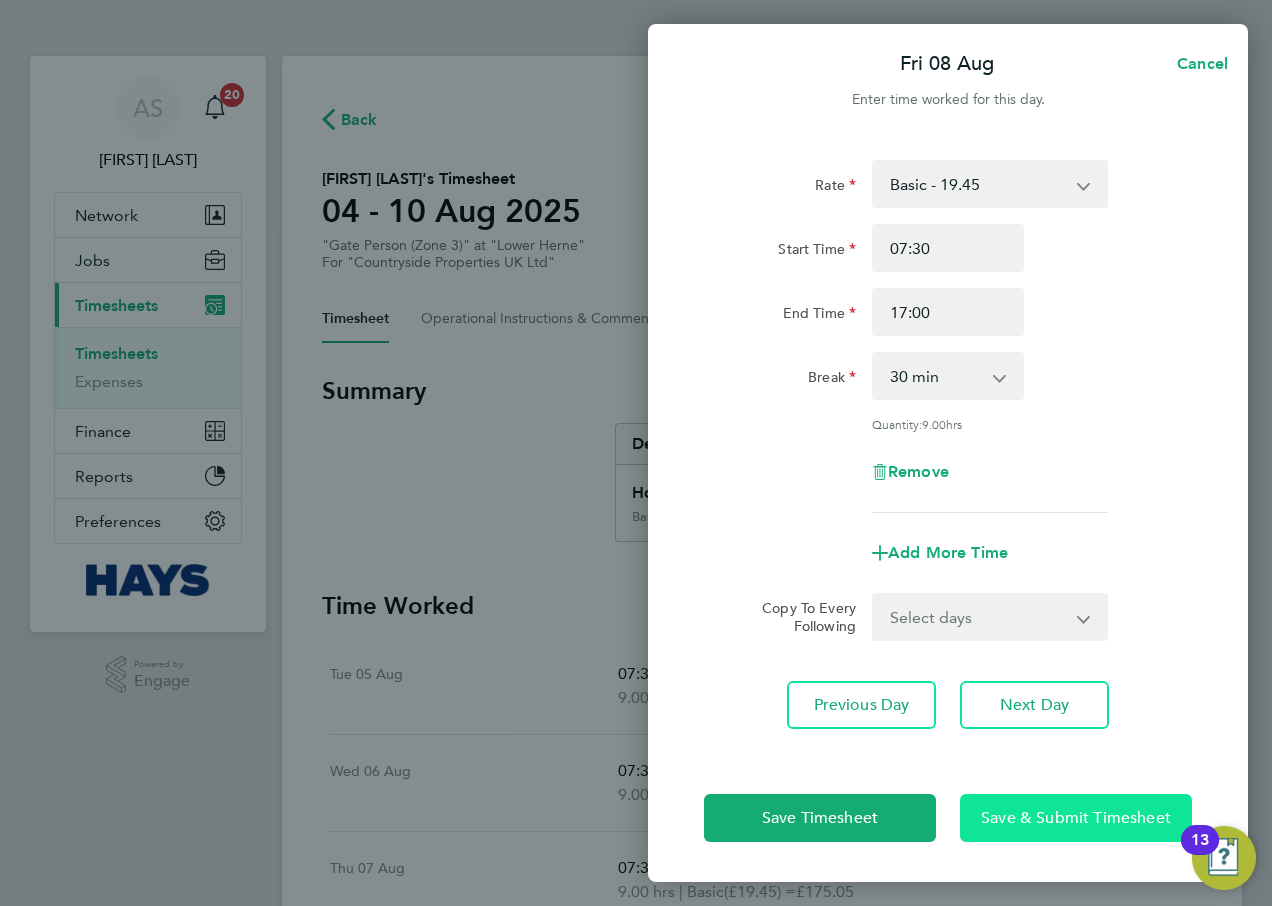 click on "Save & Submit Timesheet" 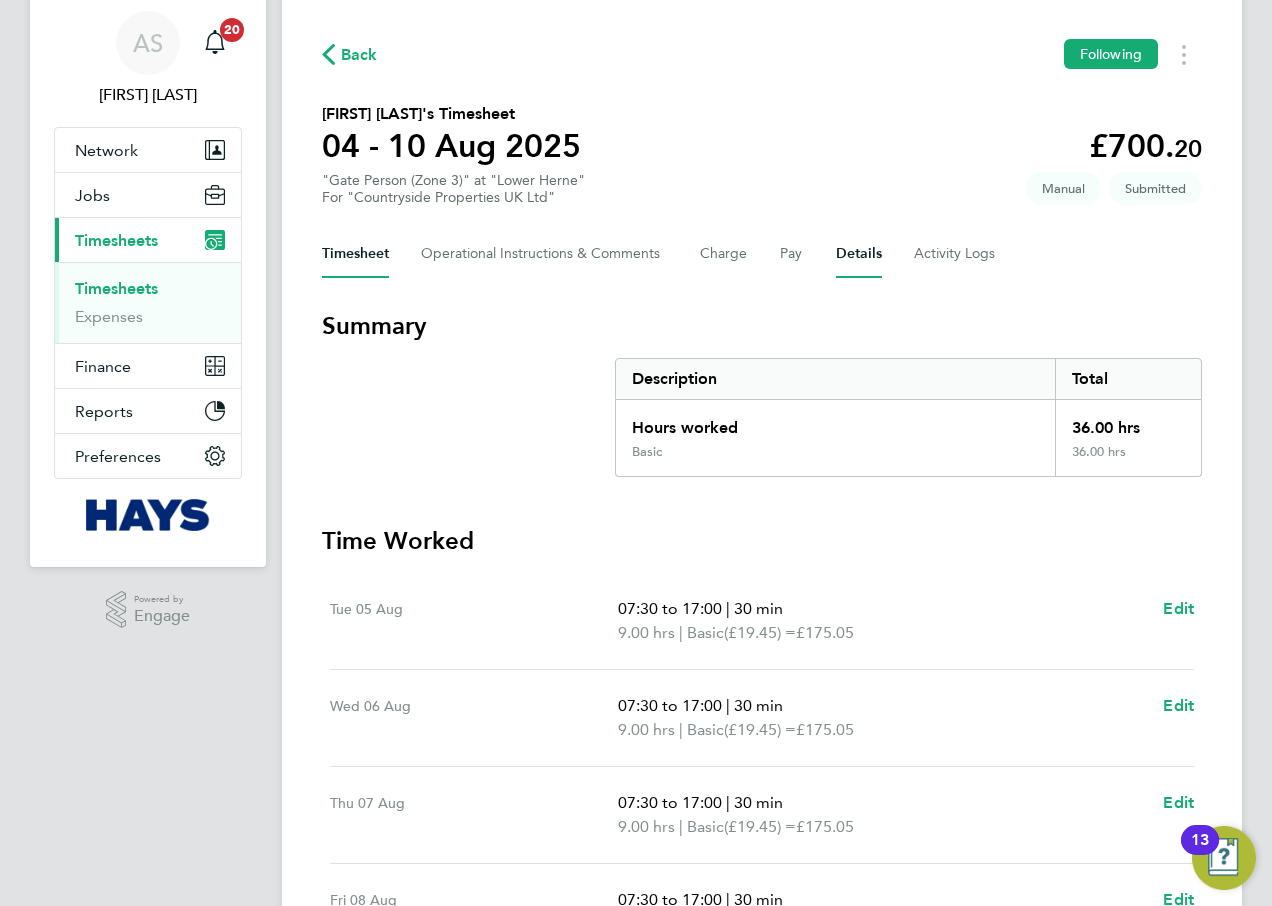 scroll, scrollTop: 100, scrollLeft: 0, axis: vertical 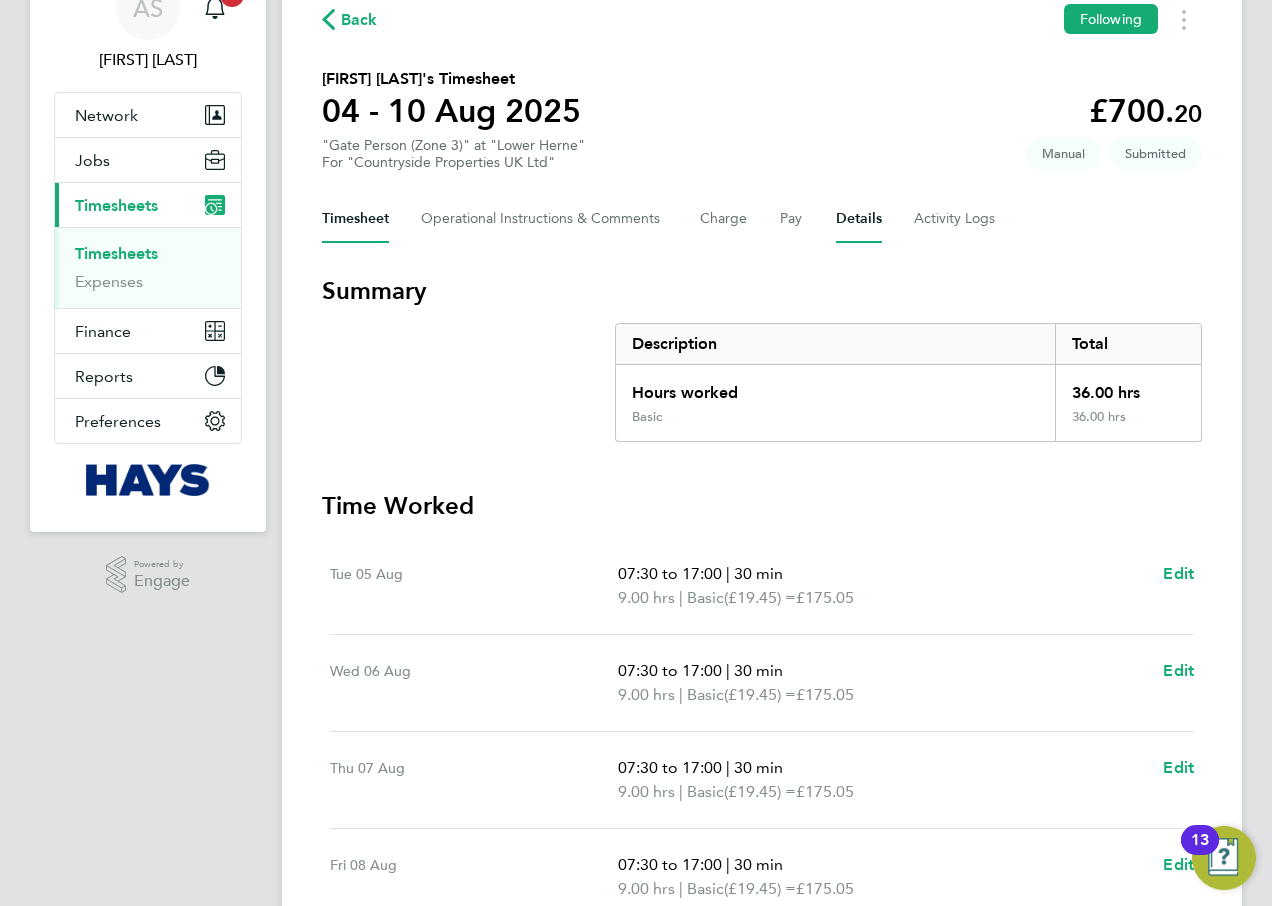 click on "Details" at bounding box center [859, 219] 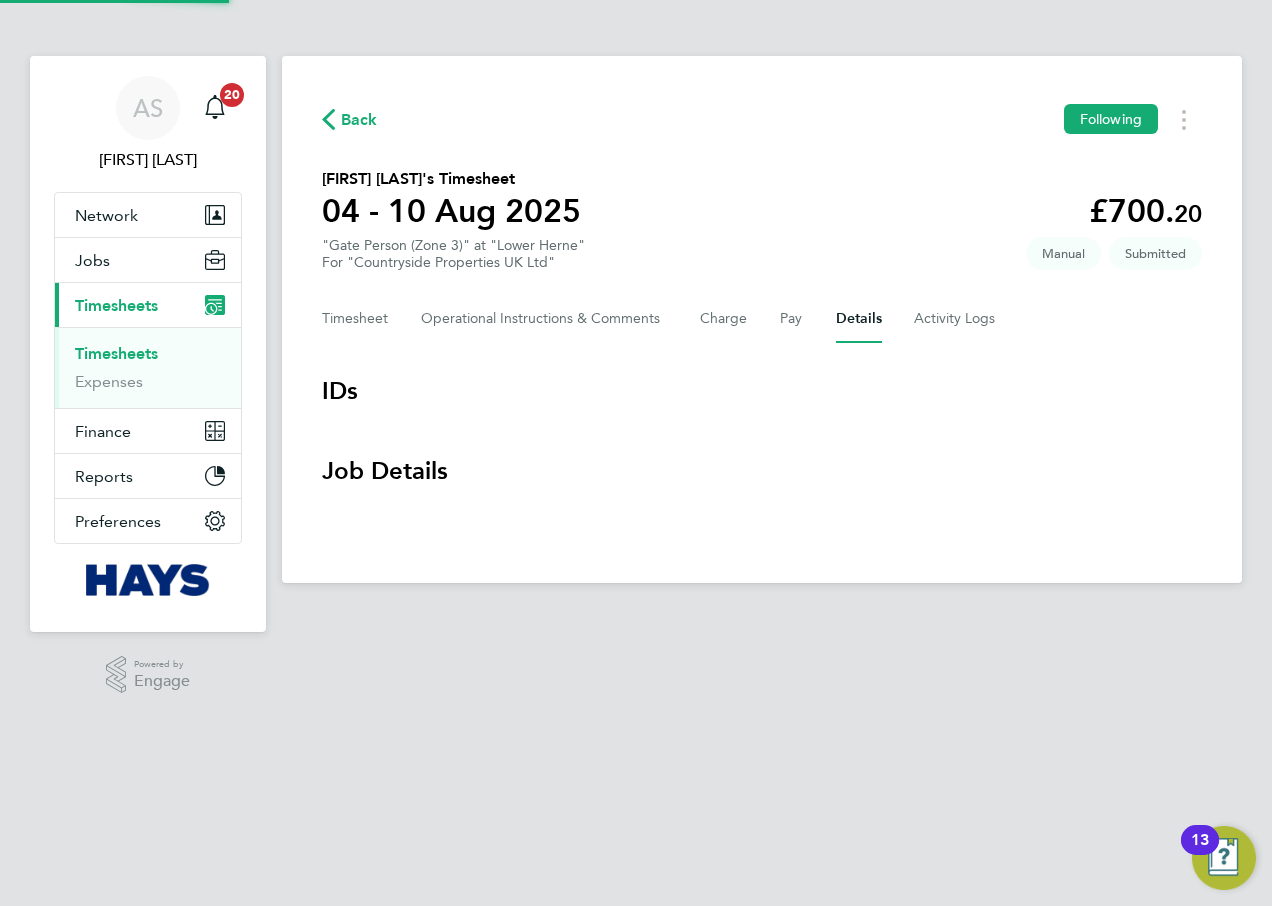 scroll, scrollTop: 0, scrollLeft: 0, axis: both 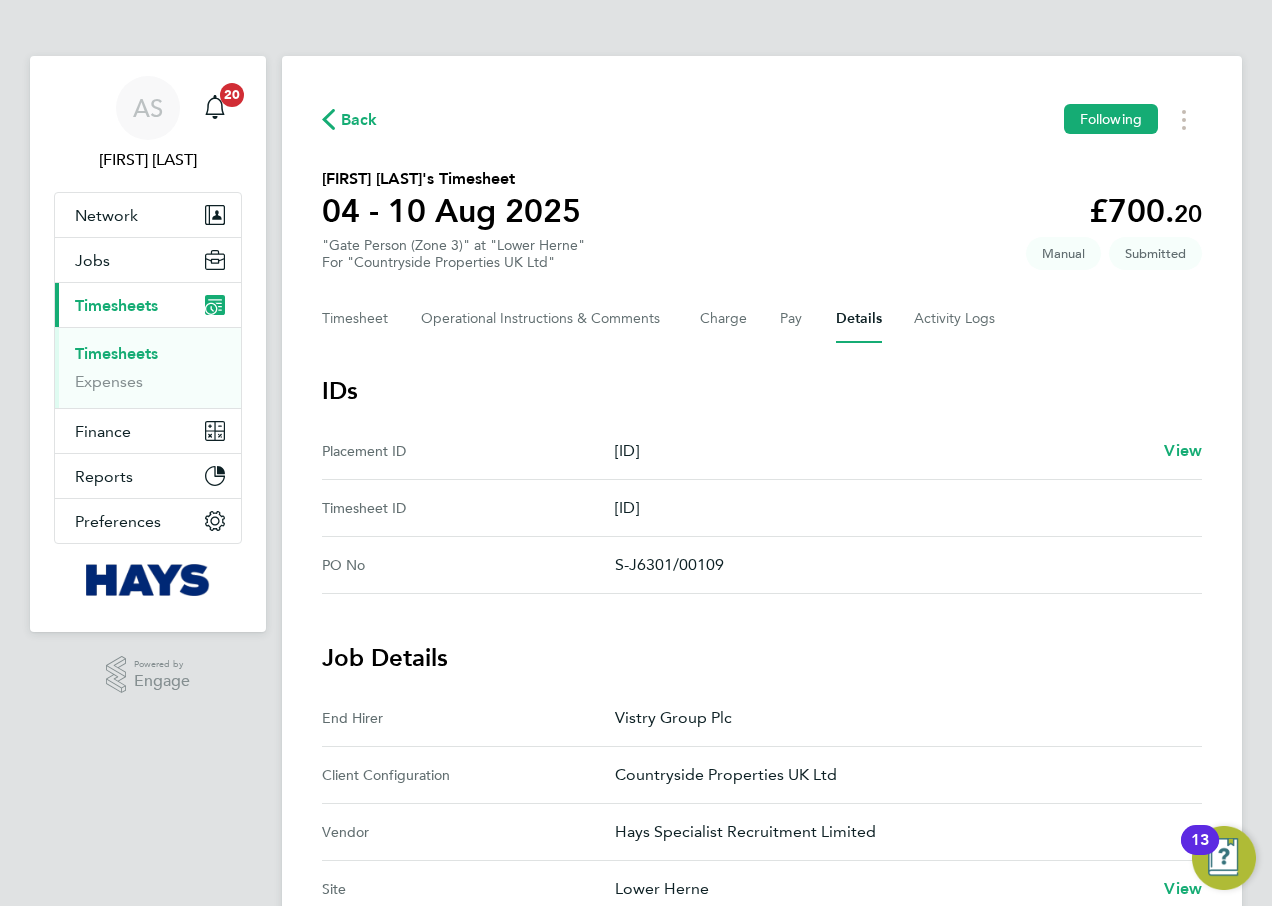 drag, startPoint x: 730, startPoint y: 568, endPoint x: 615, endPoint y: 565, distance: 115.03912 